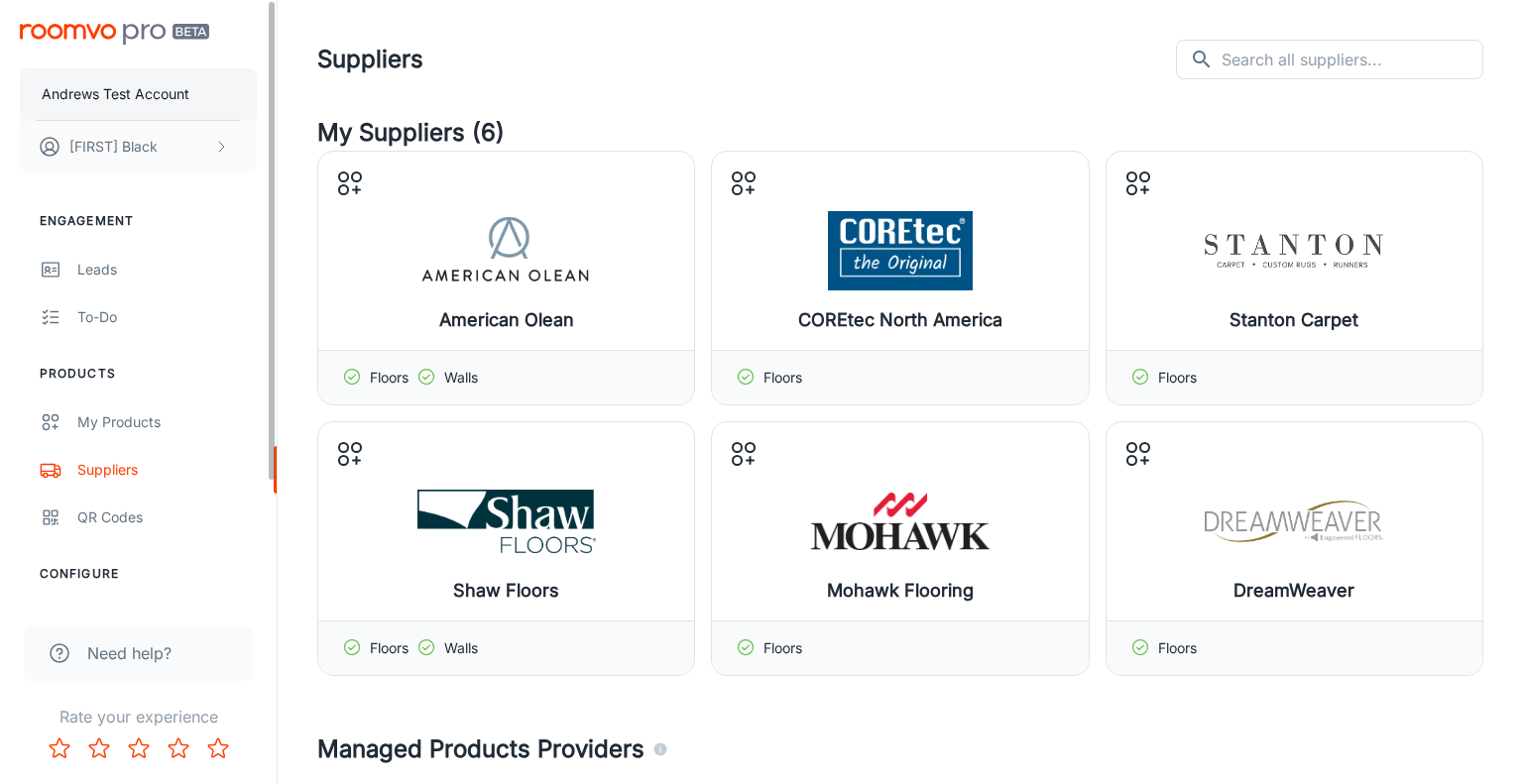 scroll, scrollTop: 0, scrollLeft: 0, axis: both 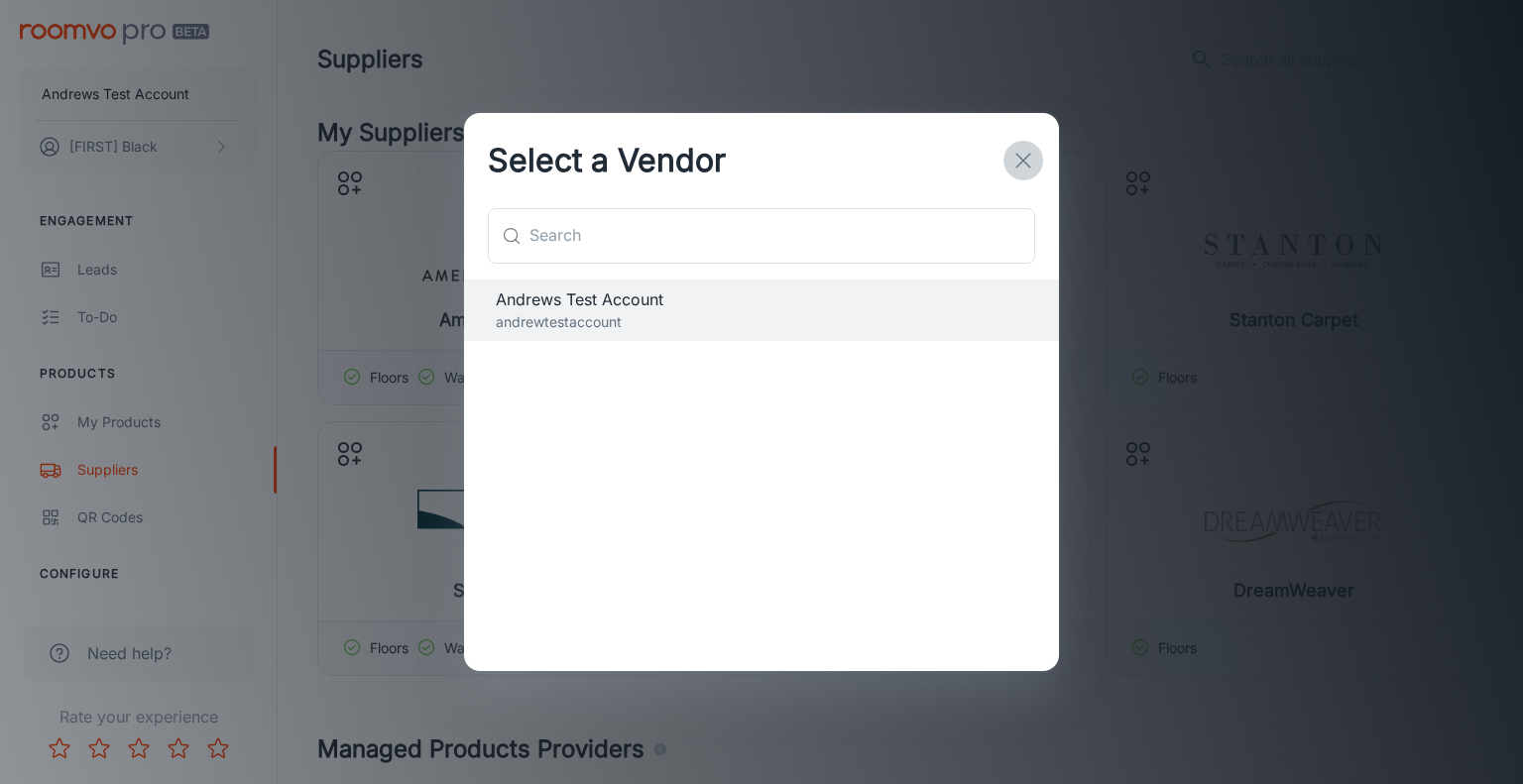 click at bounding box center (1023, 161) 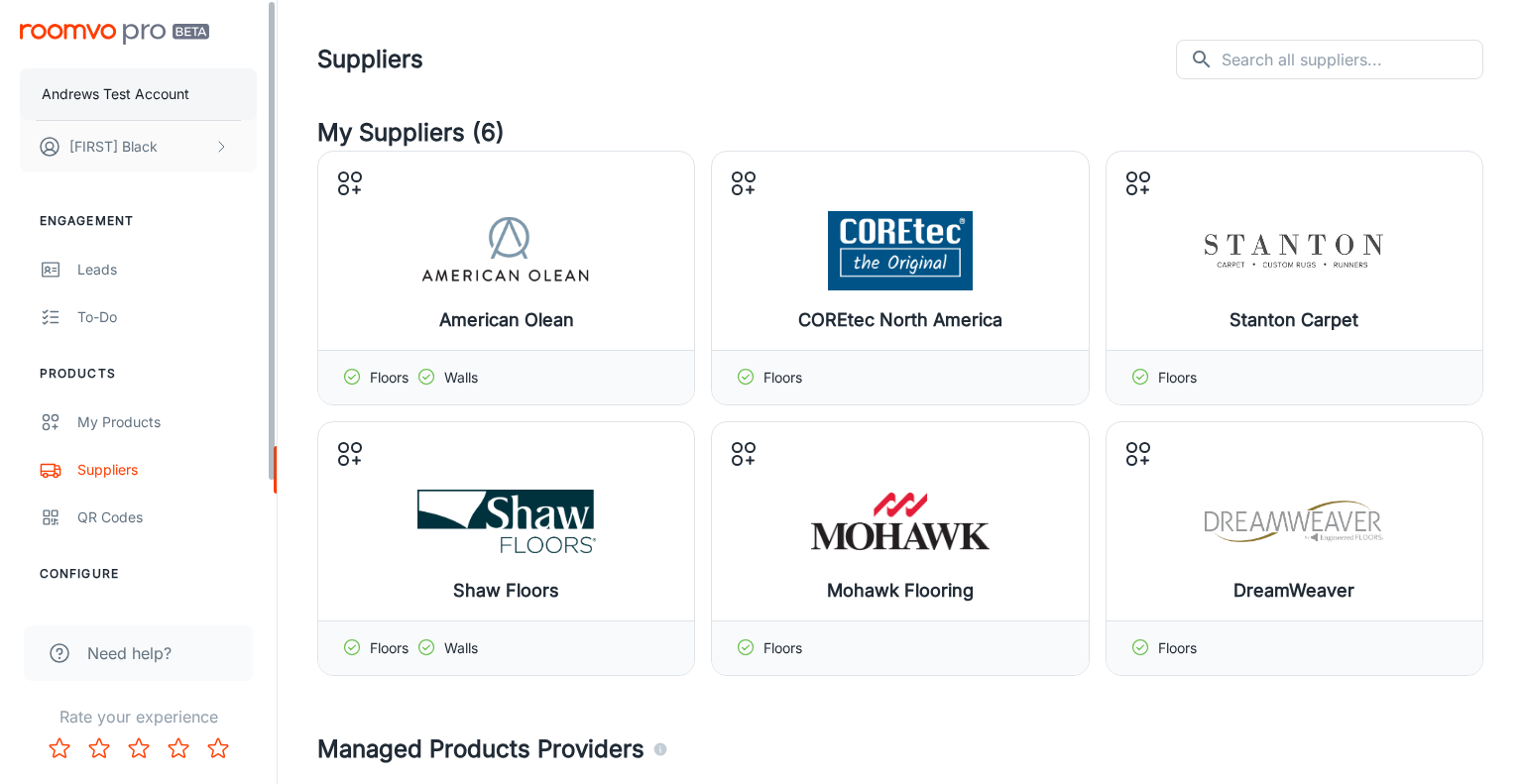 click on "Andrews Test Account" at bounding box center (115, 94) 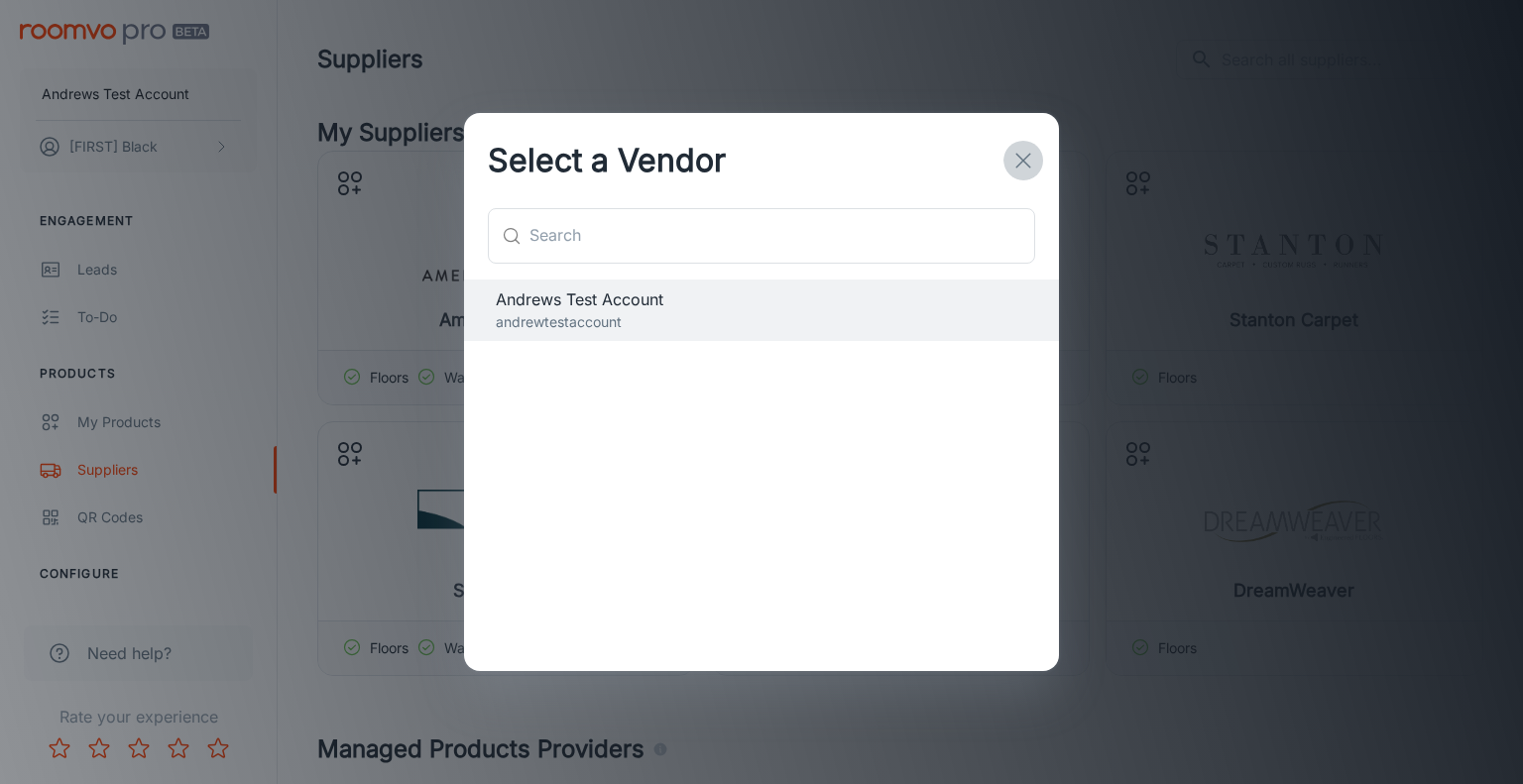 click at bounding box center (1023, 161) 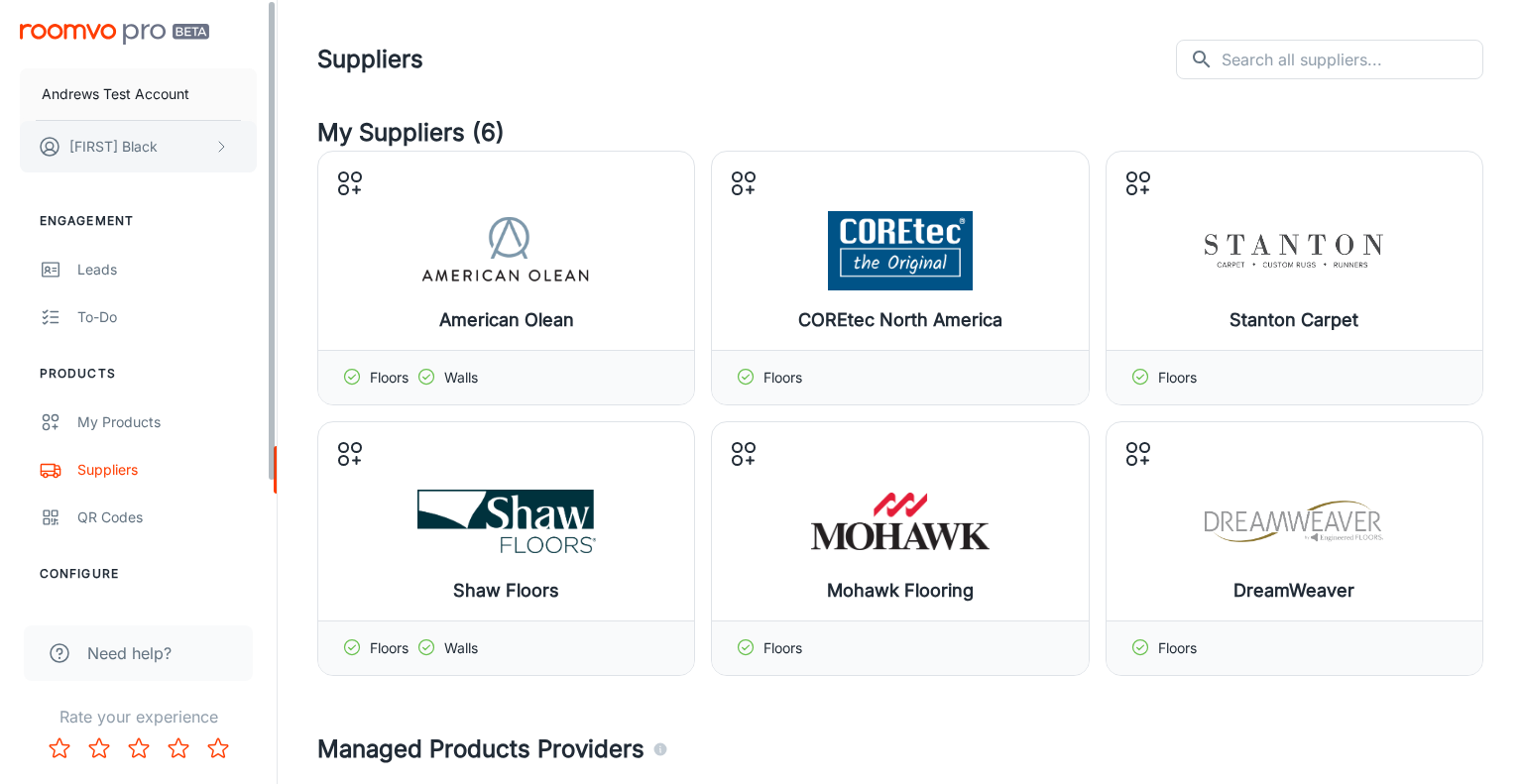 click on "[FIRST] [LAST]" at bounding box center (138, 147) 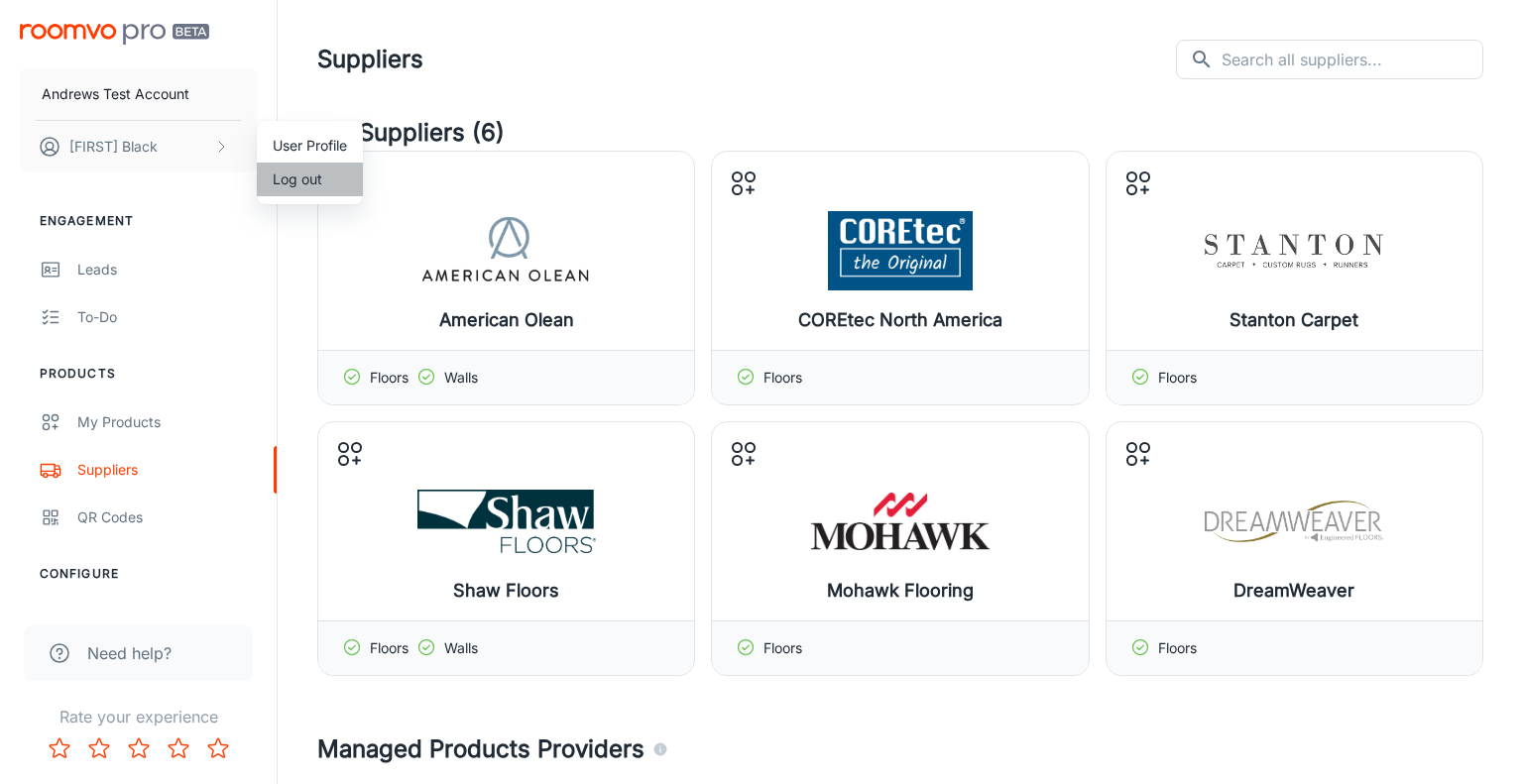 click on "Log out" at bounding box center [309, 179] 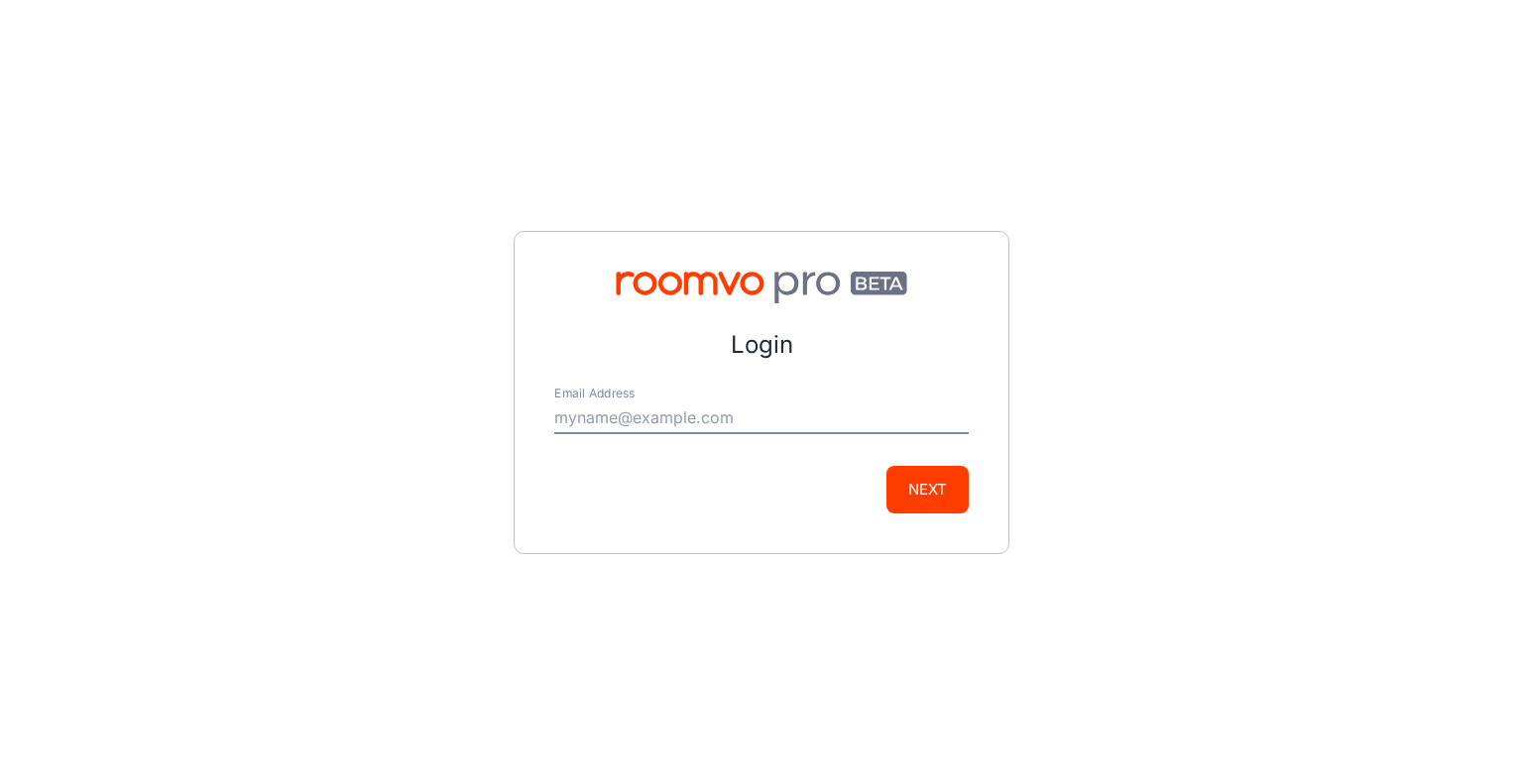 click on "Email Address" at bounding box center (762, 418) 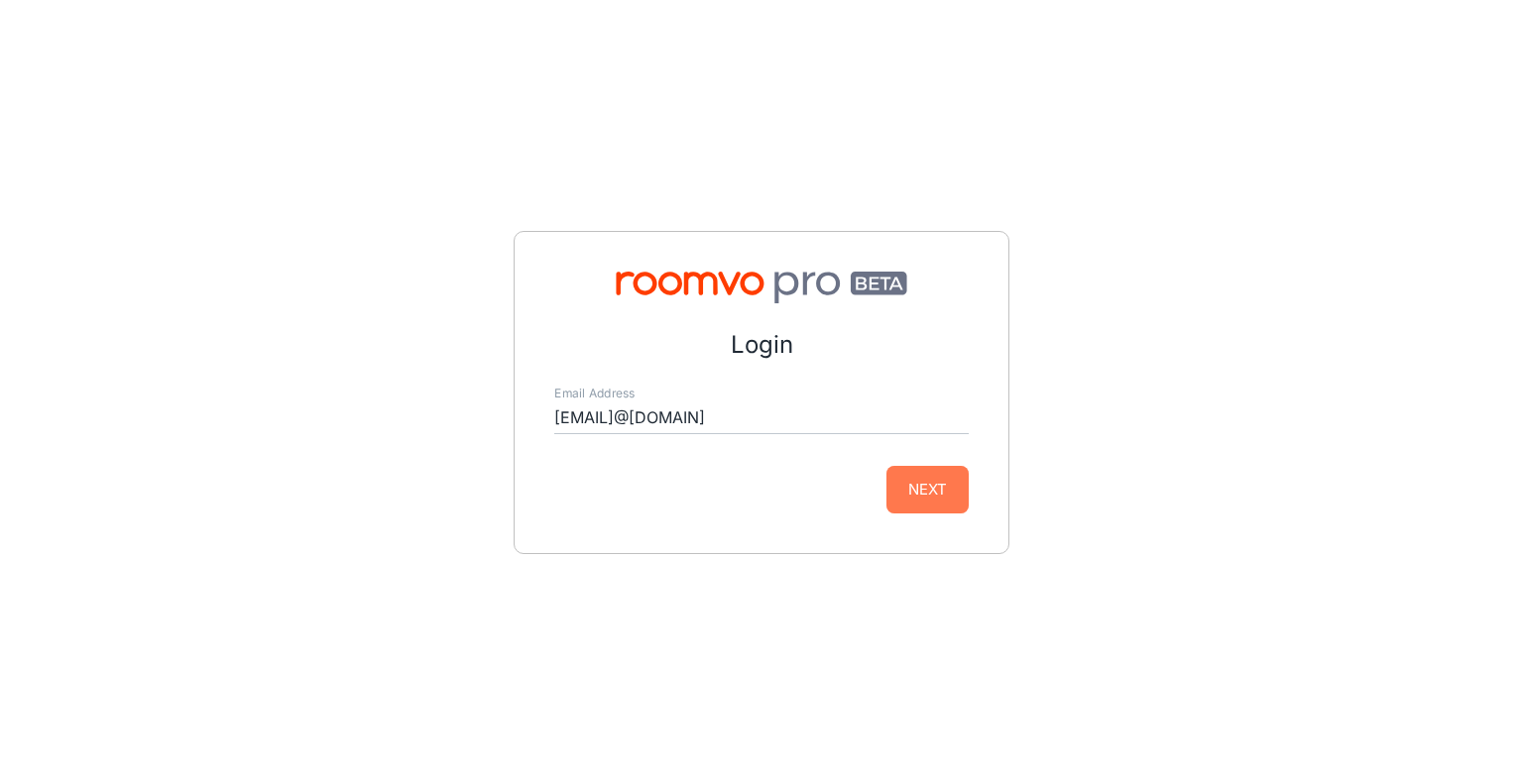click on "Next" at bounding box center (927, 490) 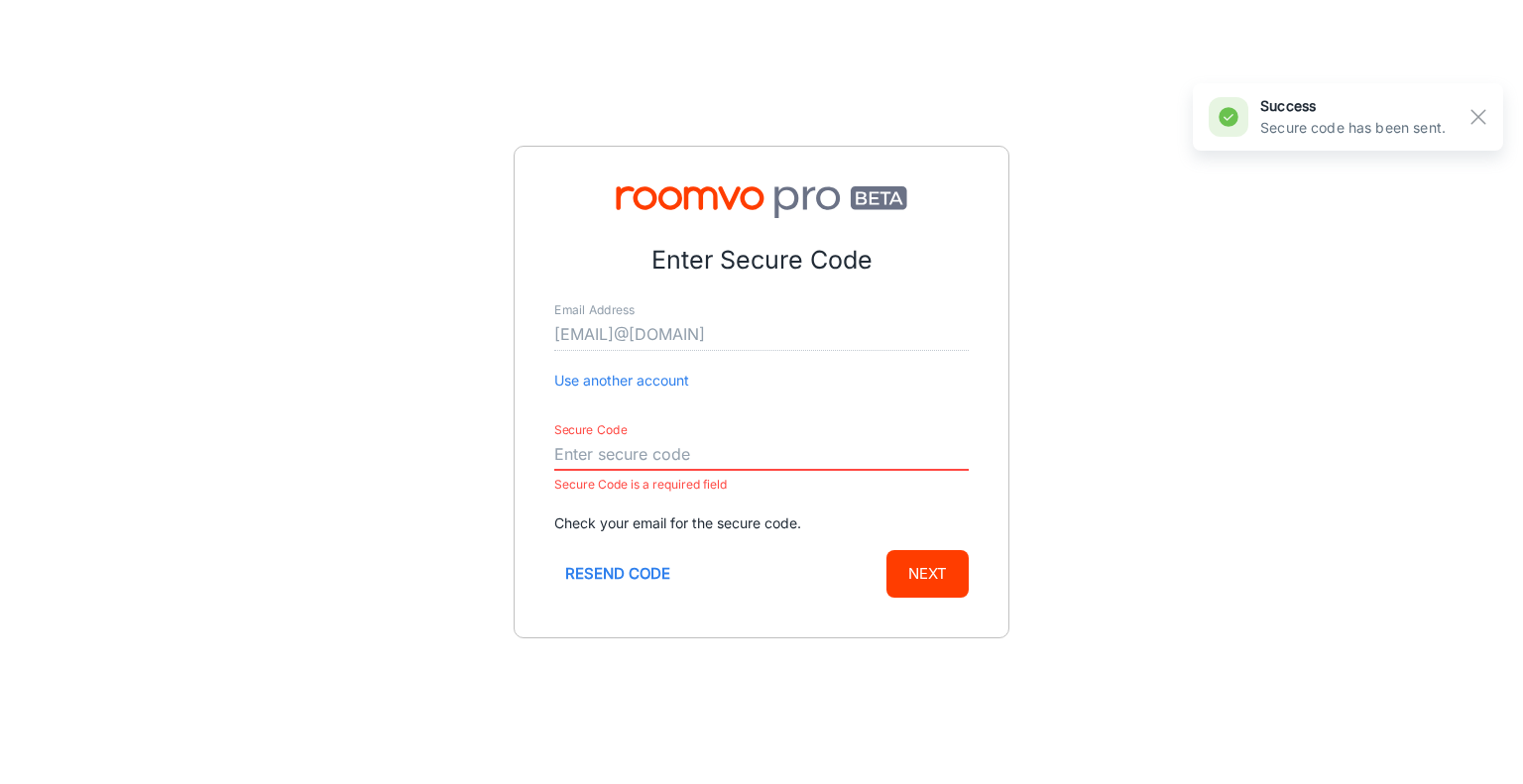 click on "Secure Code" at bounding box center (762, 455) 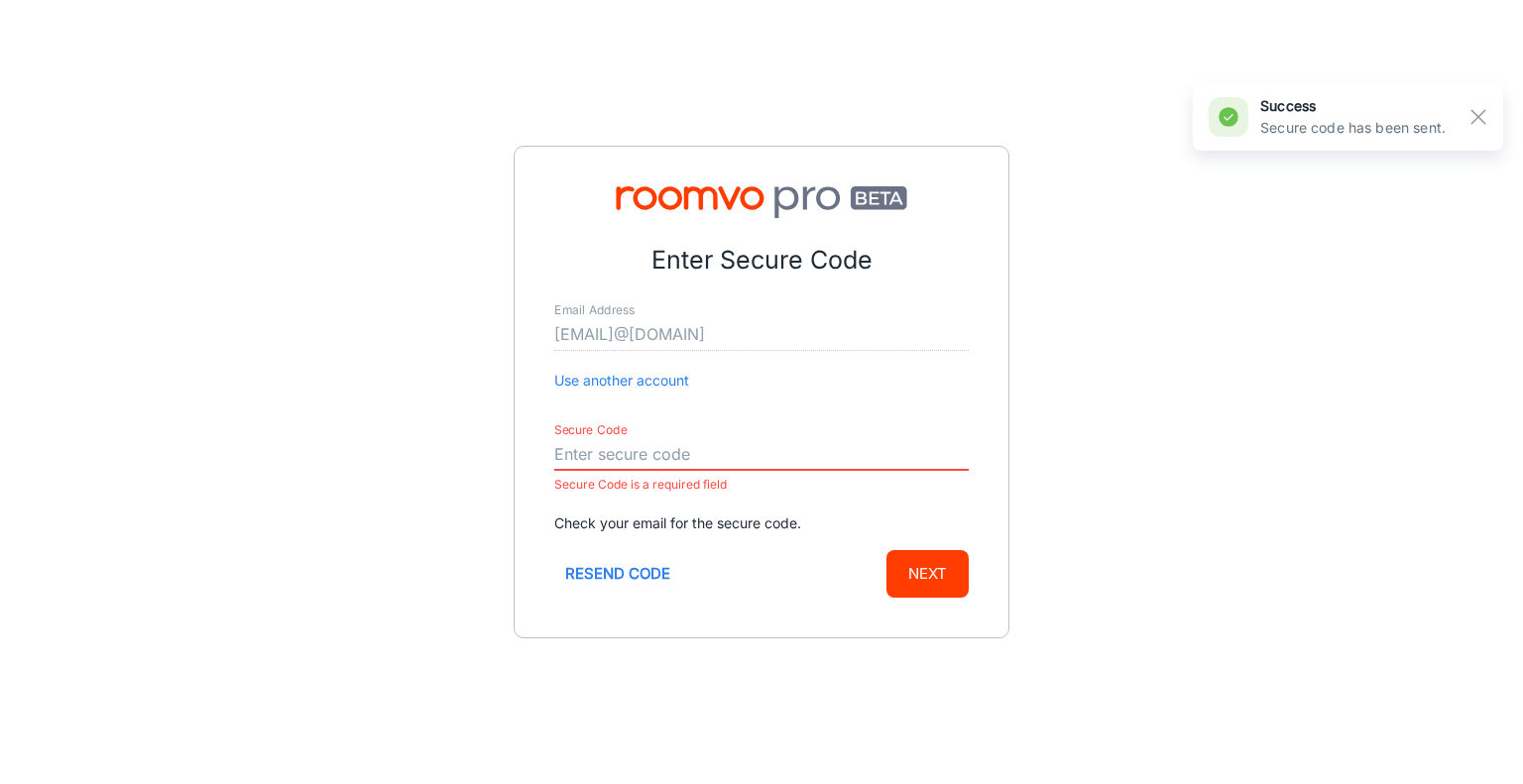 paste on "952844" 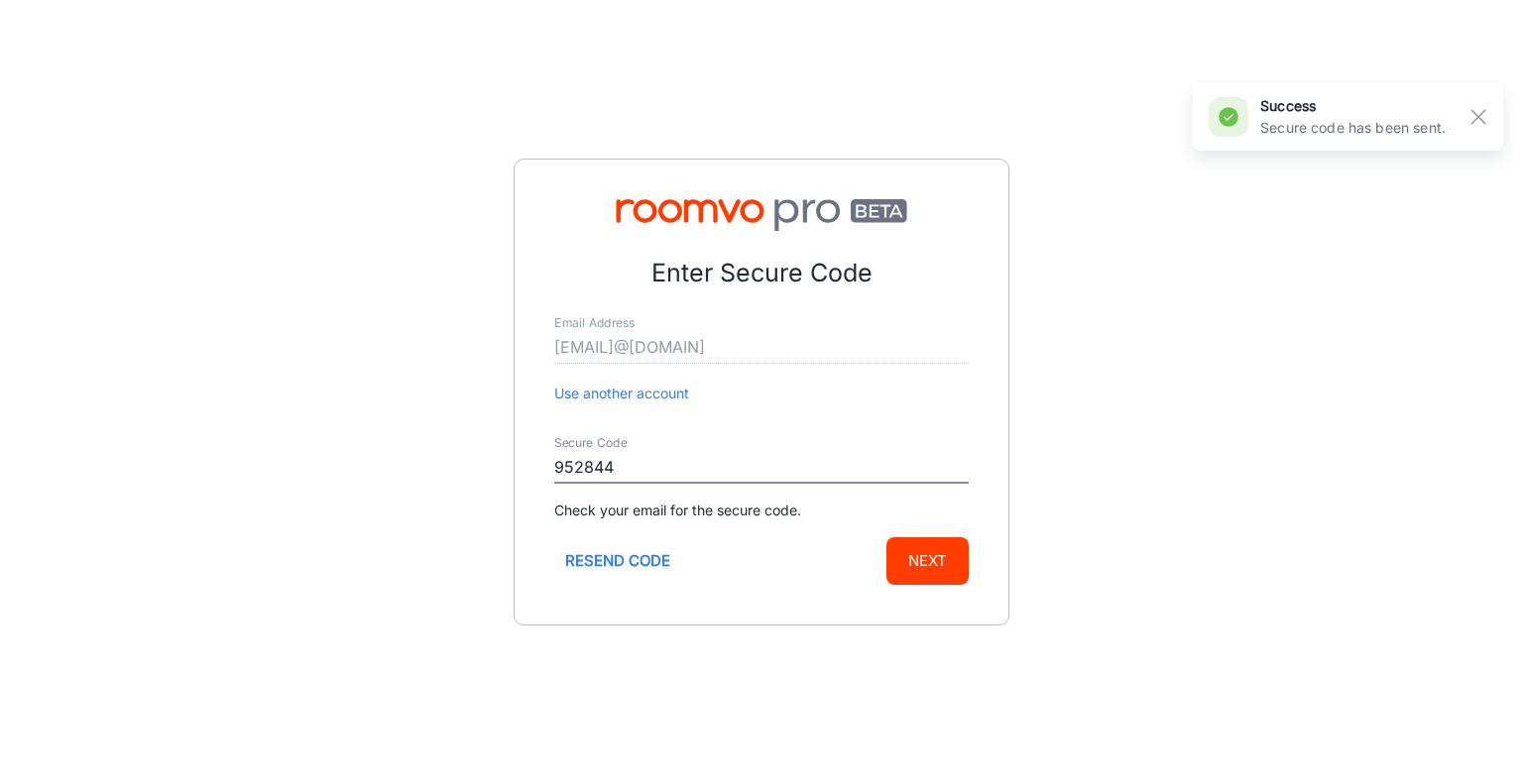 type on "952844" 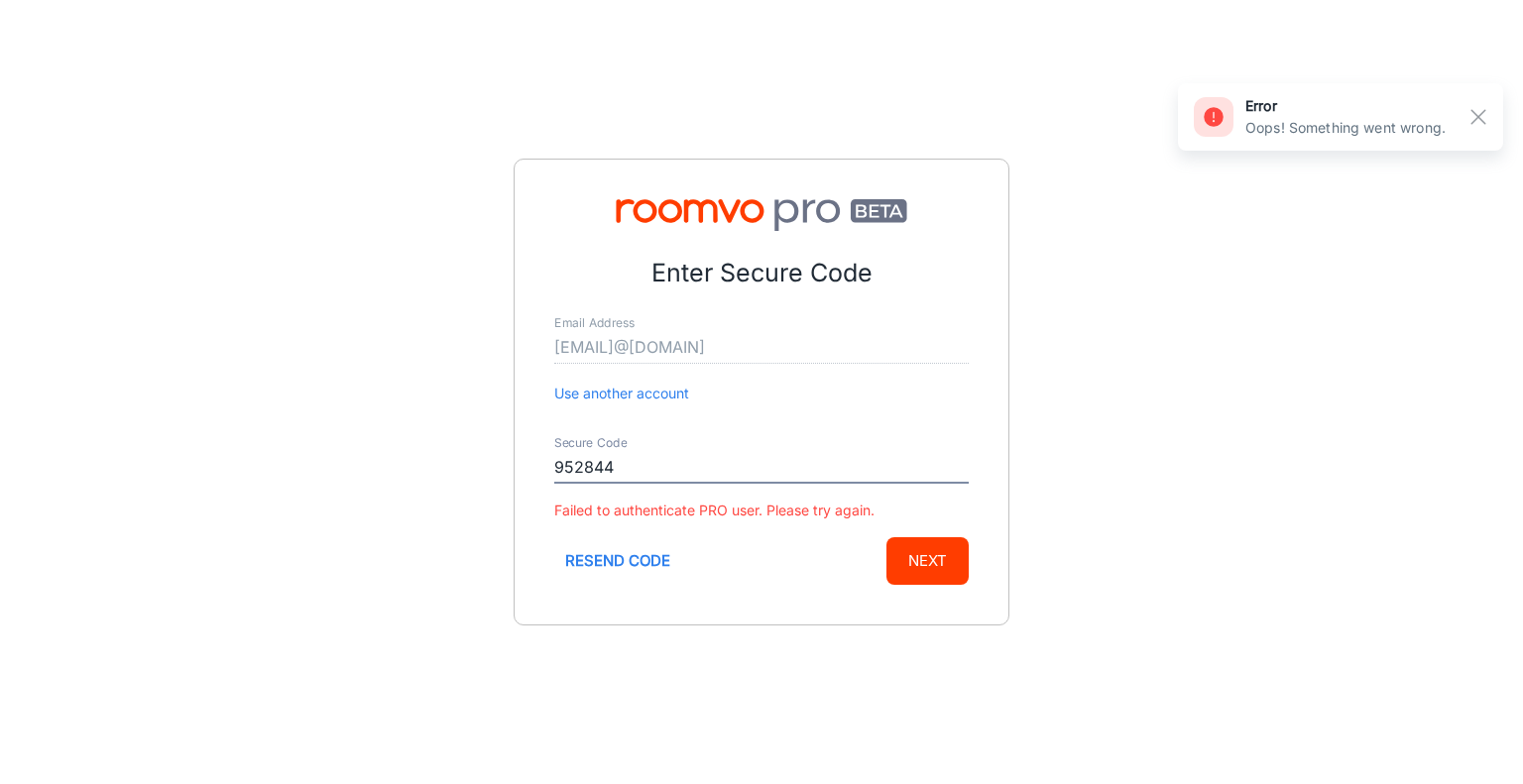 click on "Next" at bounding box center [927, 561] 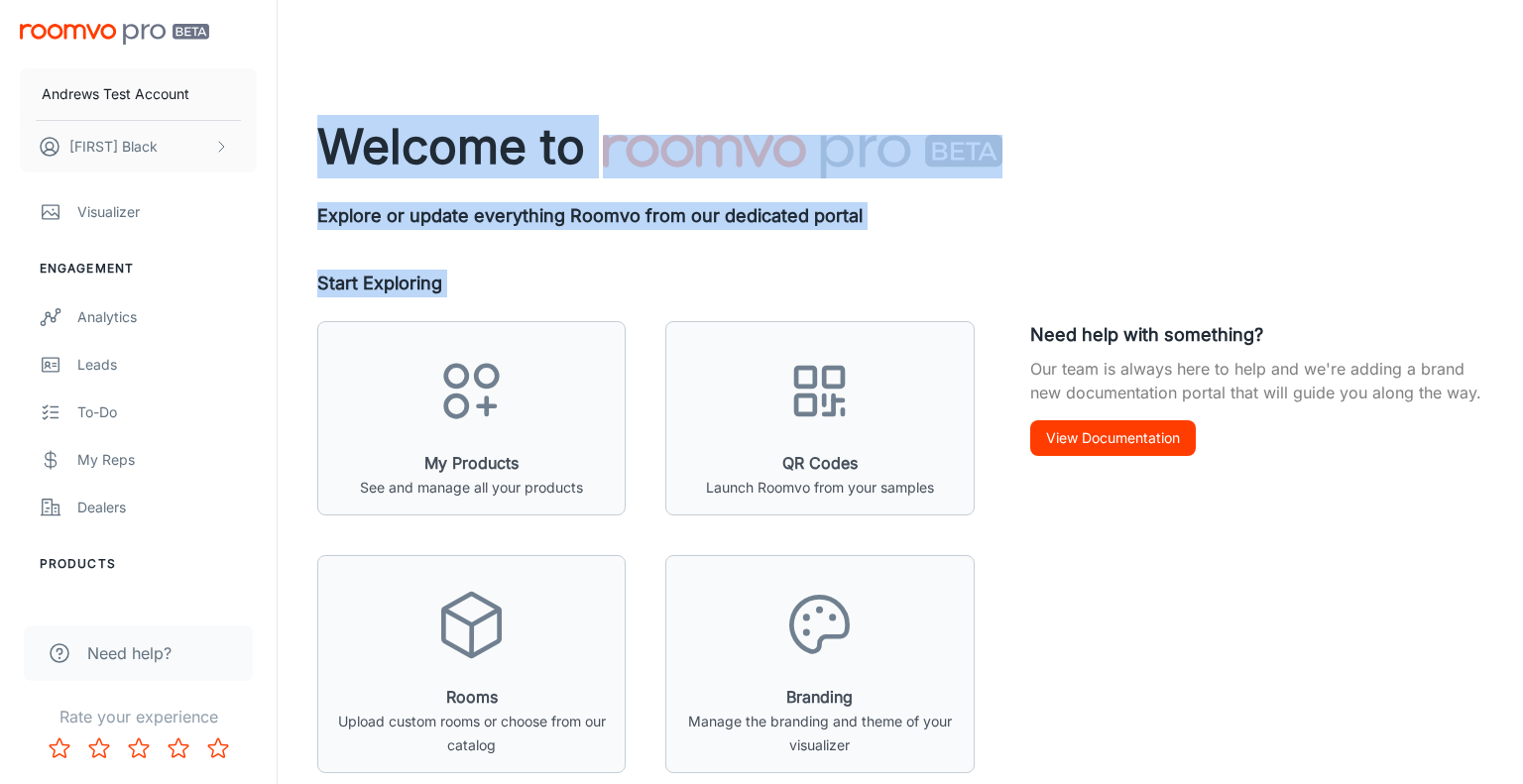 drag, startPoint x: 439, startPoint y: 287, endPoint x: 293, endPoint y: 109, distance: 230.21729 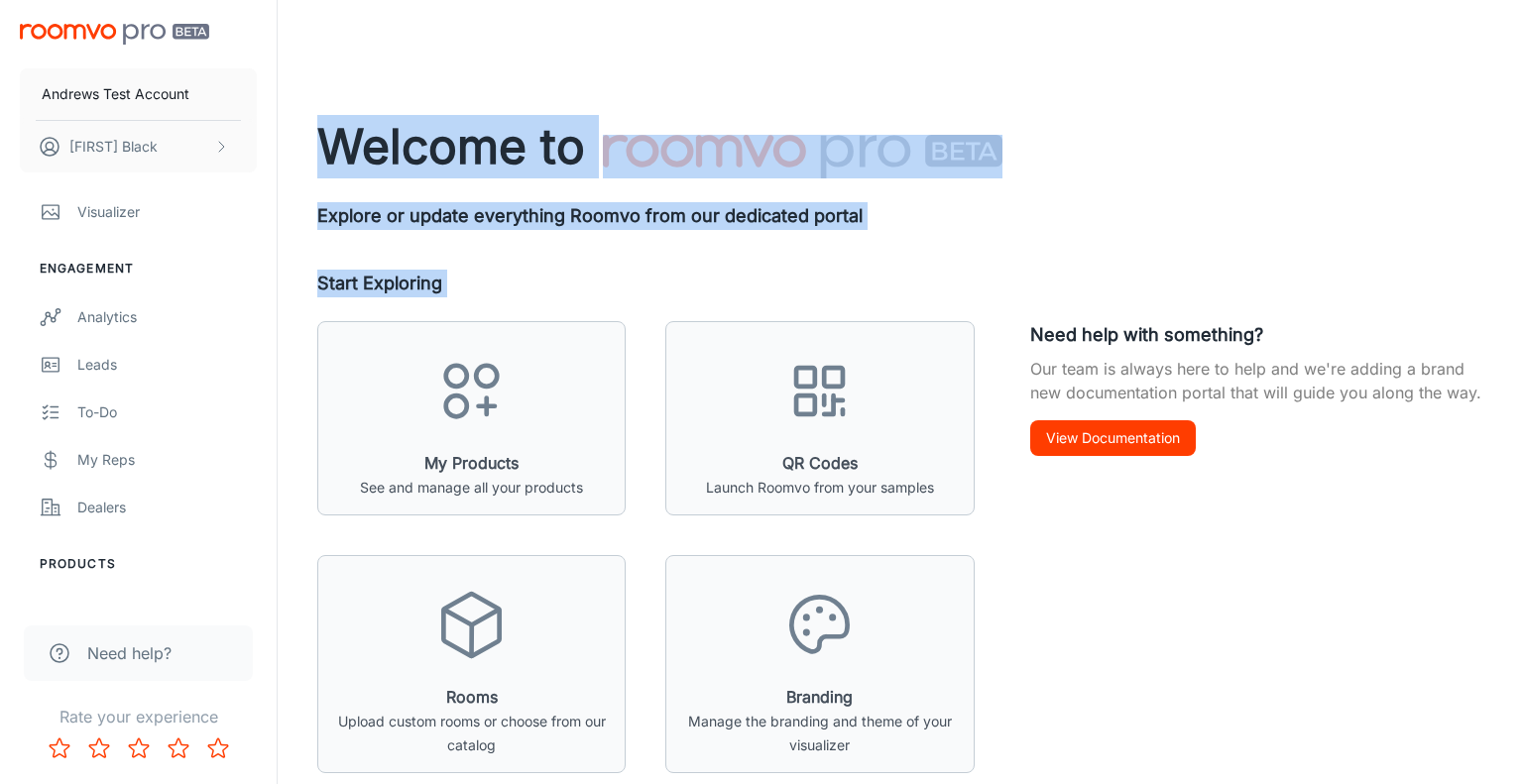 drag, startPoint x: 299, startPoint y: 124, endPoint x: 471, endPoint y: 284, distance: 234.91275 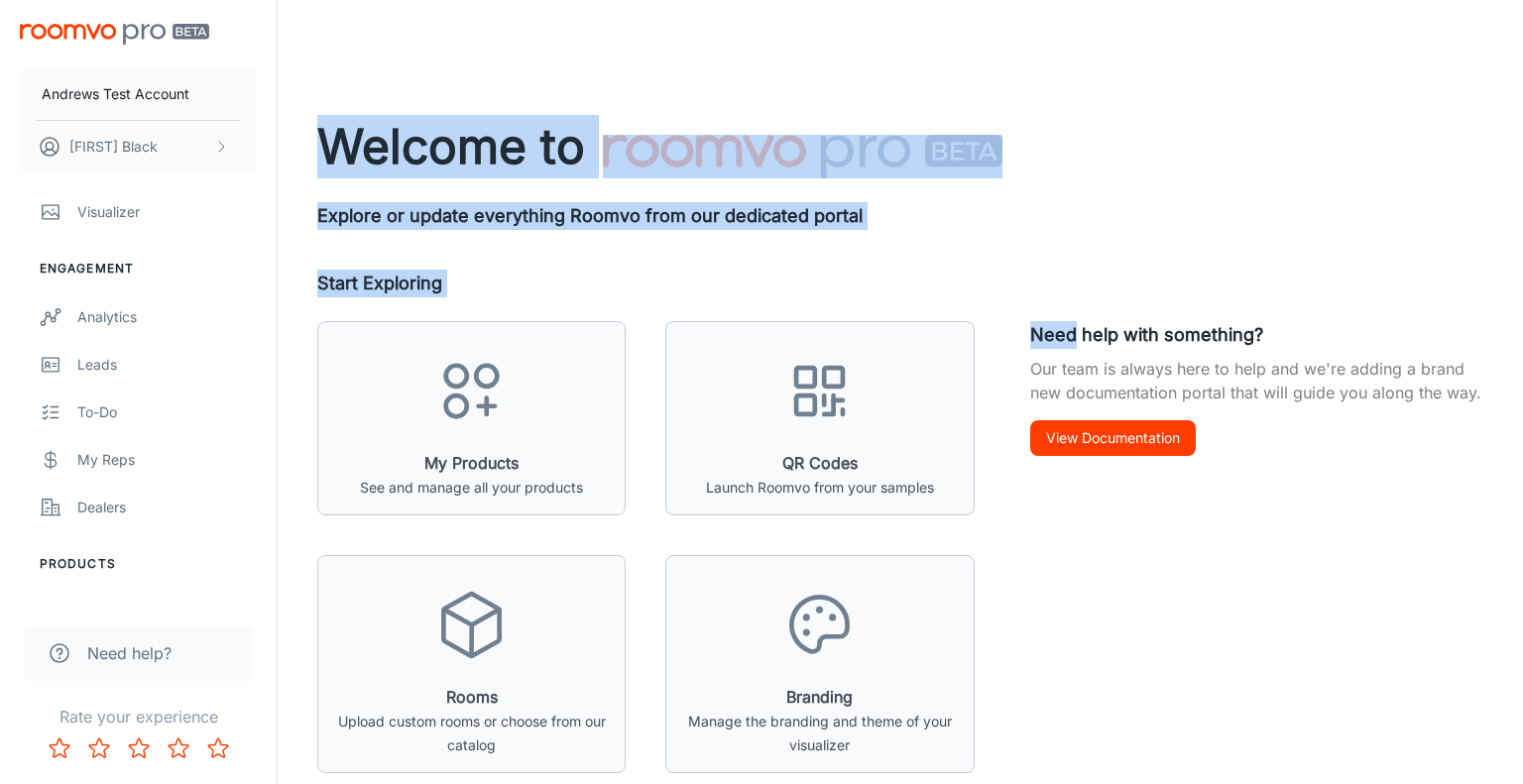 drag, startPoint x: 471, startPoint y: 284, endPoint x: 306, endPoint y: 145, distance: 215.74522 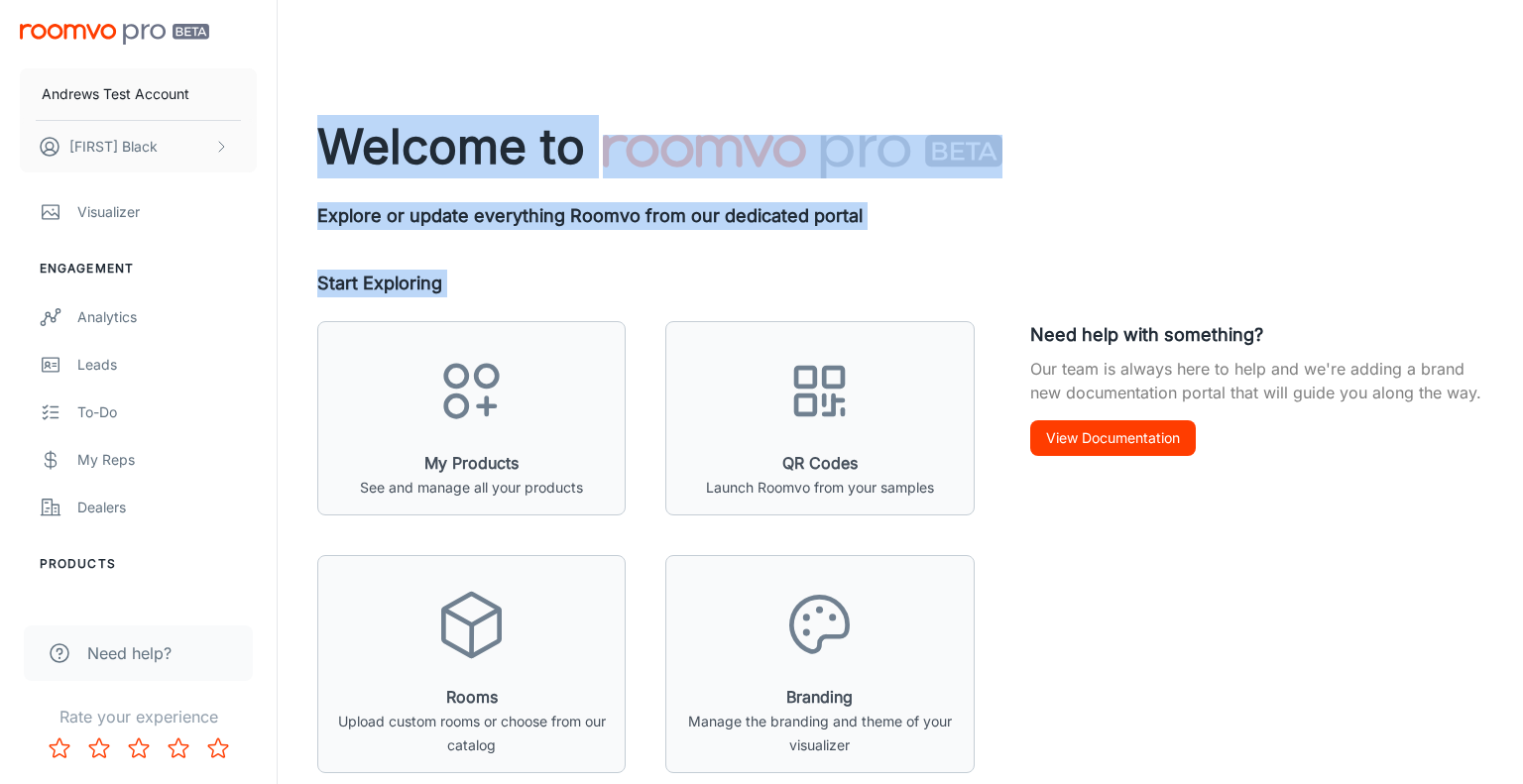 drag, startPoint x: 345, startPoint y: 154, endPoint x: 465, endPoint y: 261, distance: 160.77624 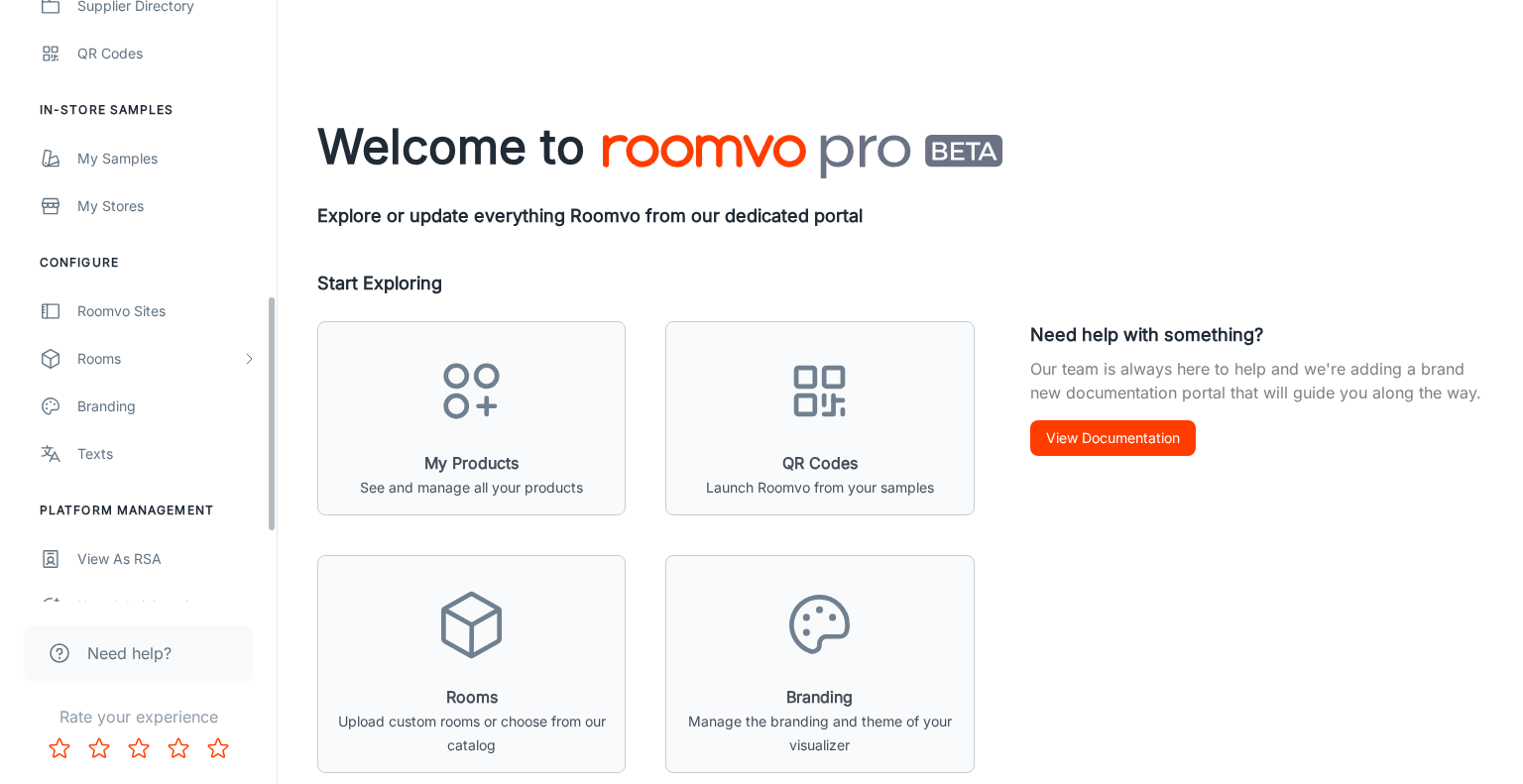 scroll, scrollTop: 745, scrollLeft: 0, axis: vertical 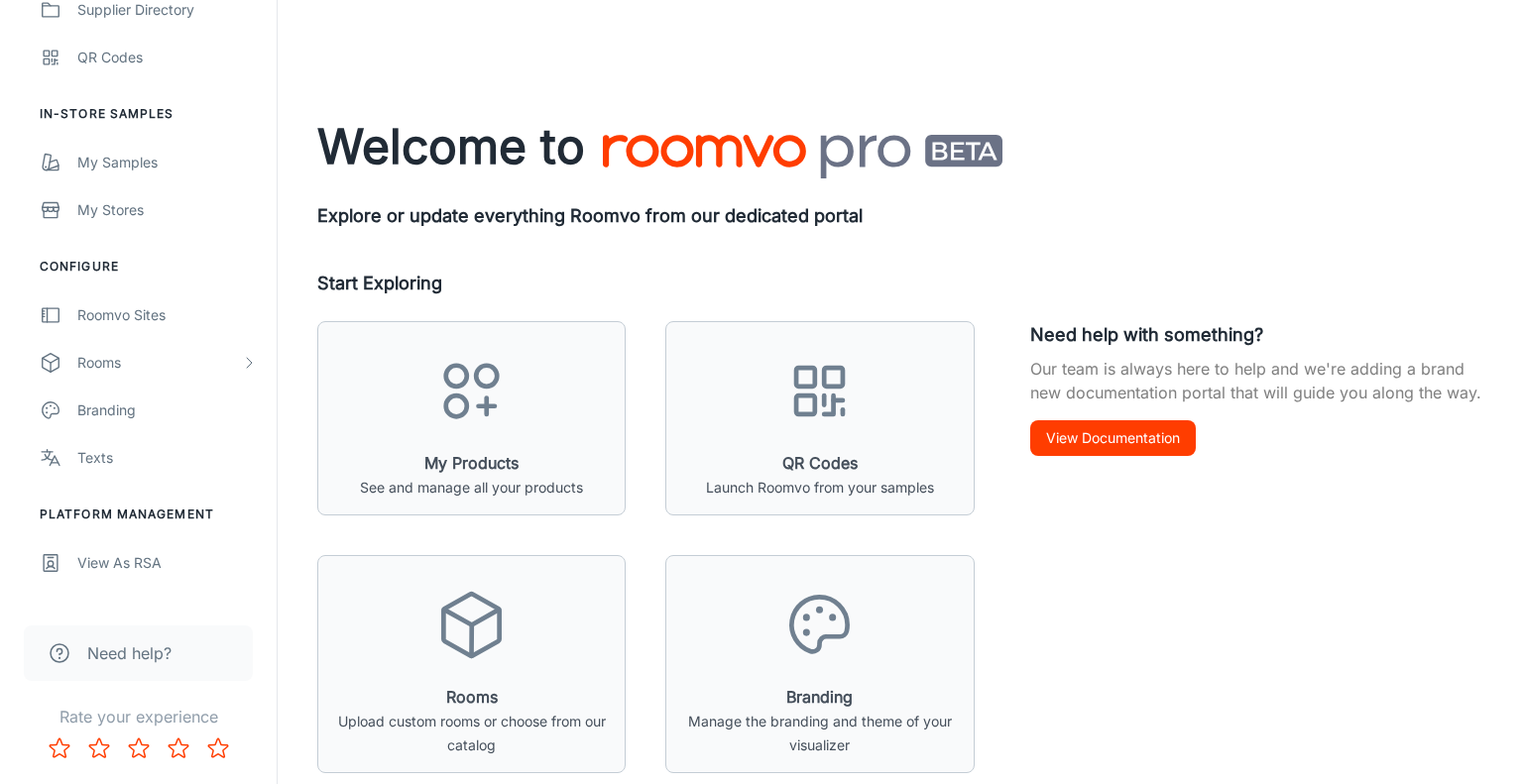 click on "My Products See and manage all your products QR Codes Launch Roomvo from your samples Rooms Upload custom rooms or choose from our catalog Branding Manage the branding and theme of your visualizer" at bounding box center (618, 519) 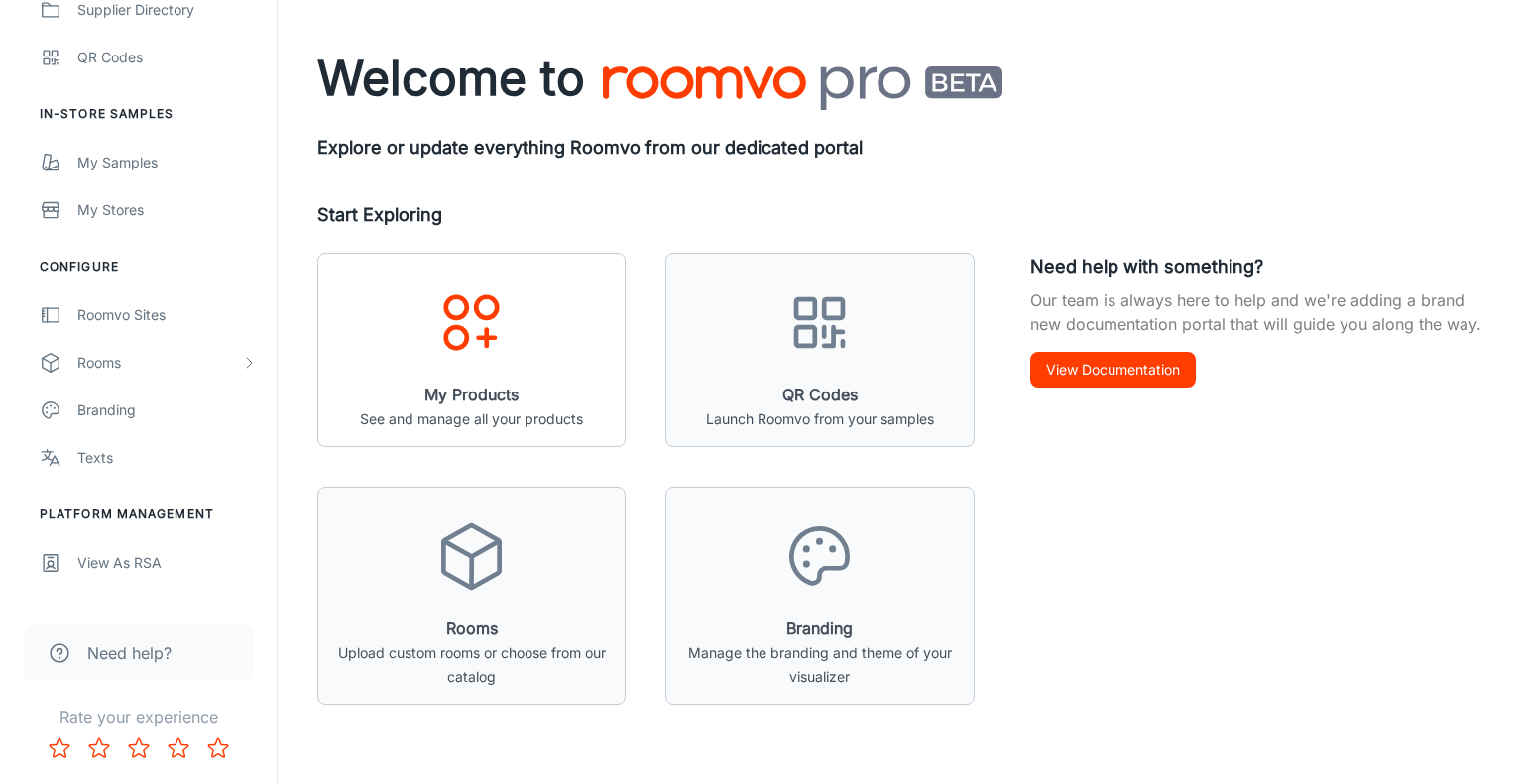 scroll, scrollTop: 0, scrollLeft: 0, axis: both 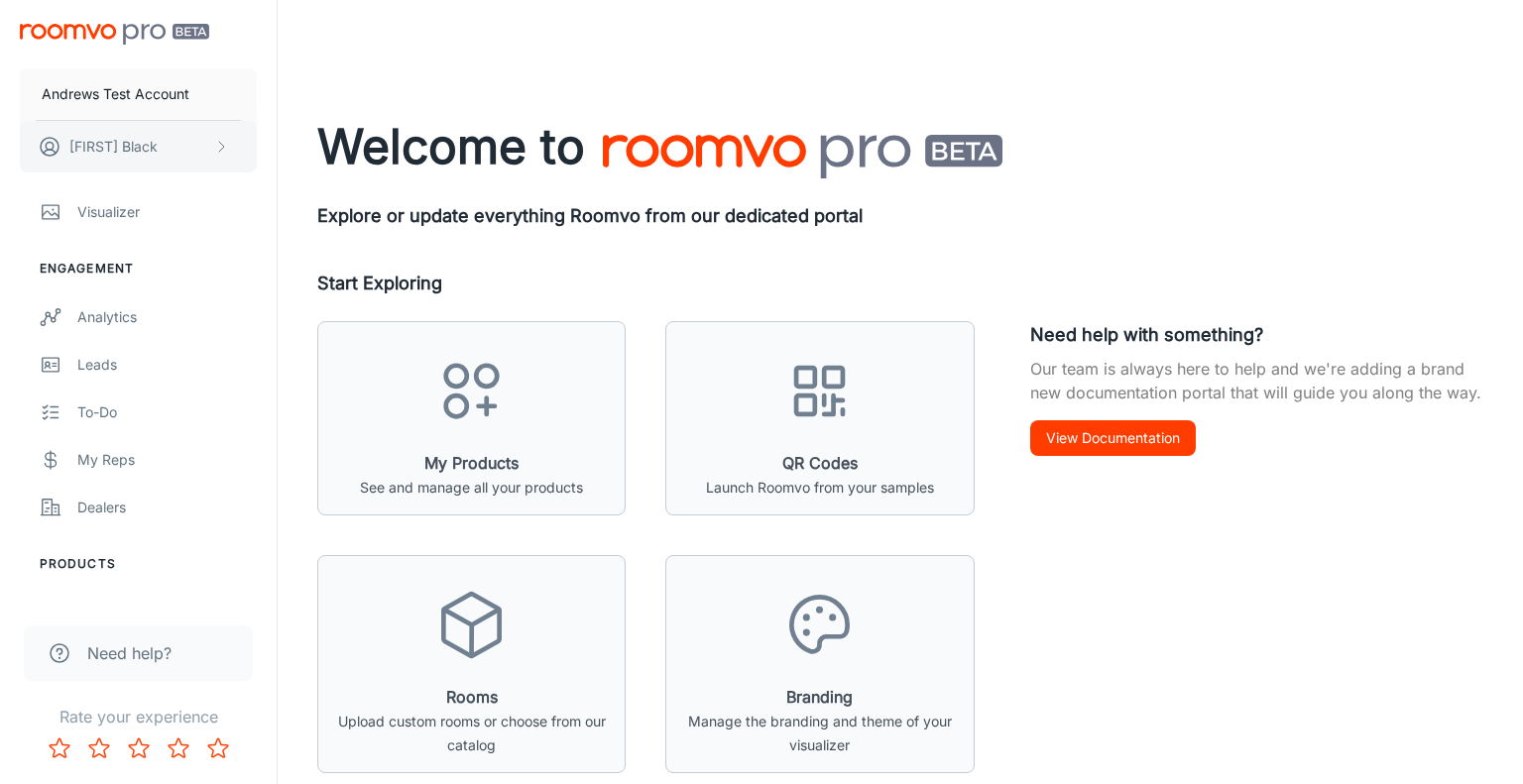 click on "[FIRST] [LAST]" at bounding box center (138, 147) 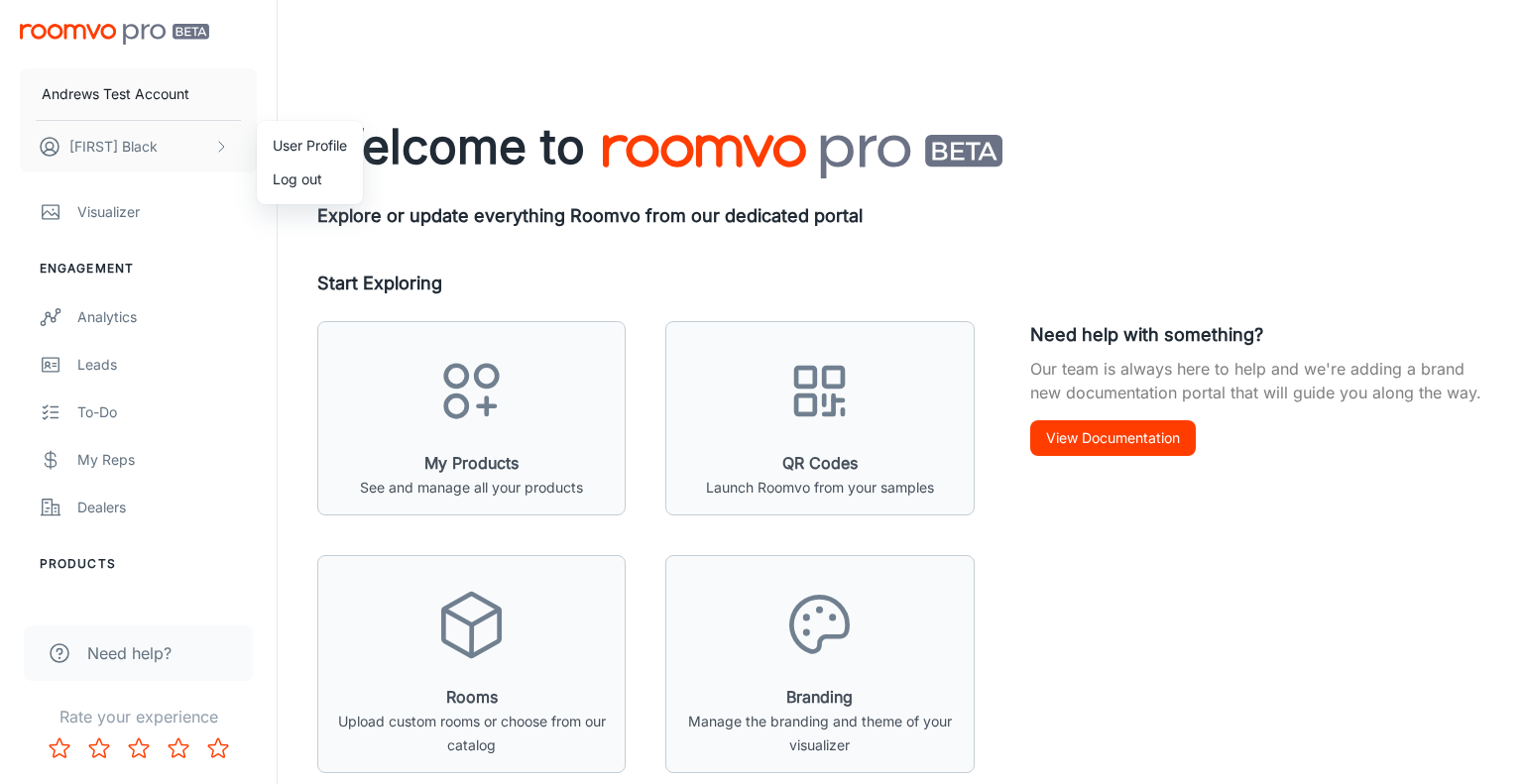 click at bounding box center [762, 392] 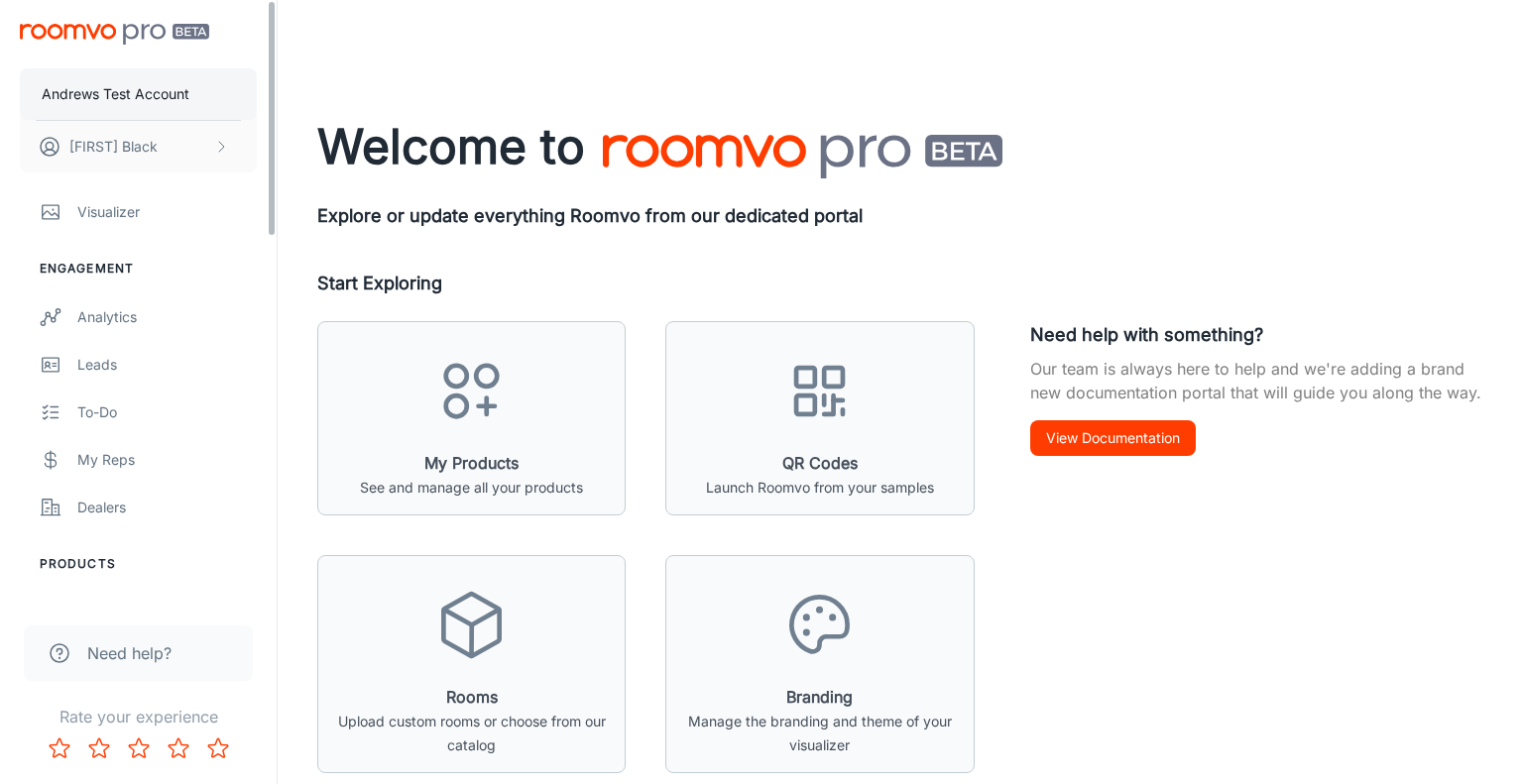 click on "Andrews Test Account" at bounding box center (115, 94) 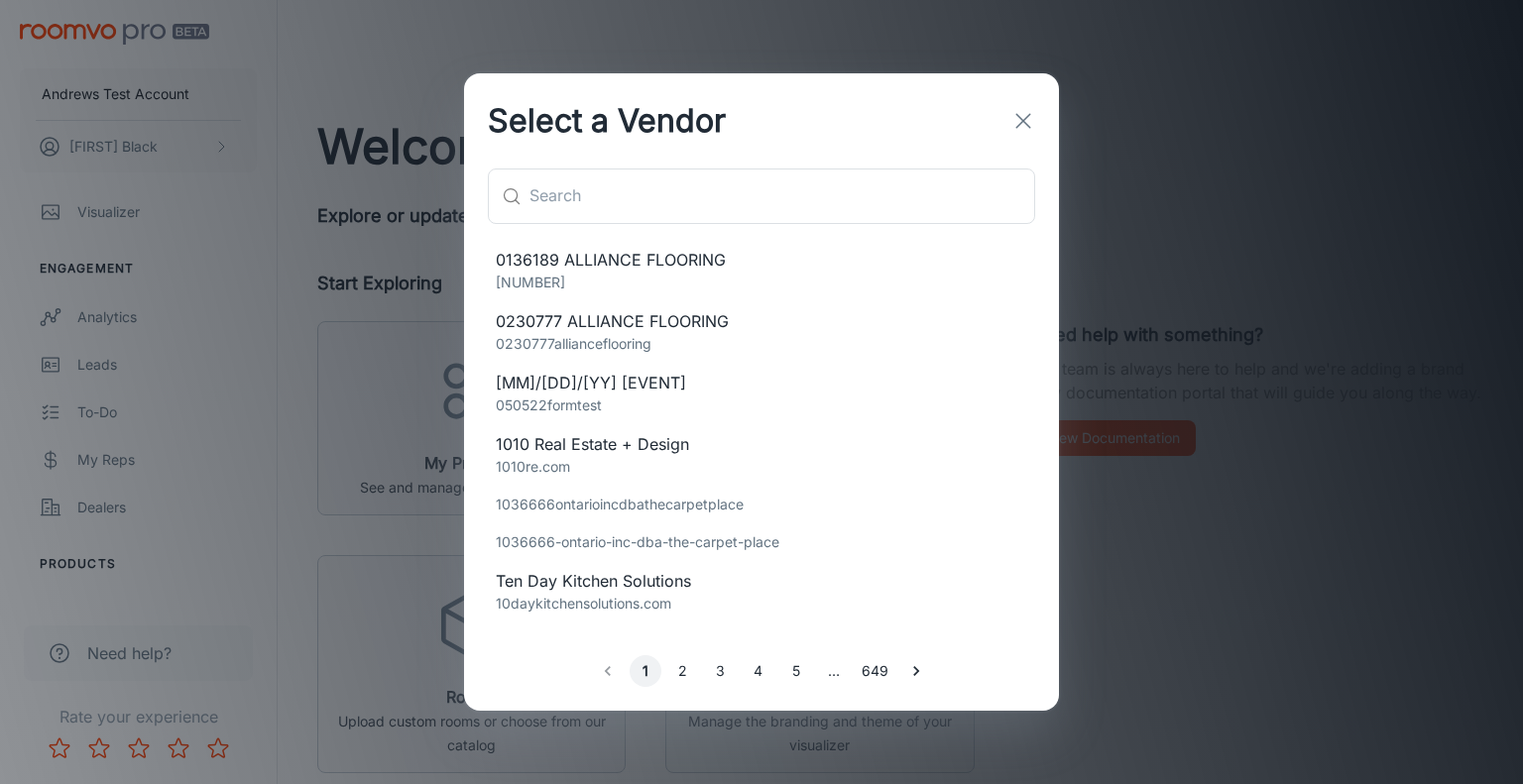 click on "Select a Vendor" at bounding box center (607, 121) 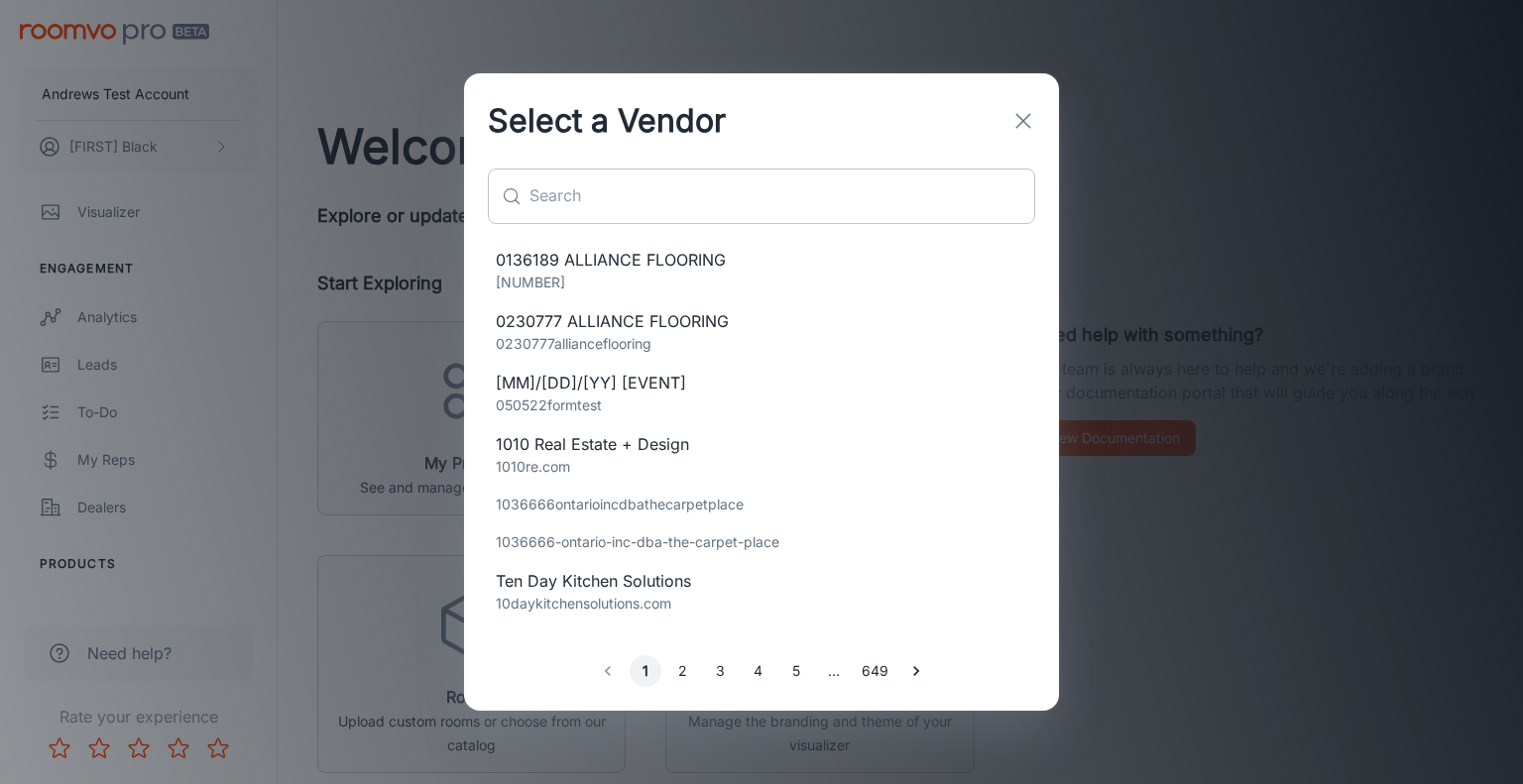 click at bounding box center (782, 196) 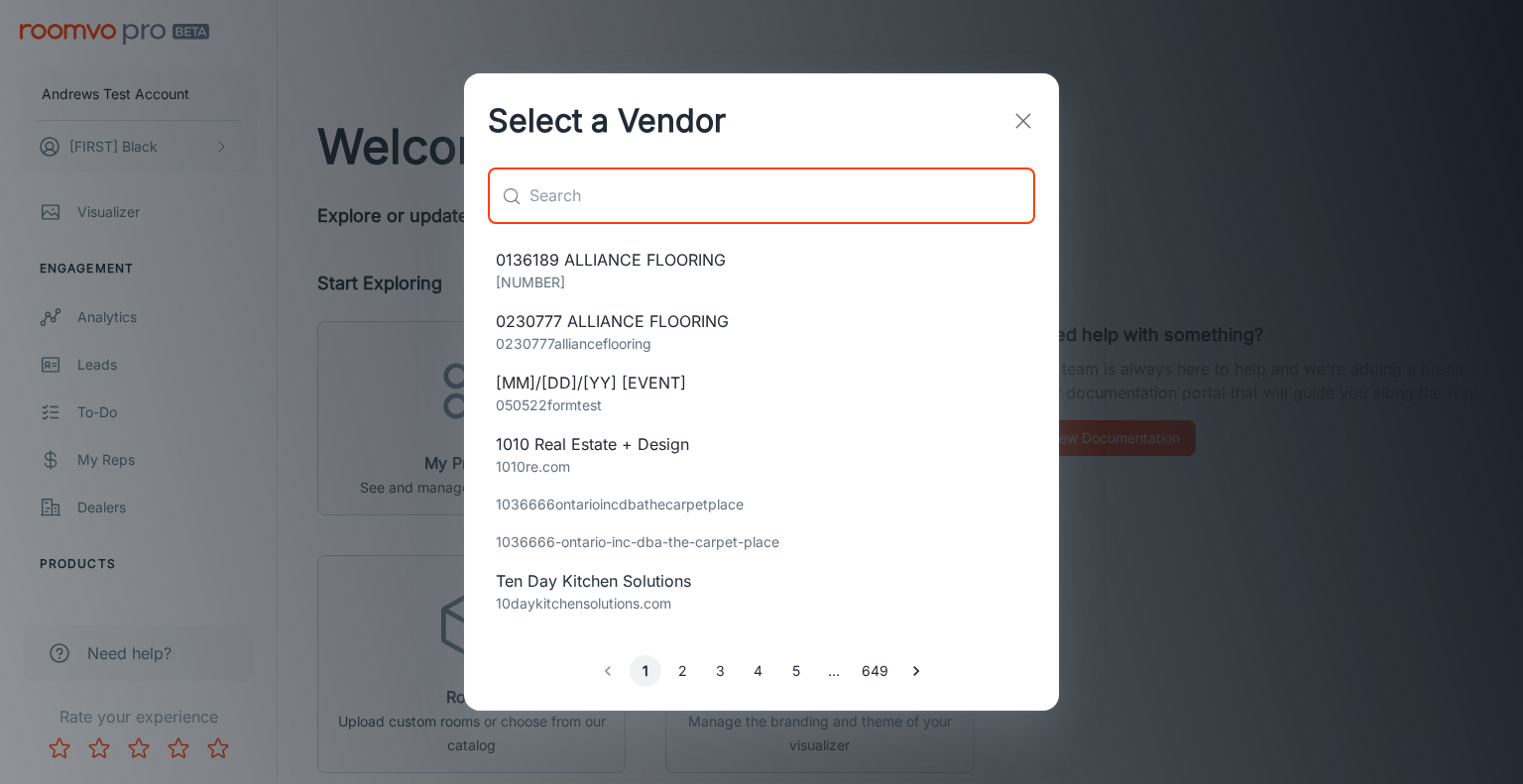 paste on "952844" 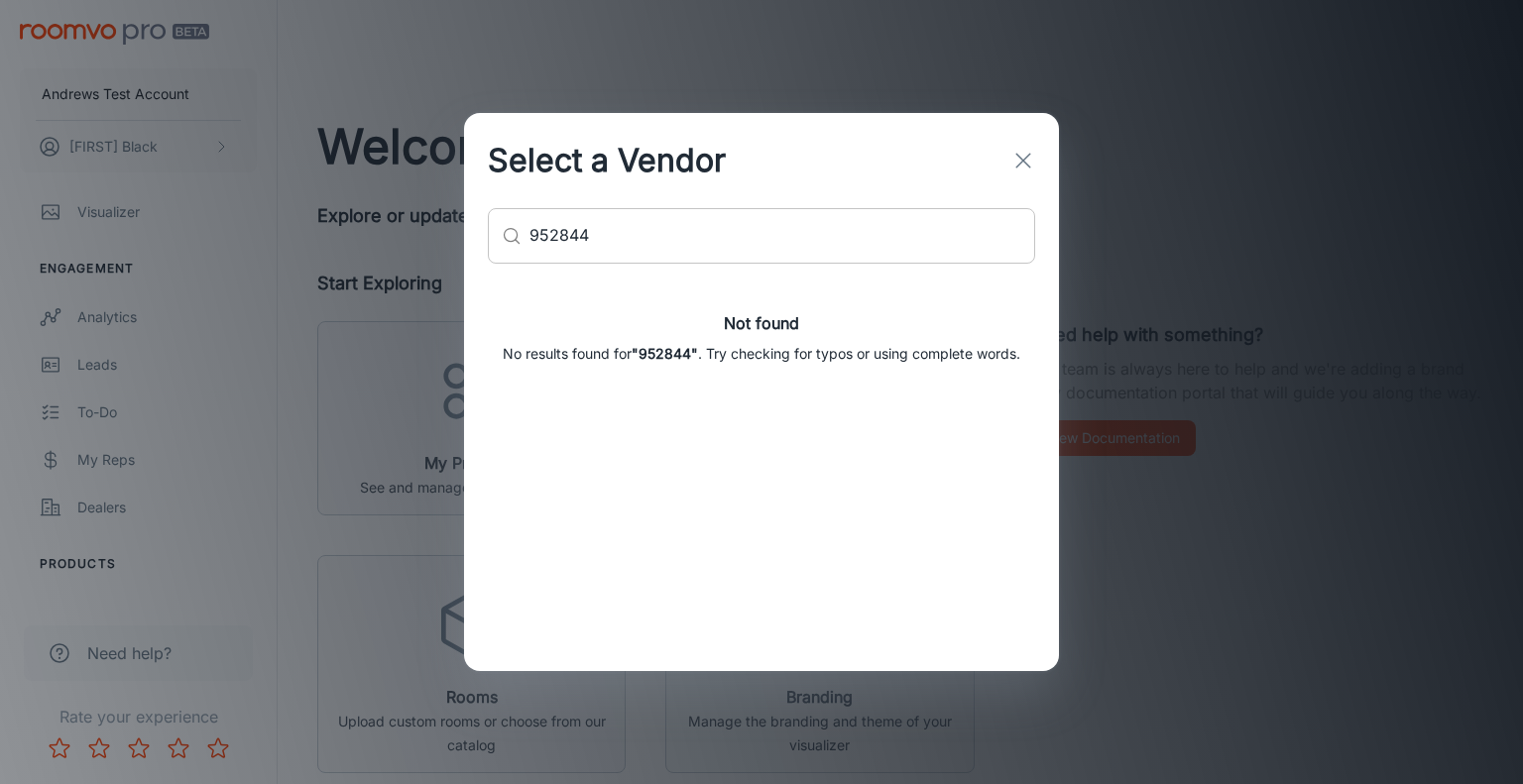 click on "952844" at bounding box center (782, 236) 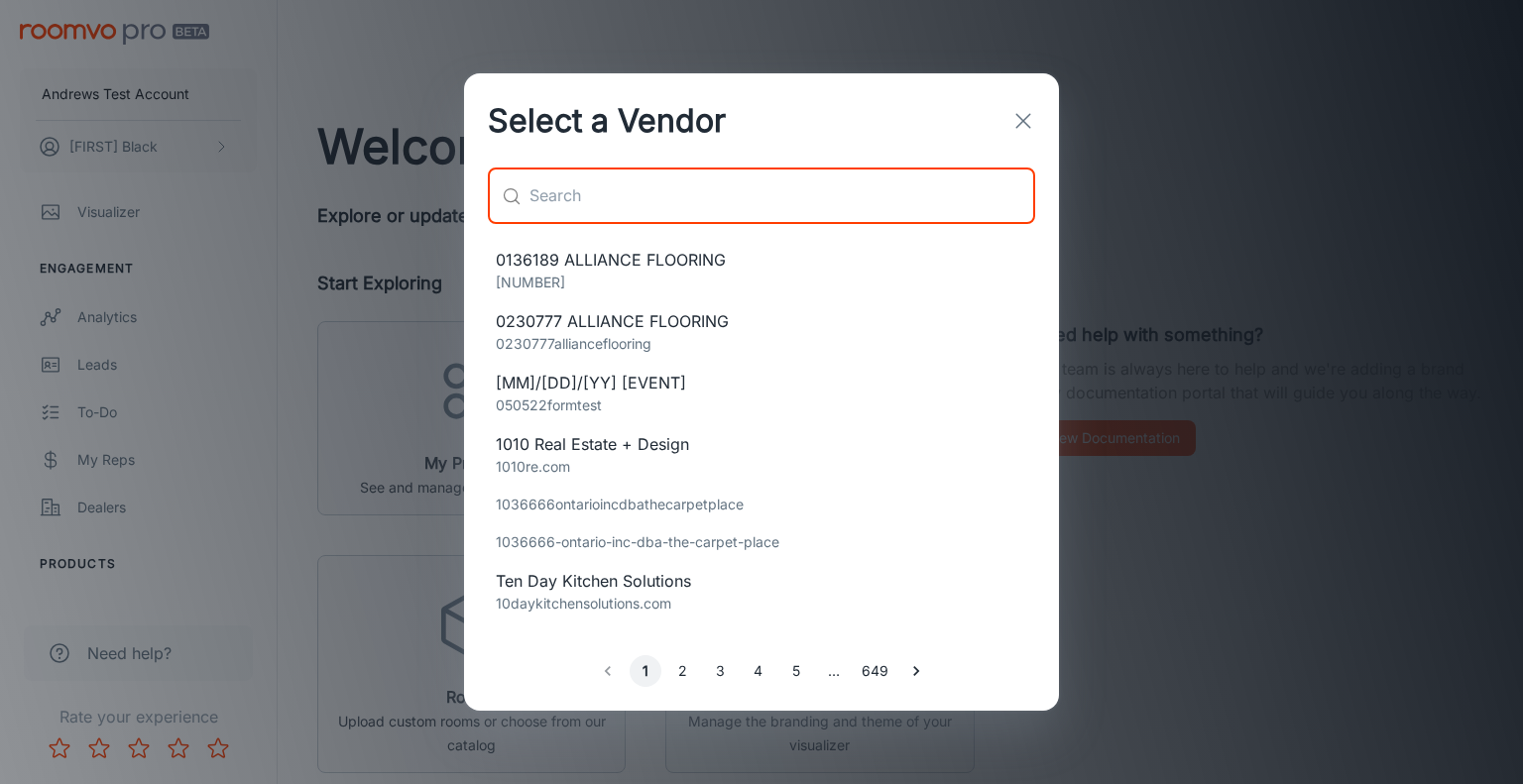 paste on "flatoutflooring.com" 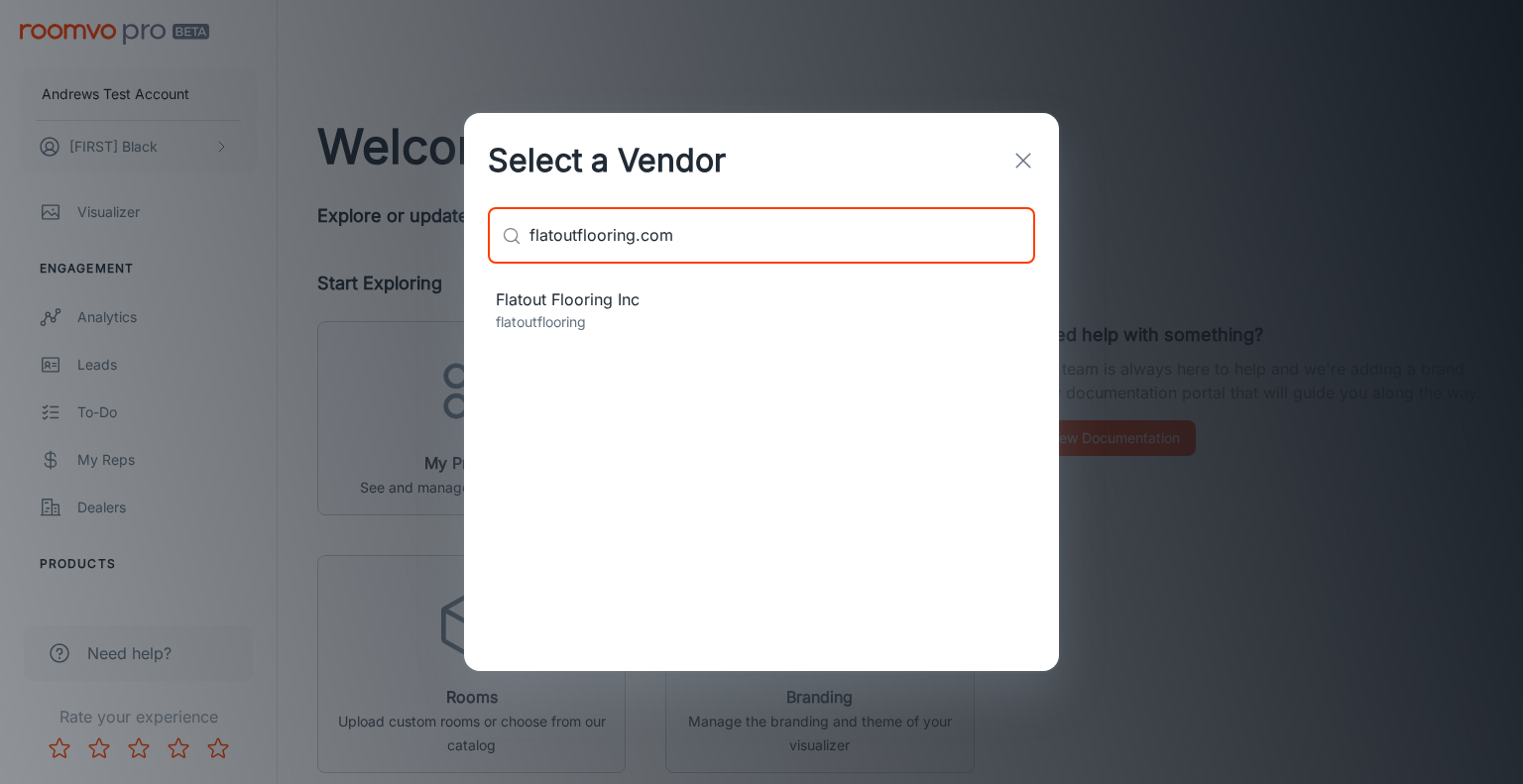 type on "flatoutflooring.com" 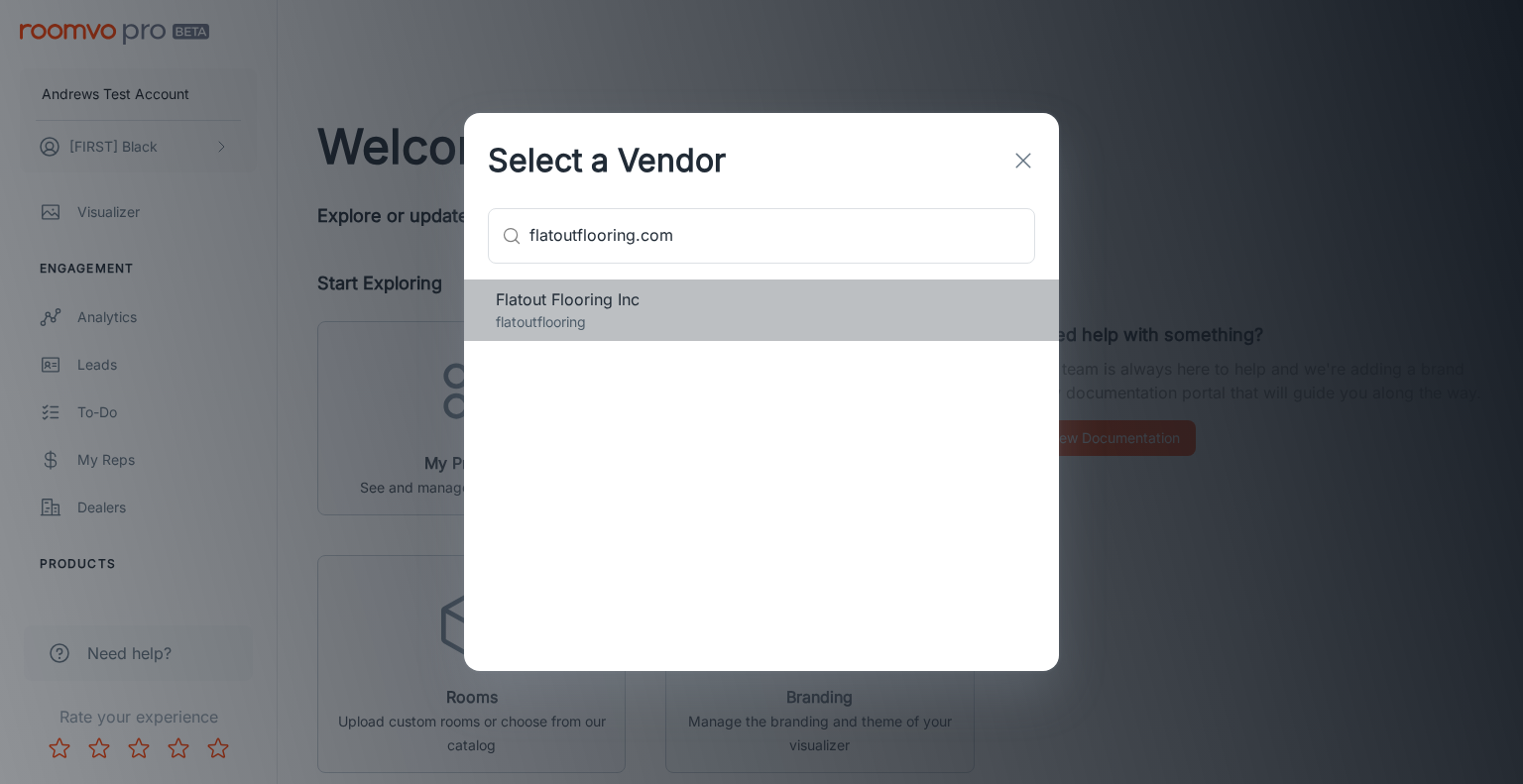 click on "Flatout Flooring Inc flatoutflooring" at bounding box center (762, 310) 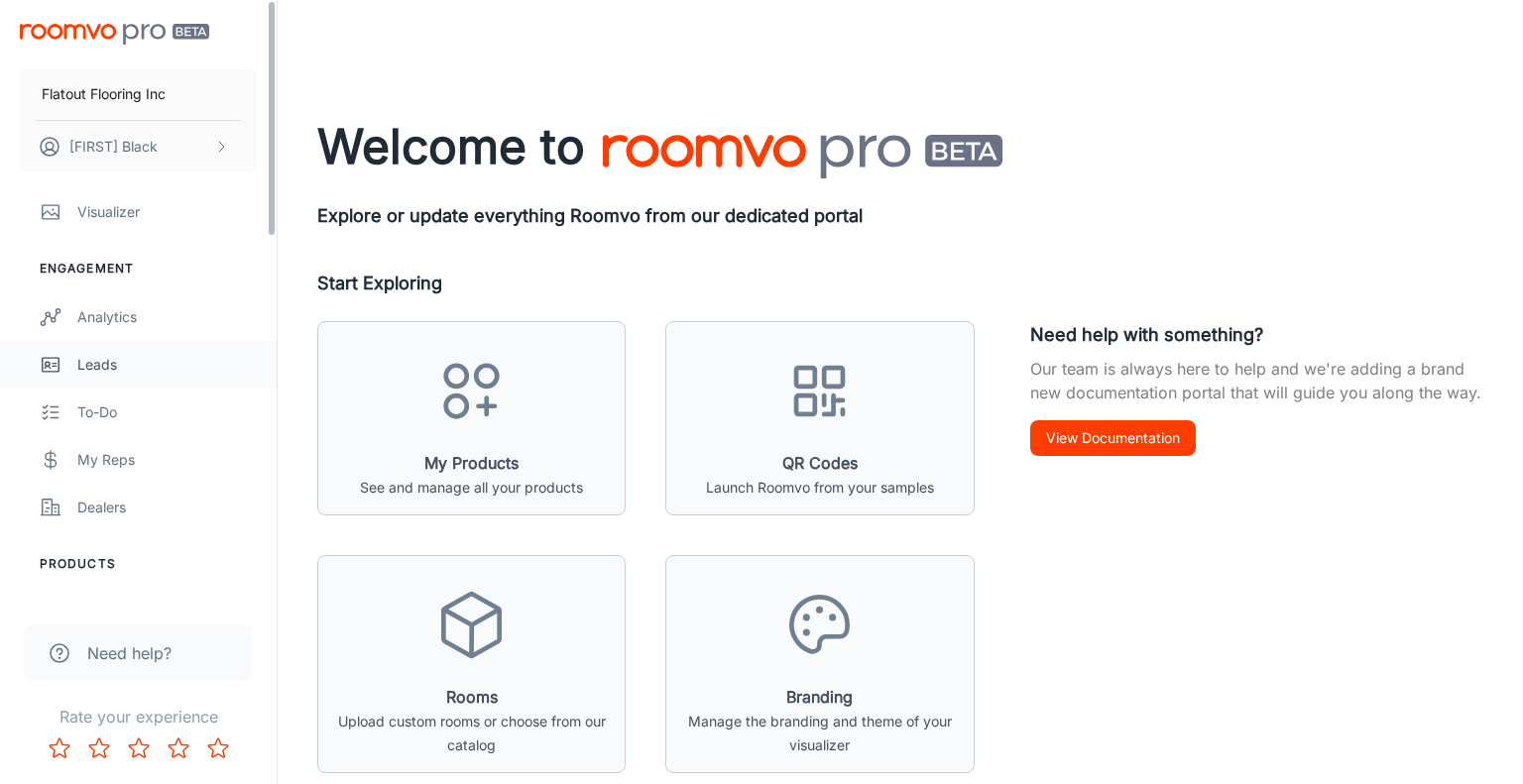 scroll, scrollTop: 920, scrollLeft: 0, axis: vertical 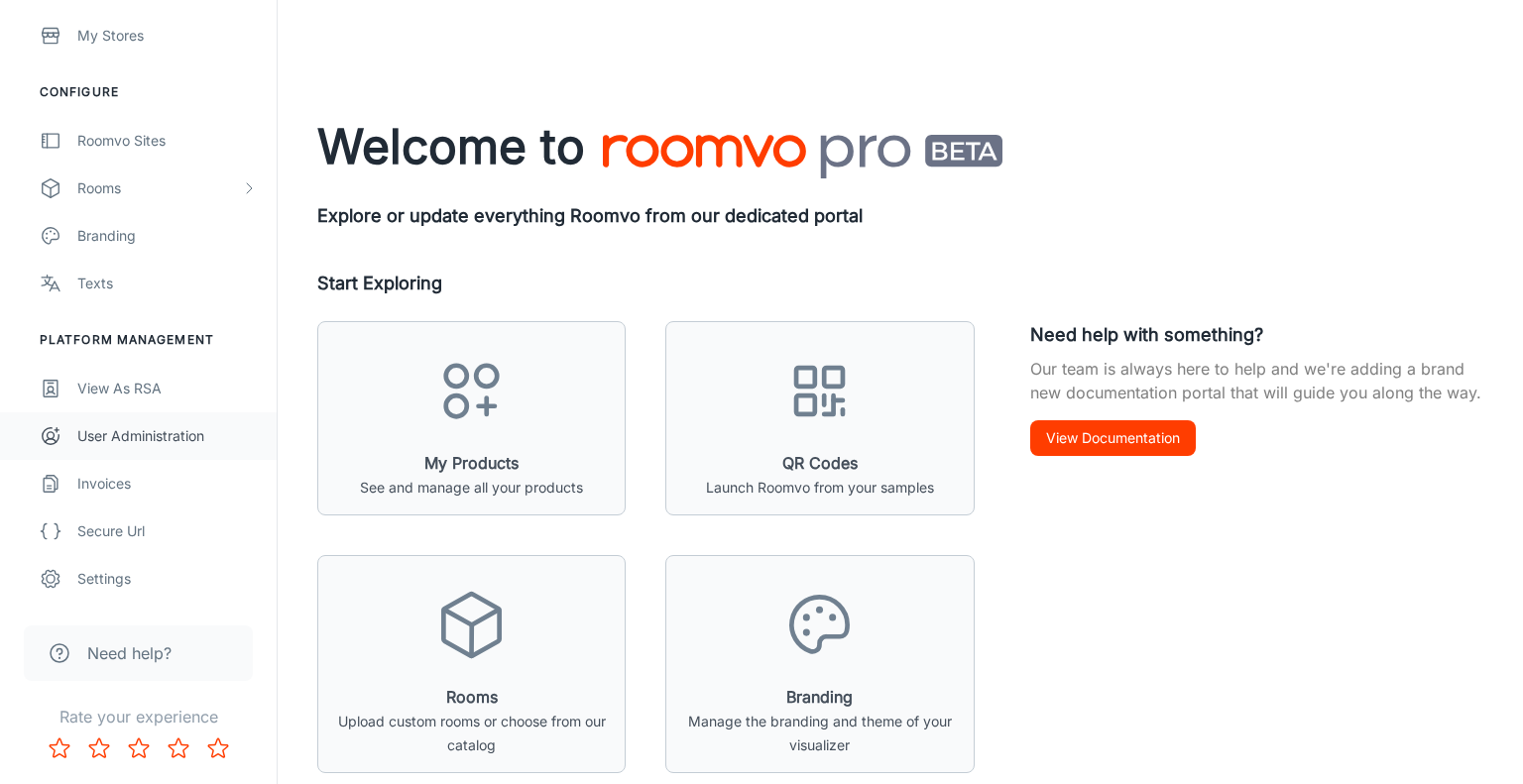 click on "User Administration" at bounding box center (167, 436) 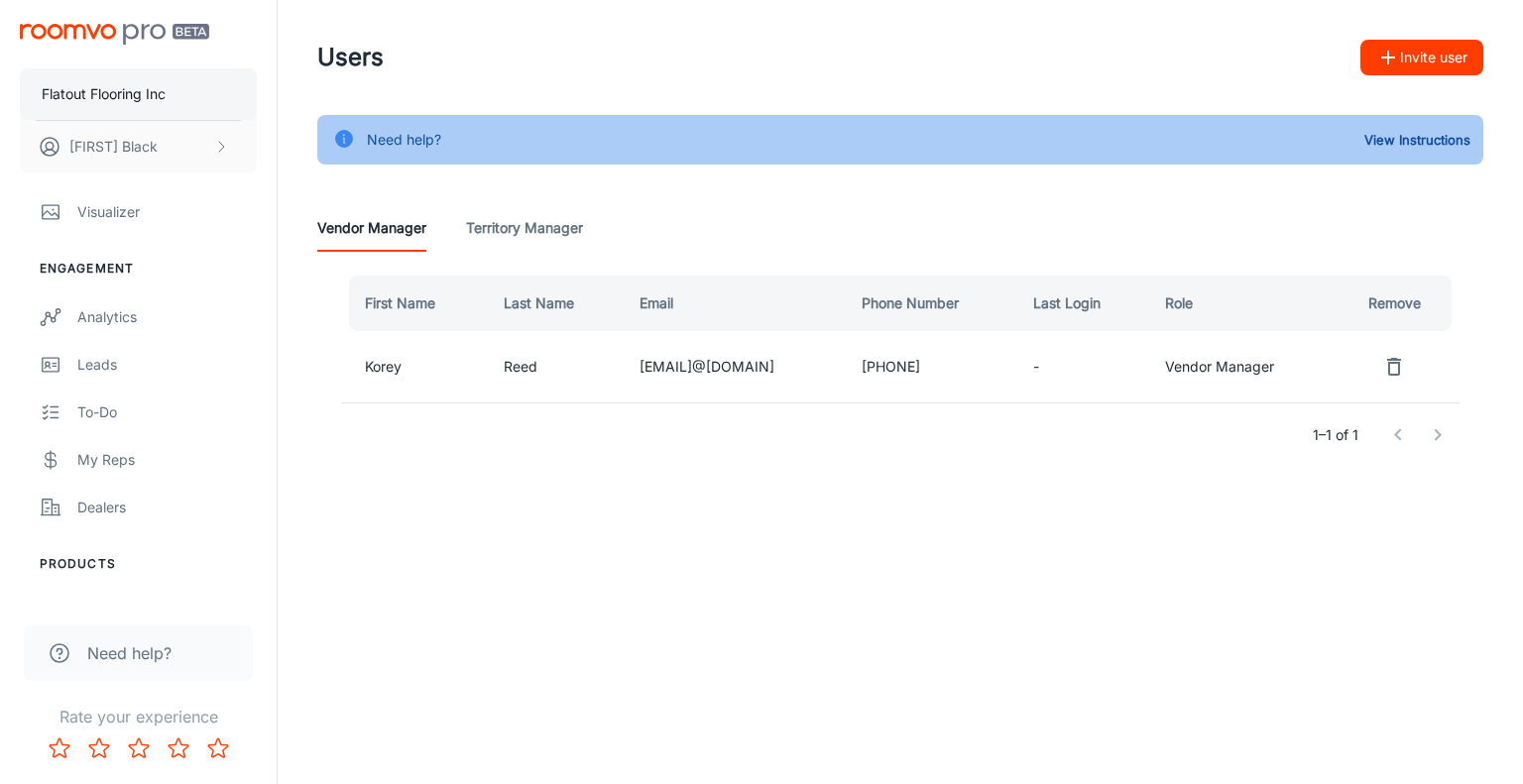 click on "[COMPANY]" at bounding box center (138, 94) 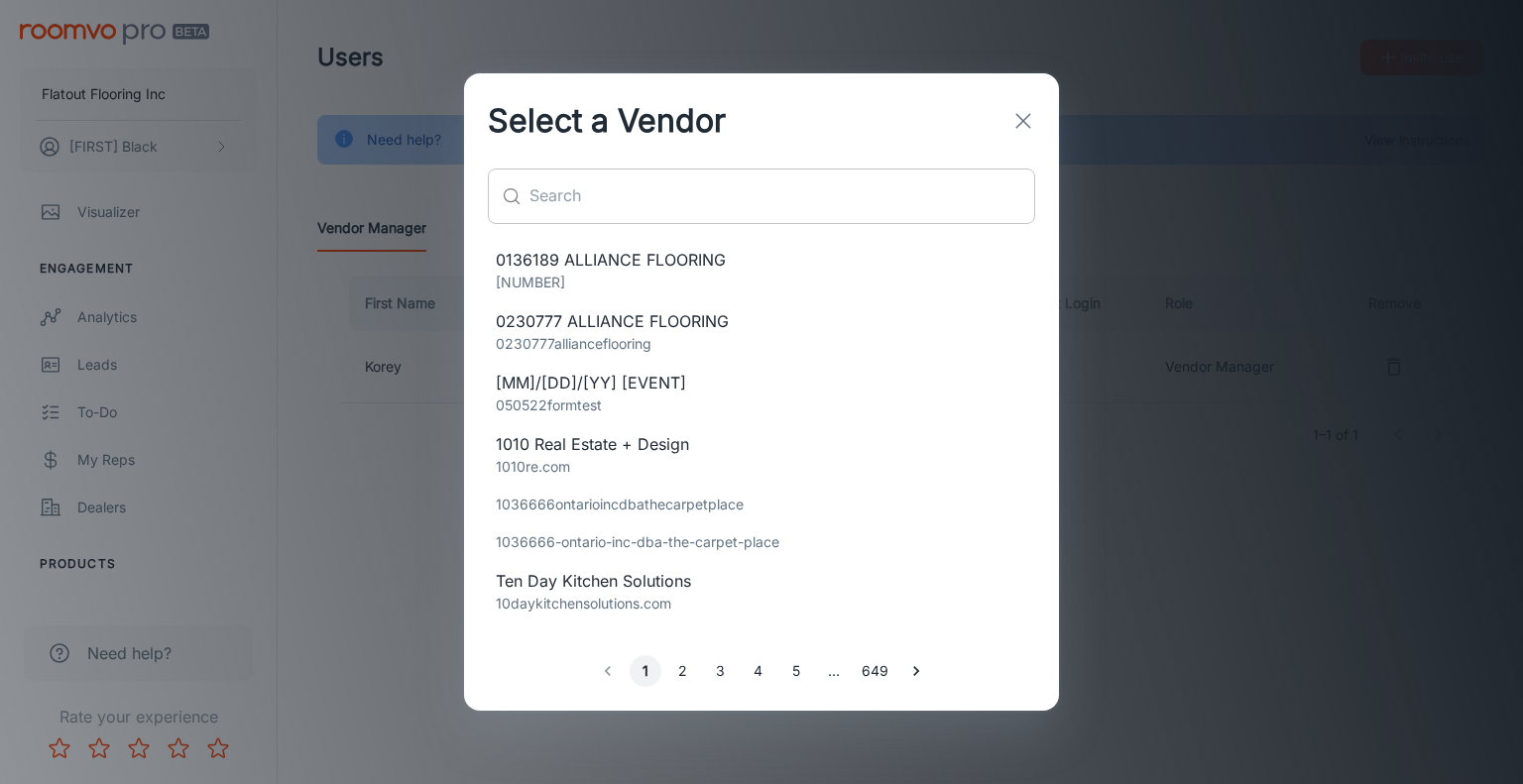 click at bounding box center [782, 196] 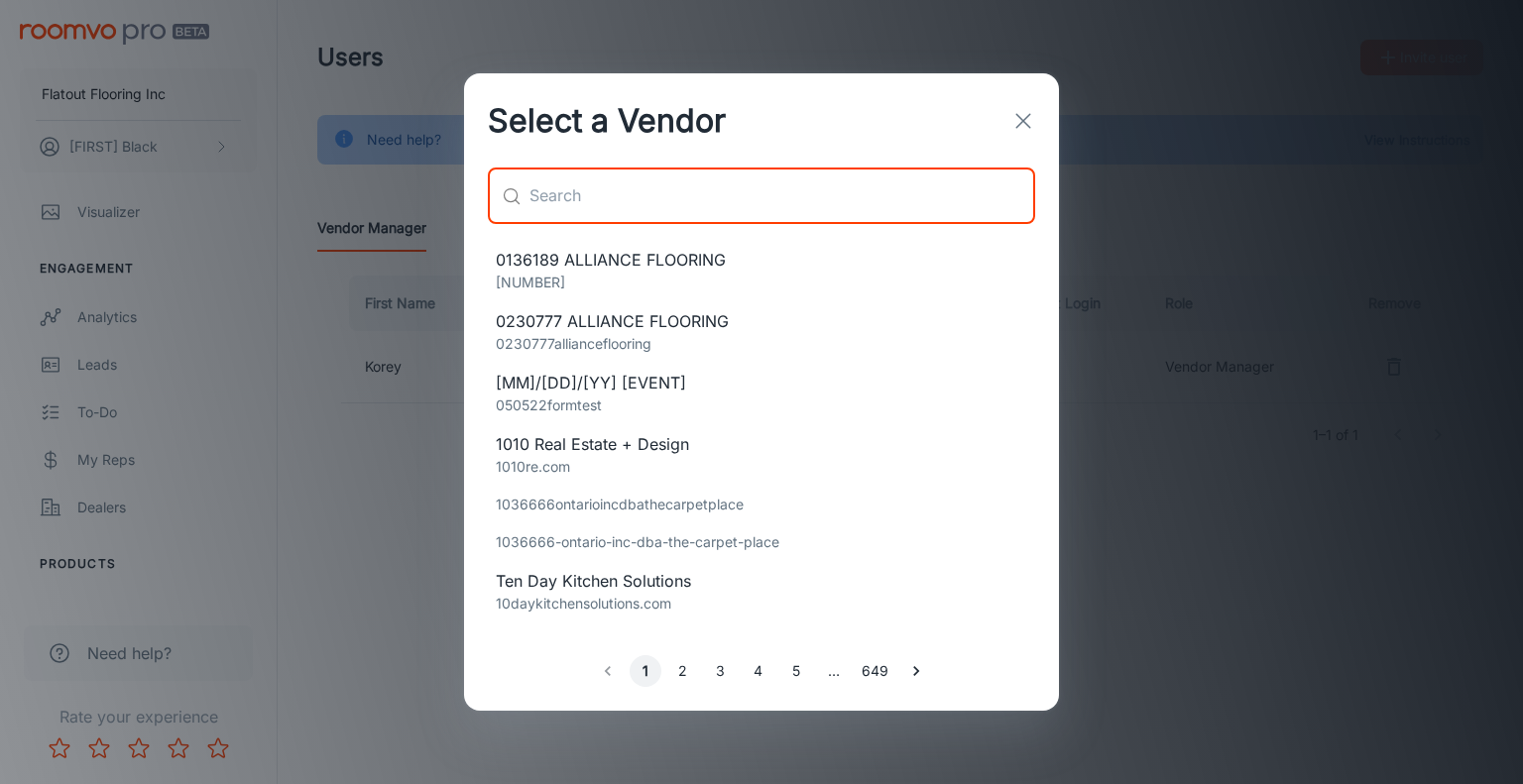 paste on "f-w-s.net" 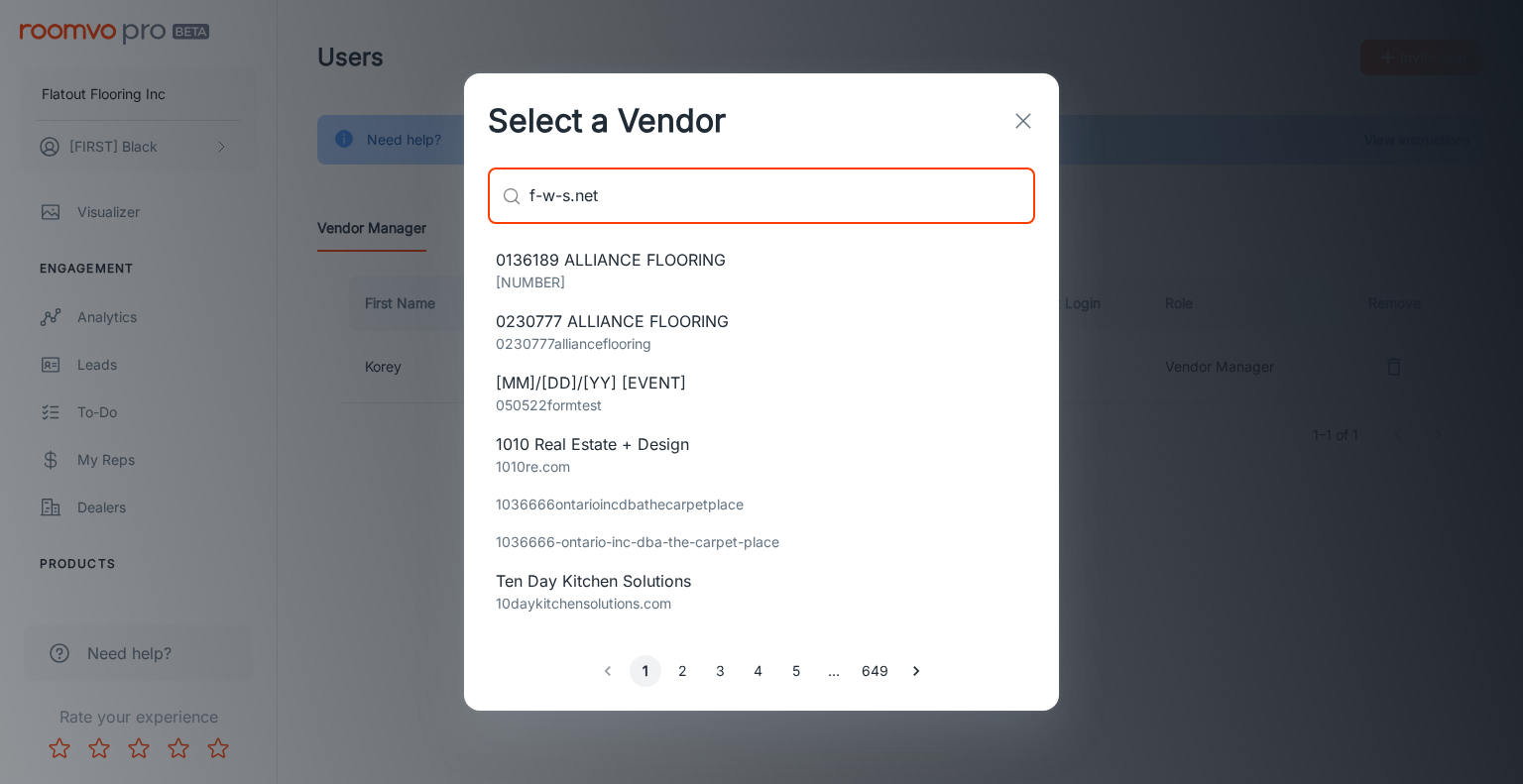 type on "f-w-s.net" 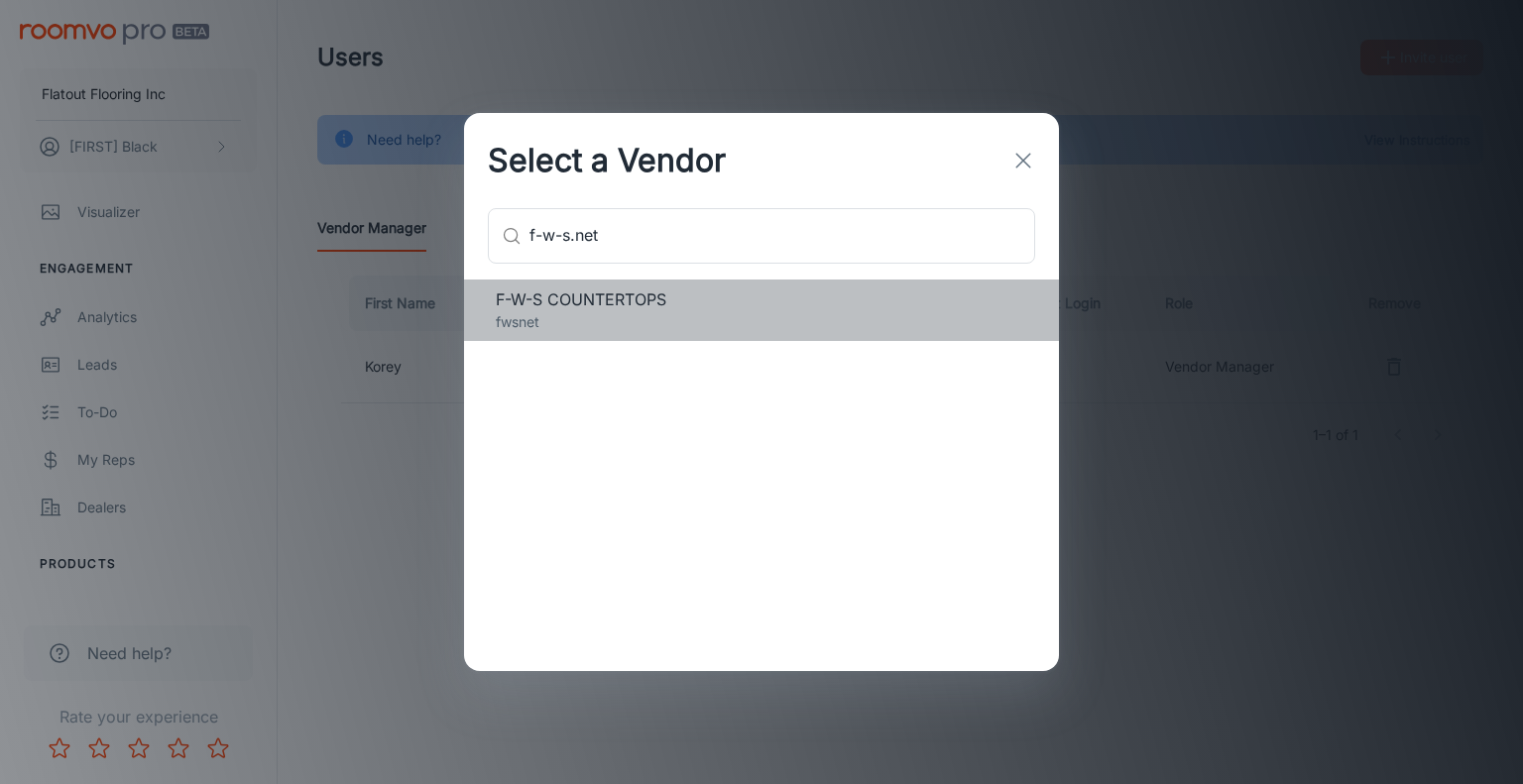 click on "F-W-S COUNTERTOPS fwsnet" at bounding box center (762, 310) 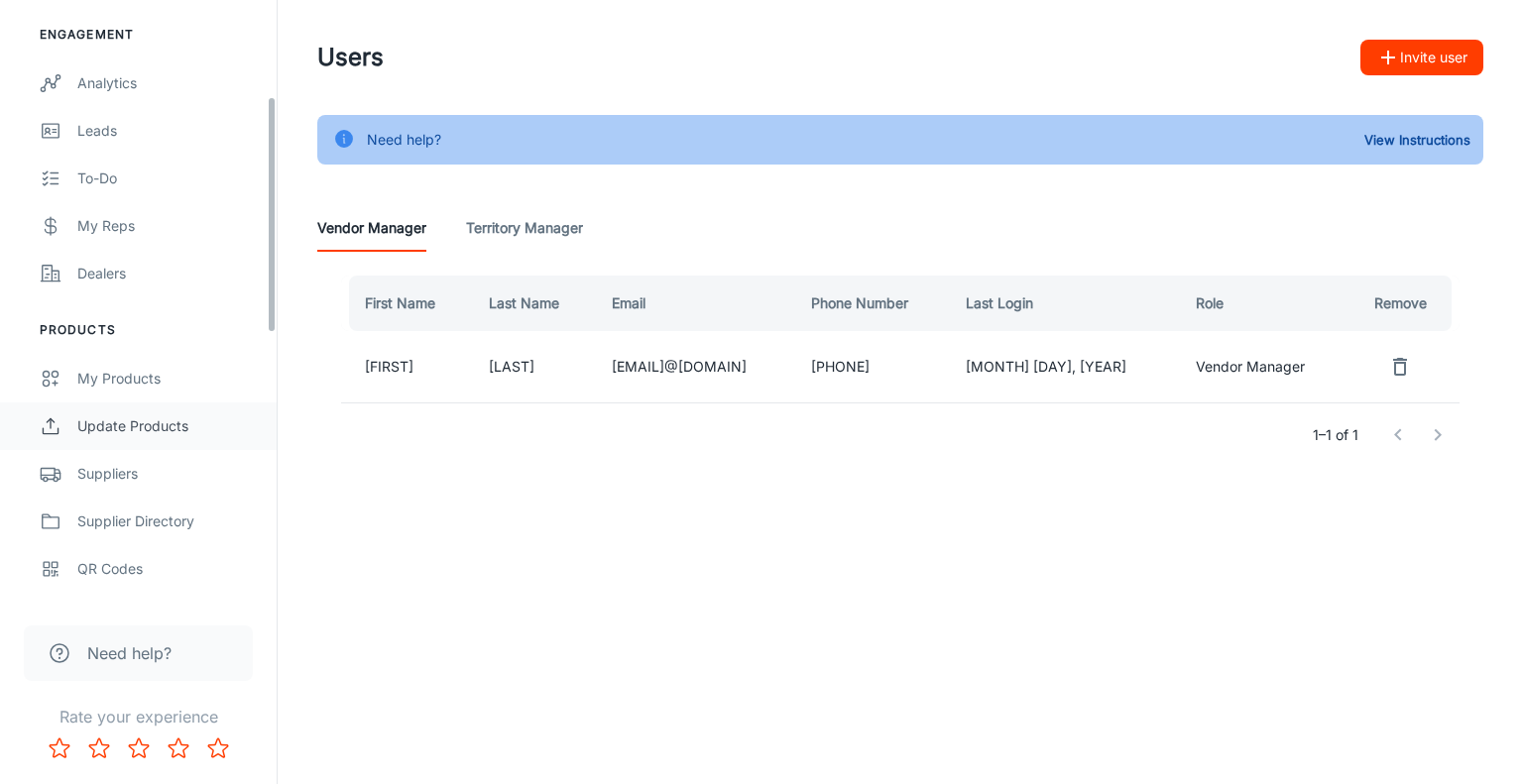 scroll, scrollTop: 263, scrollLeft: 0, axis: vertical 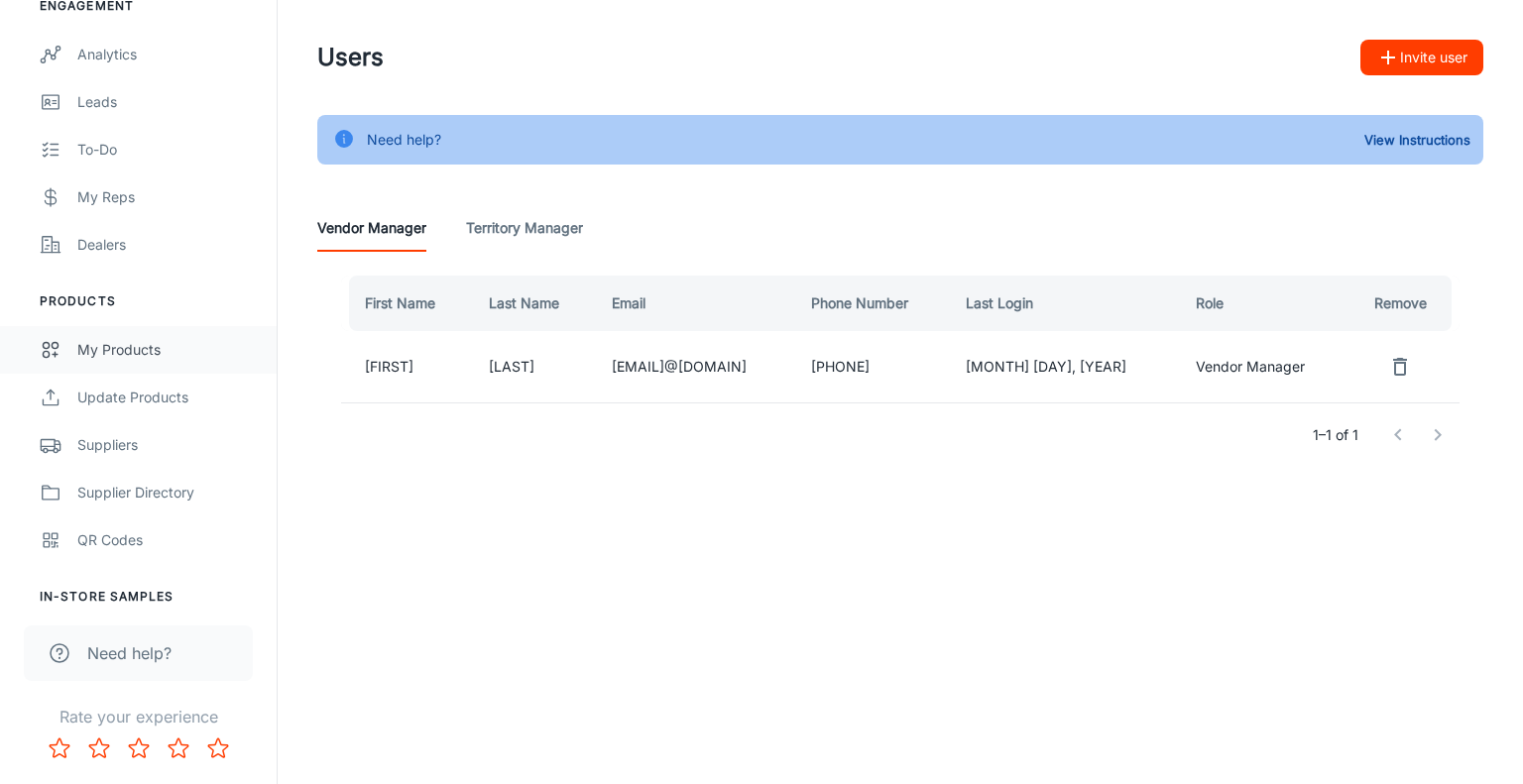 click on "My Products" at bounding box center [138, 350] 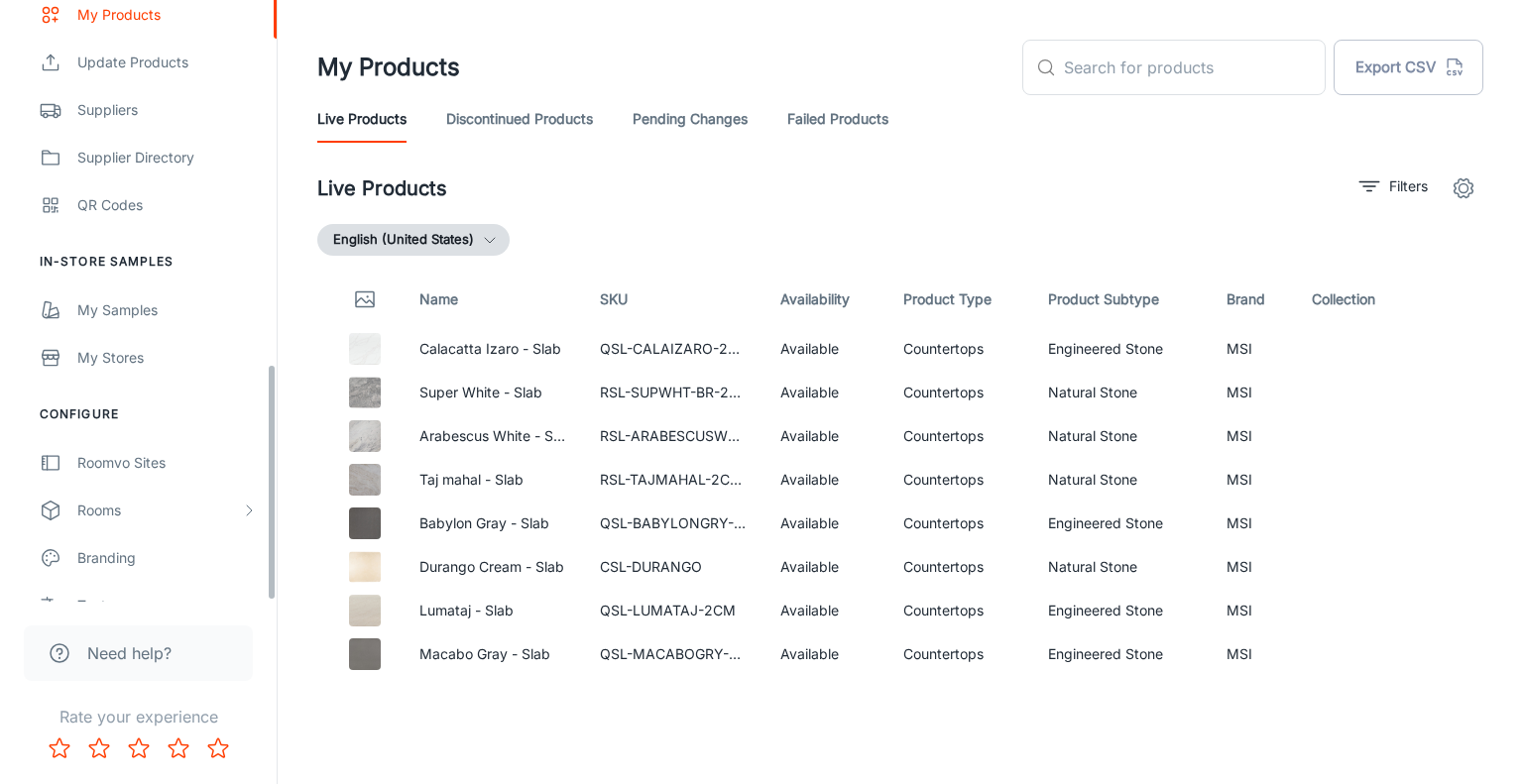 scroll, scrollTop: 920, scrollLeft: 0, axis: vertical 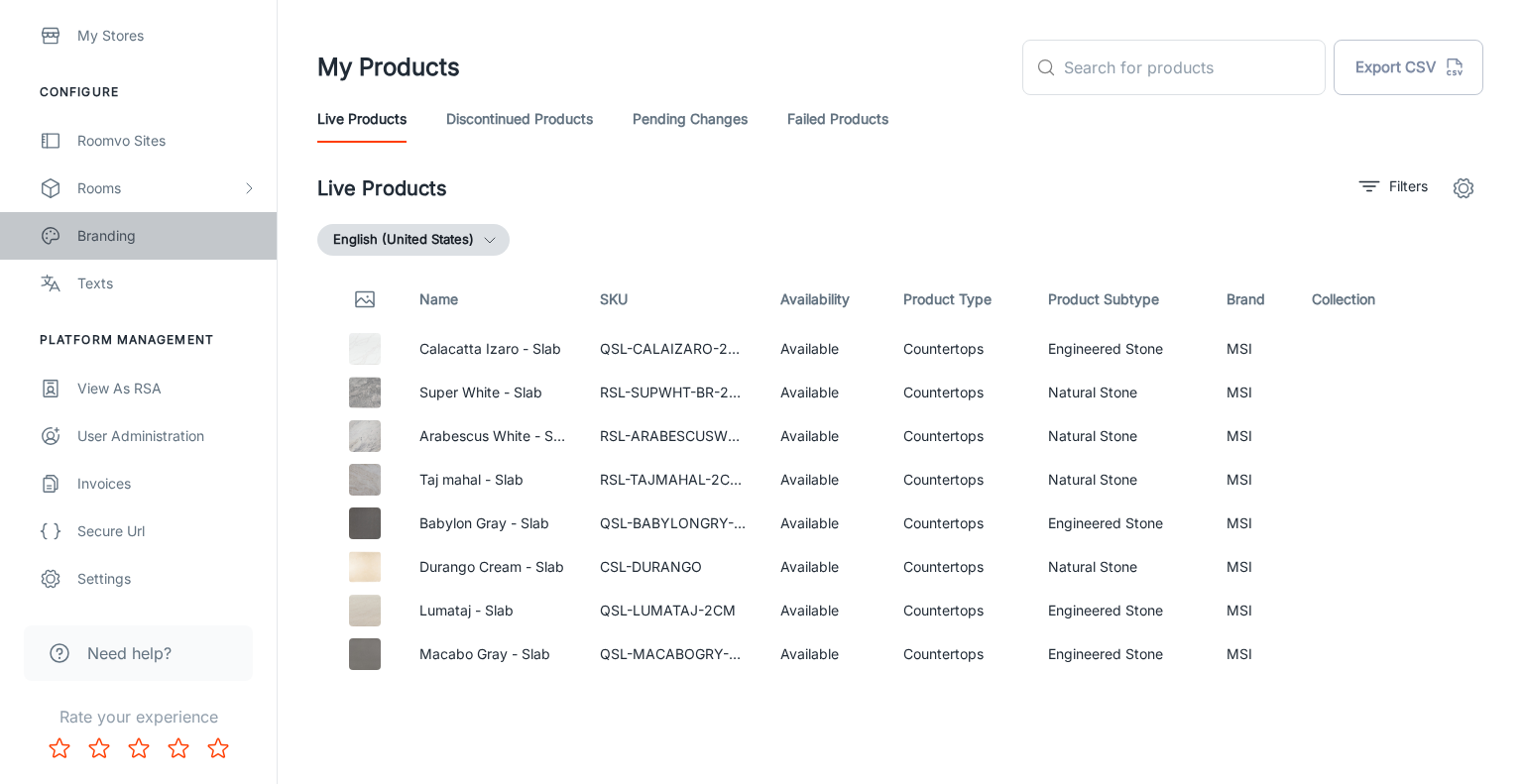 click on "Branding" at bounding box center (167, 236) 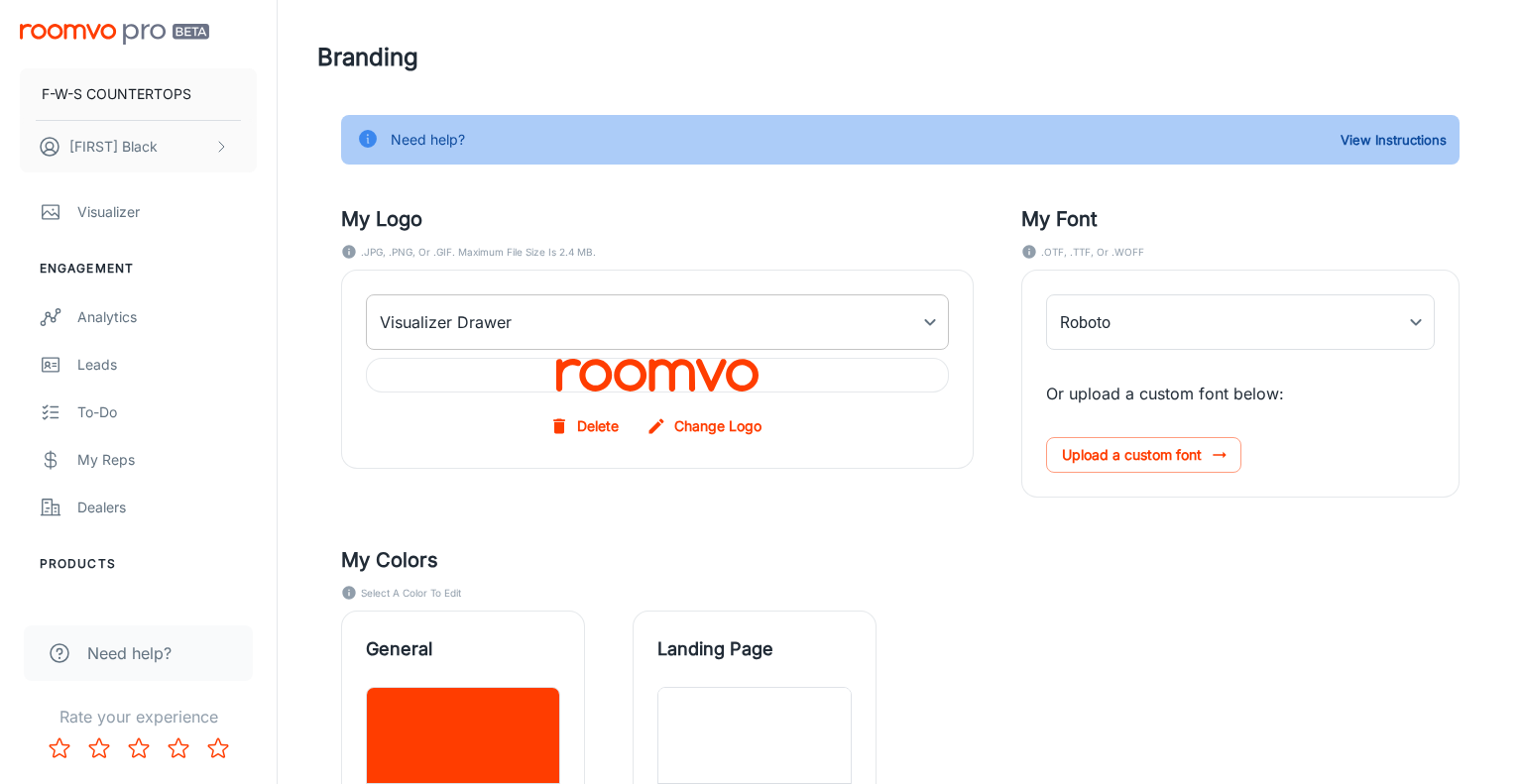 click on "Branding [COMPANY] [FIRST] [LAST] Visualizer Engagement Analytics Leads To-do My Reps Dealers Products My Products Update Products Suppliers Supplier Directory QR Codes In-Store Samples My Samples My Stores Configure Roomvo Sites Rooms My Rooms Designer Rooms Custom Rooms Branding Texts Platform Management View as RSA User Administration Invoices Secure Url Settings Need help? Rate your experience Need help? View Instructions My Logo .JPG, .PNG, or .GIF. Maximum file size is 2.4 MB. Visualizer Drawer myDrawerLogoBackgroundImage ​ Delete Change Logo My Font .OTF, .TTF, or .WOFF Roboto Roboto ​ Or upload a custom font below: Upload a custom font My Colors Select a color to edit General Accent Landing Page Footer Background Landing Page Configuration Layout Prominent upload option 0 ​ Room organization Filters 0 ​ Save Changes Roomvo PRO | Branding Accent The accent color impacts several areas of the visualizer, including the loading spinner and certain buttons (in these examples it is purple)." at bounding box center [762, 392] 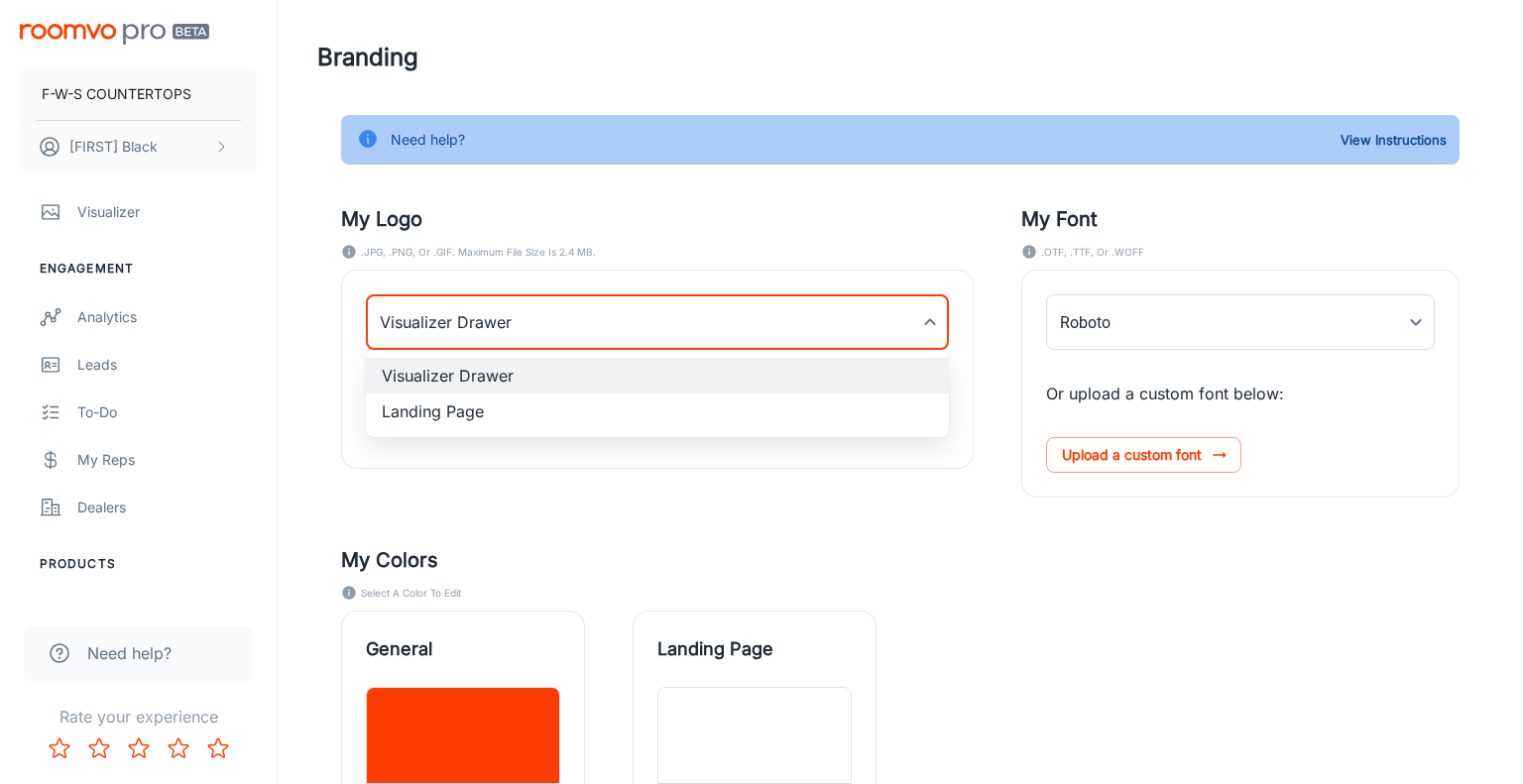 click at bounding box center [762, 392] 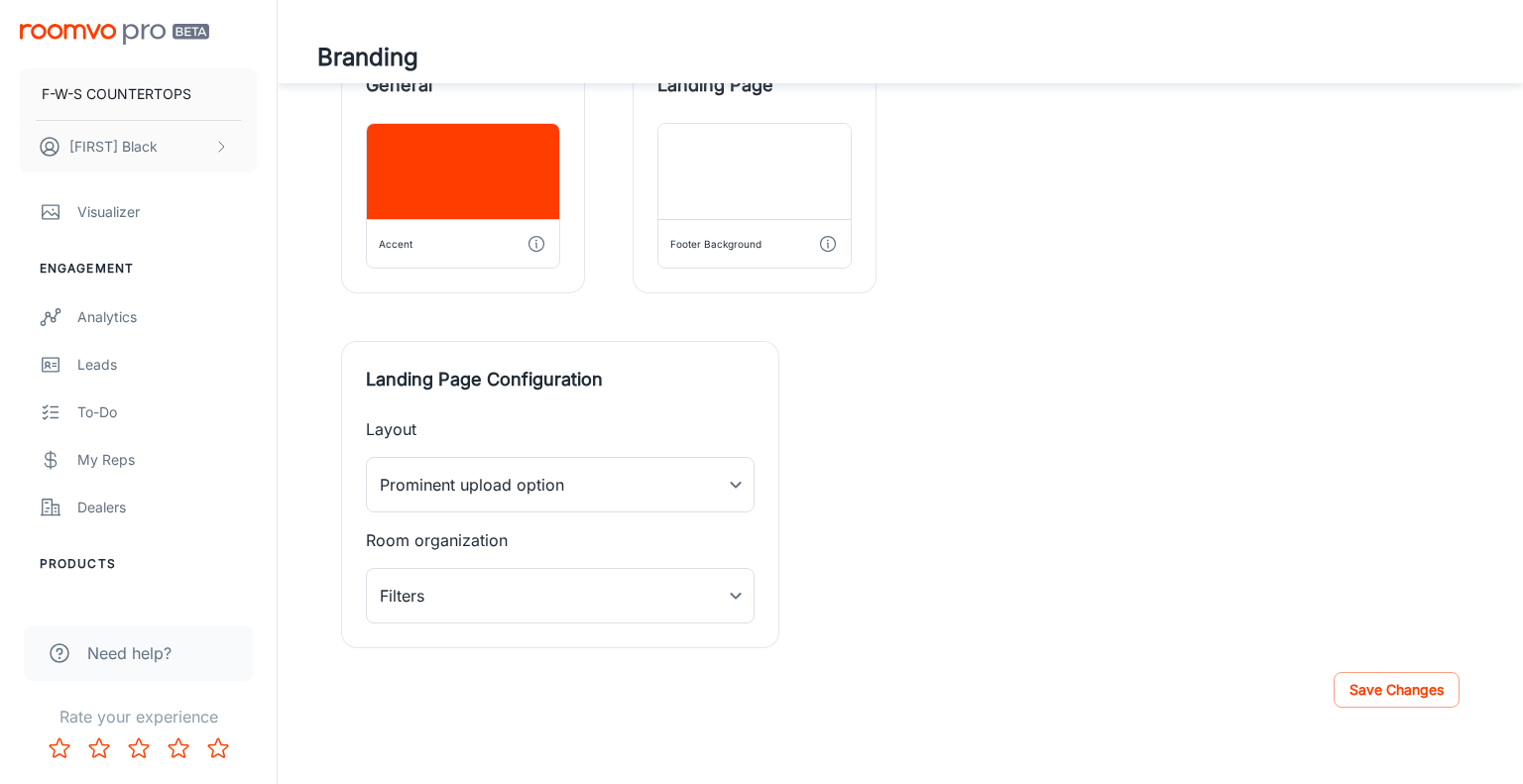 scroll, scrollTop: 0, scrollLeft: 0, axis: both 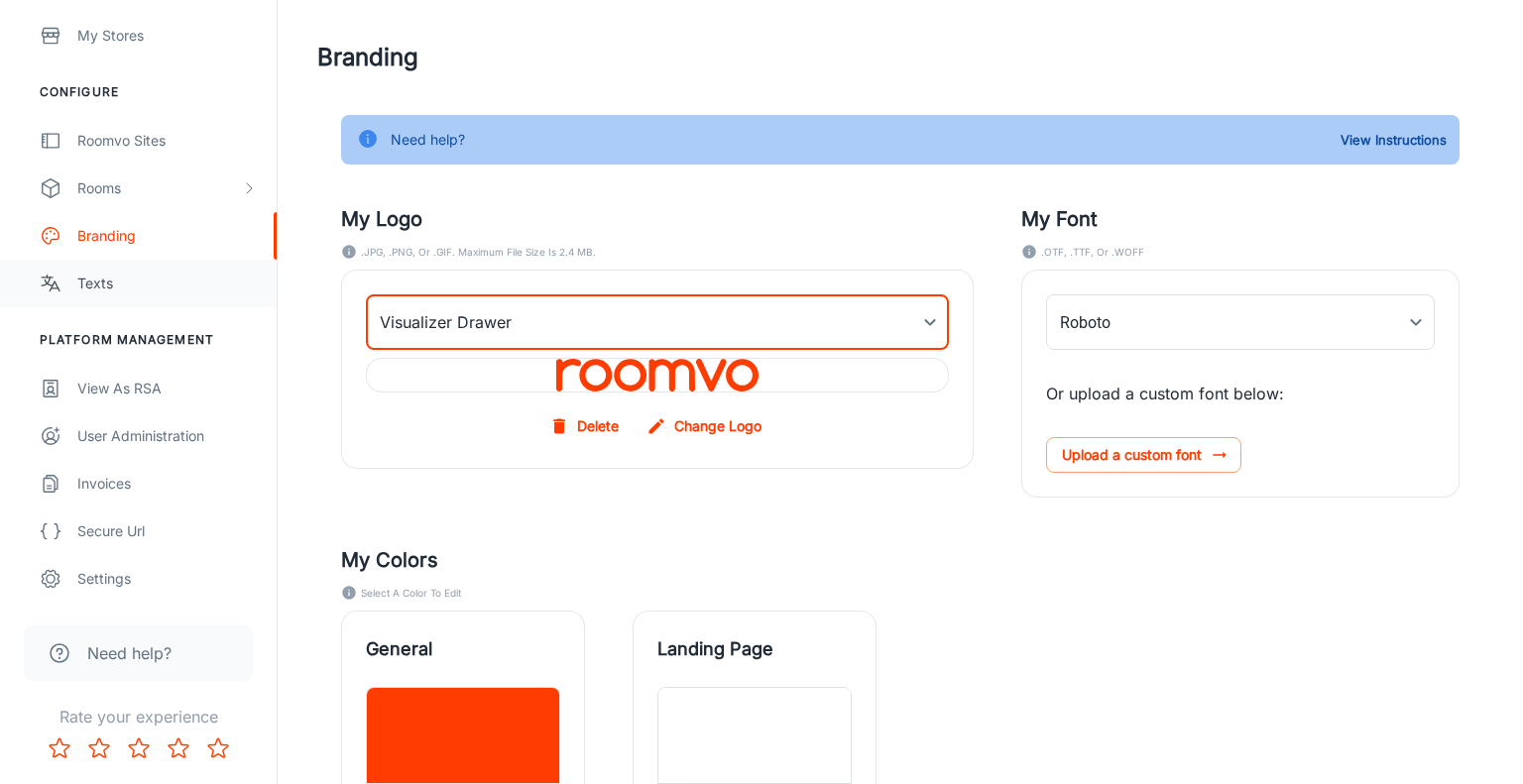 click on "Texts" at bounding box center [167, 283] 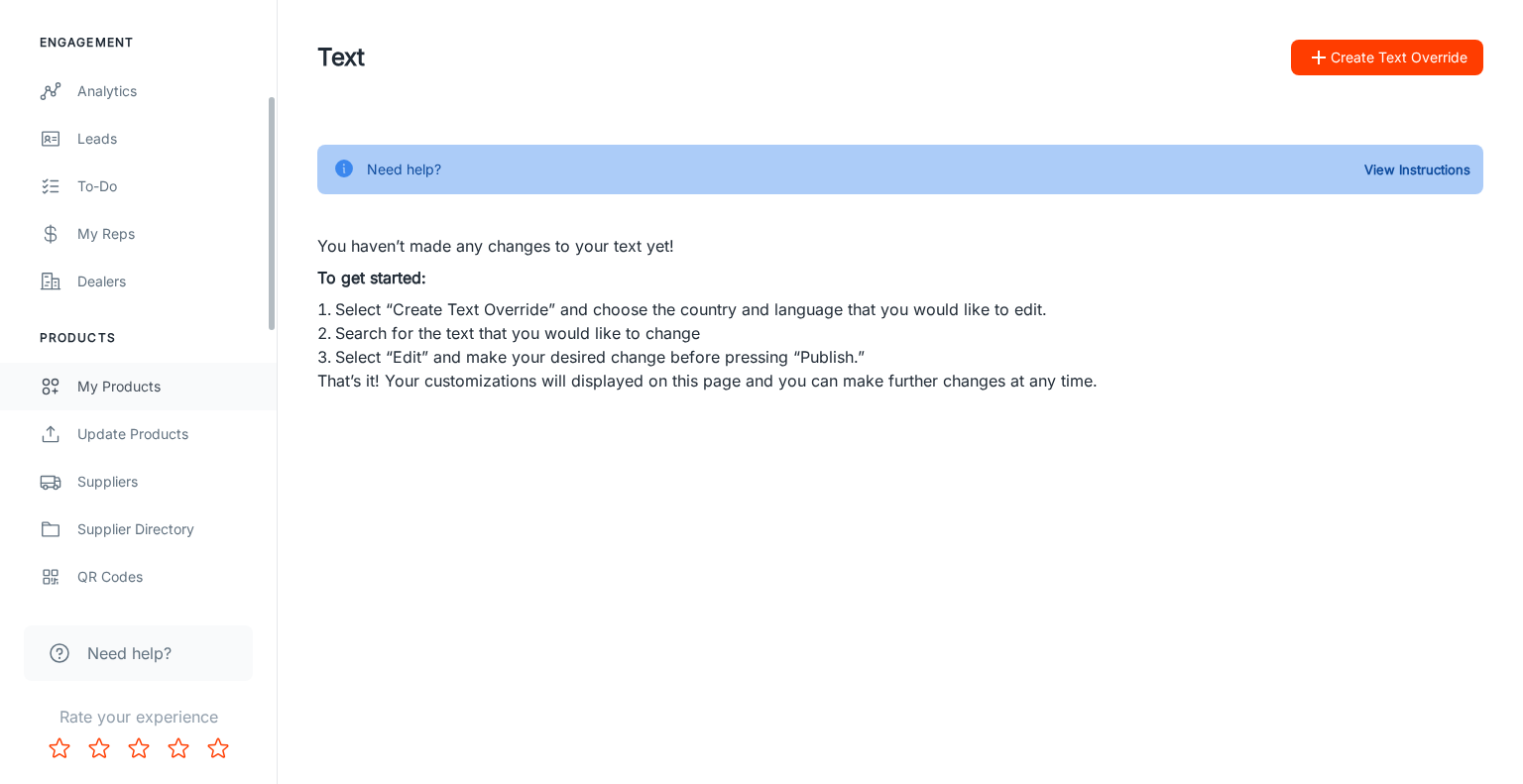 scroll, scrollTop: 241, scrollLeft: 0, axis: vertical 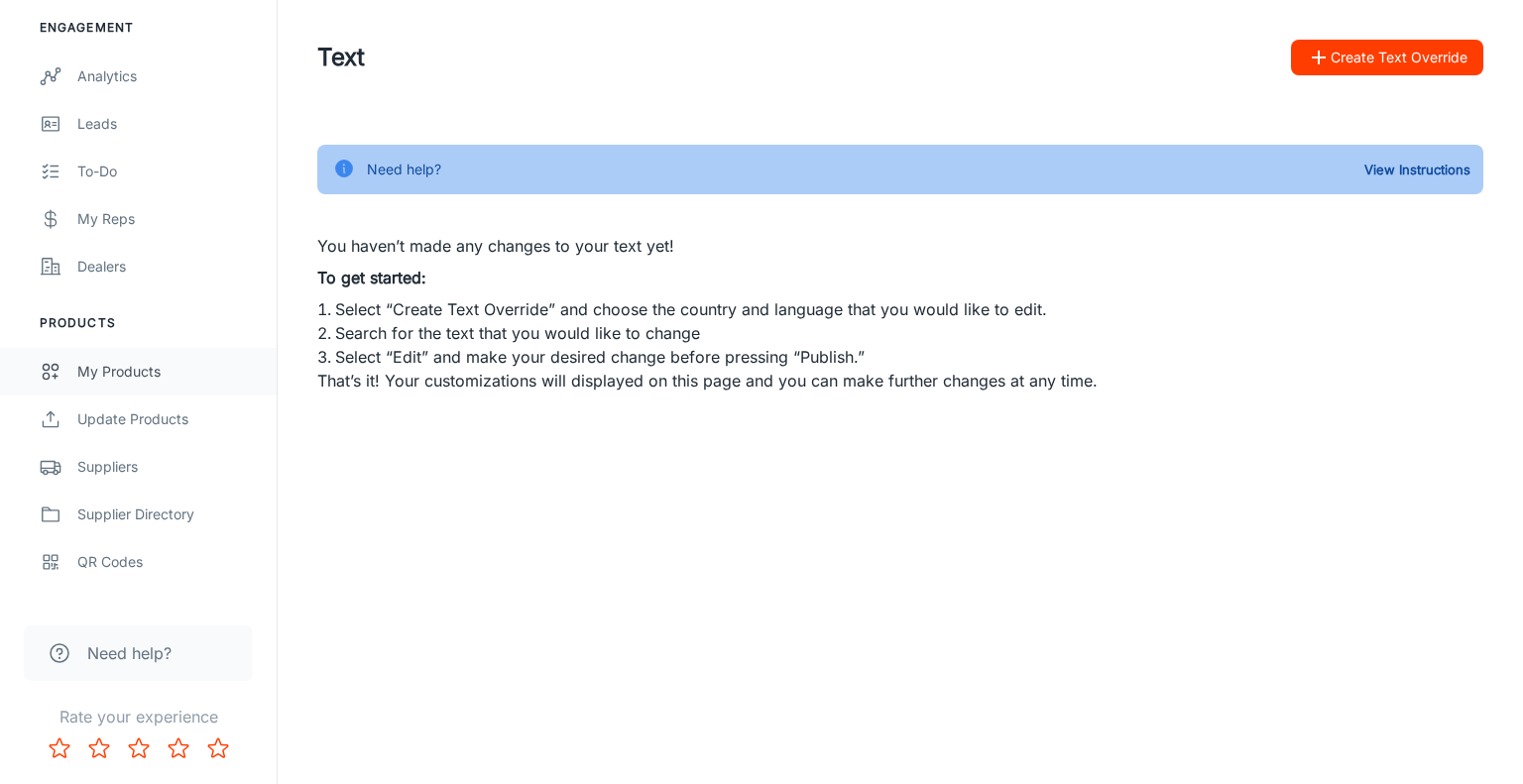 click on "My Products" at bounding box center (138, 372) 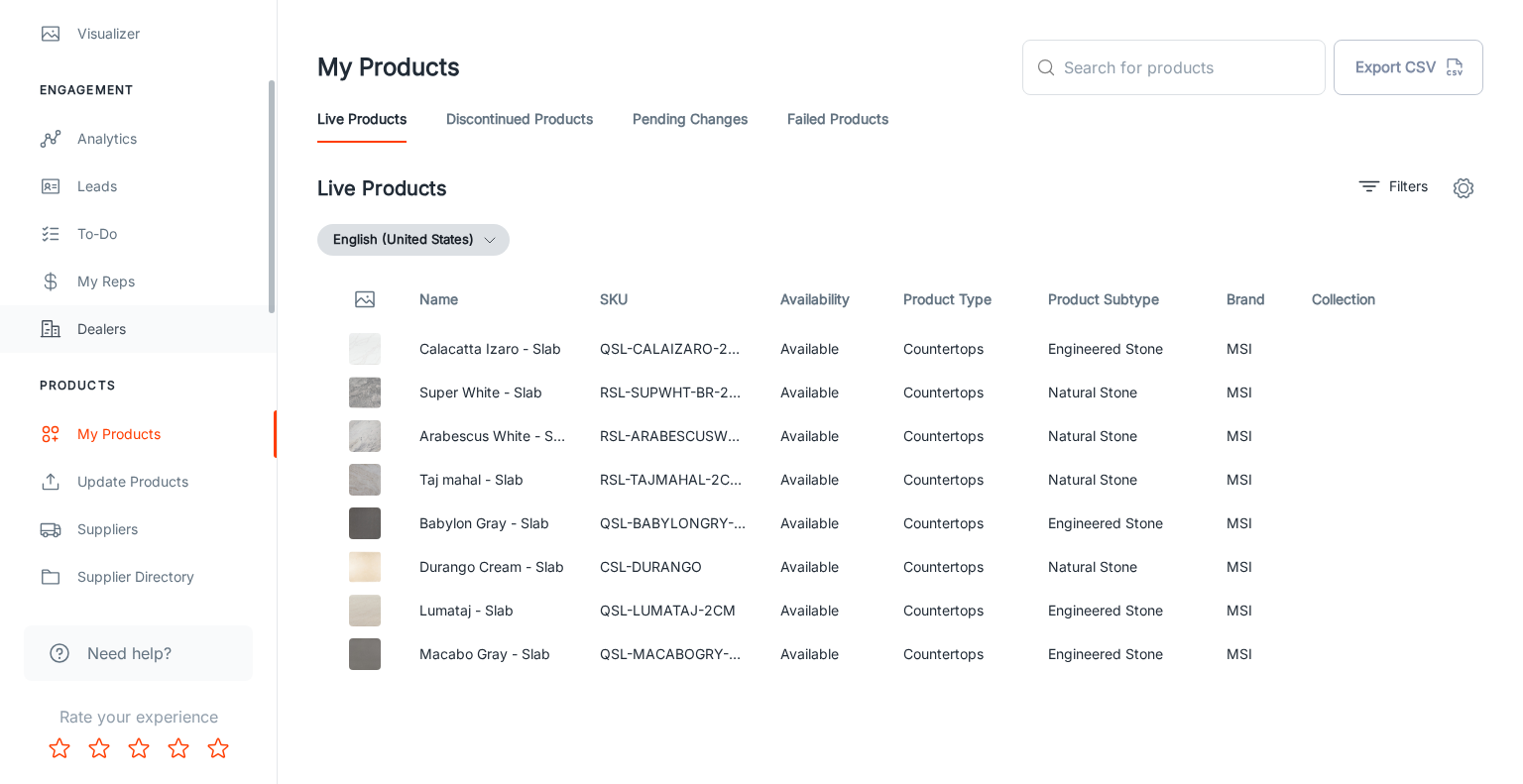 scroll, scrollTop: 198, scrollLeft: 0, axis: vertical 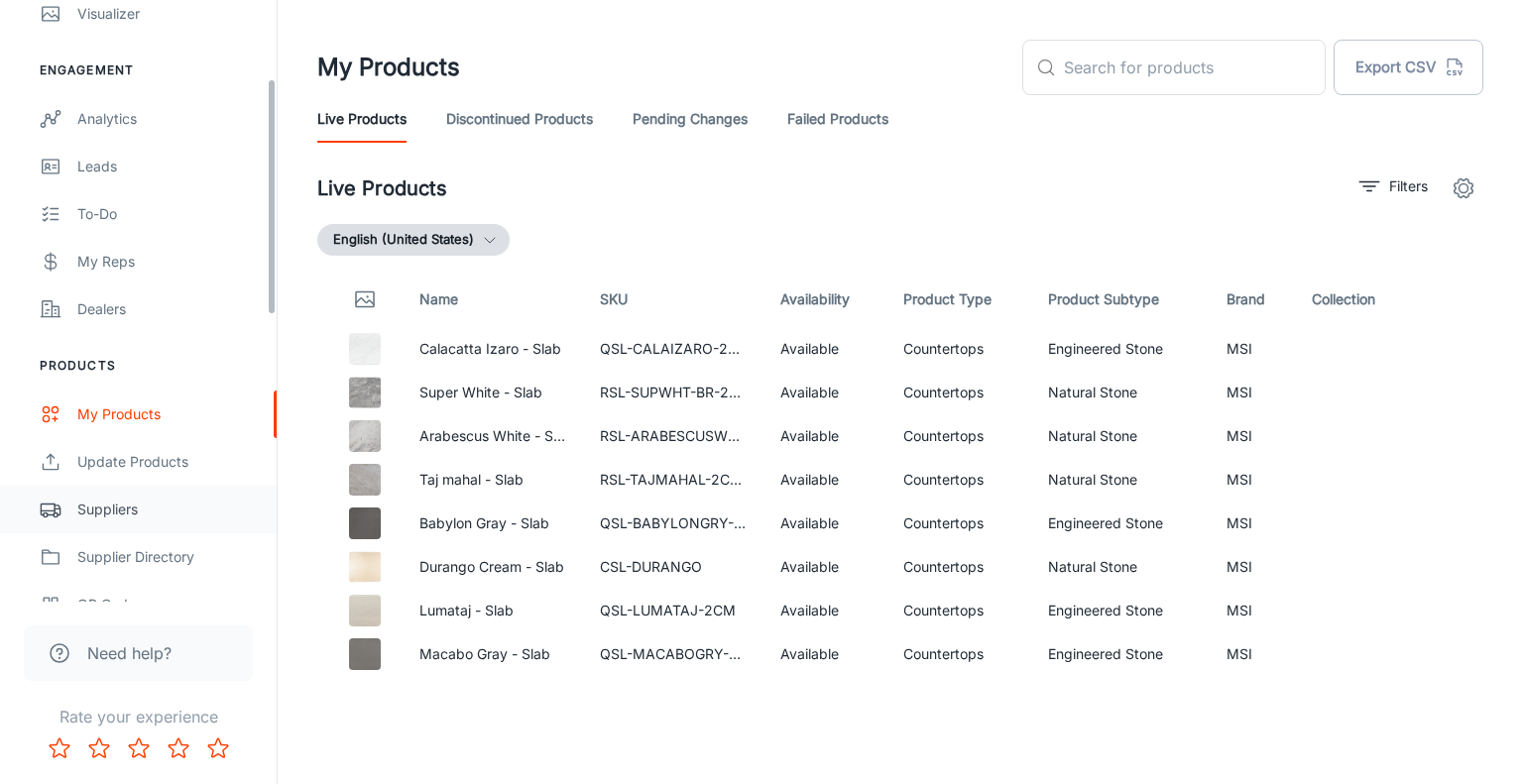 click on "Suppliers" at bounding box center [167, 509] 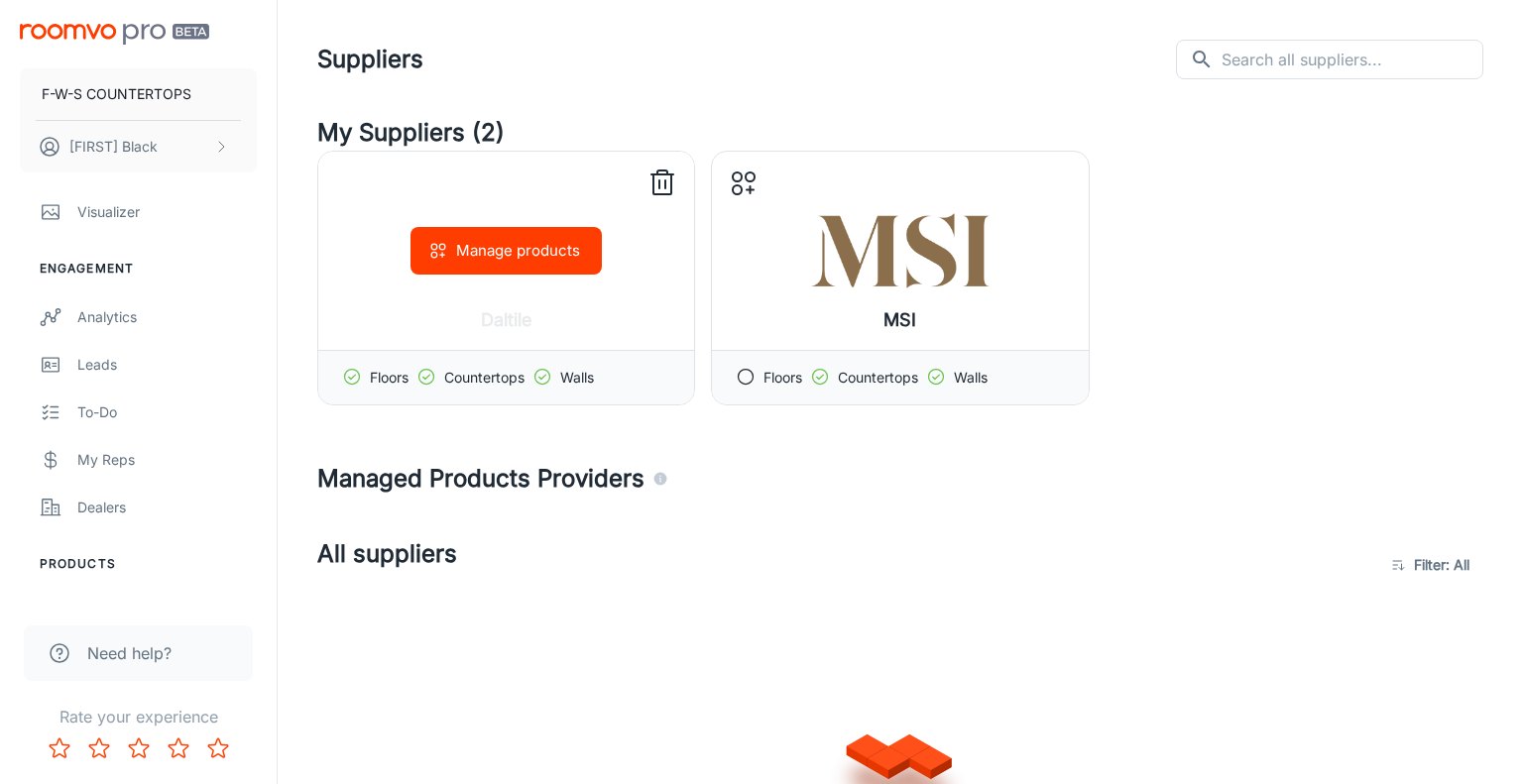 click on "Manage products" at bounding box center [506, 251] 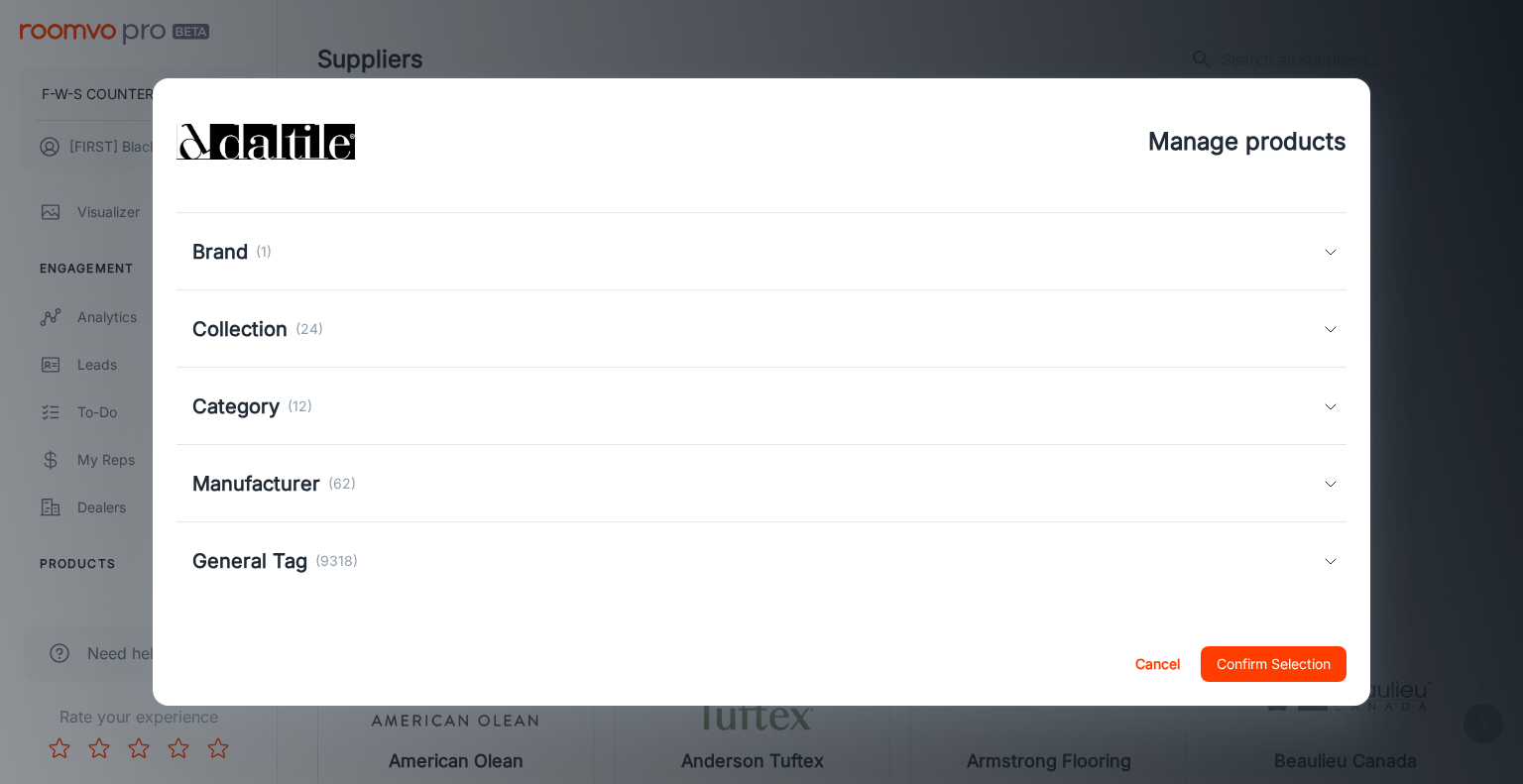 scroll, scrollTop: 0, scrollLeft: 0, axis: both 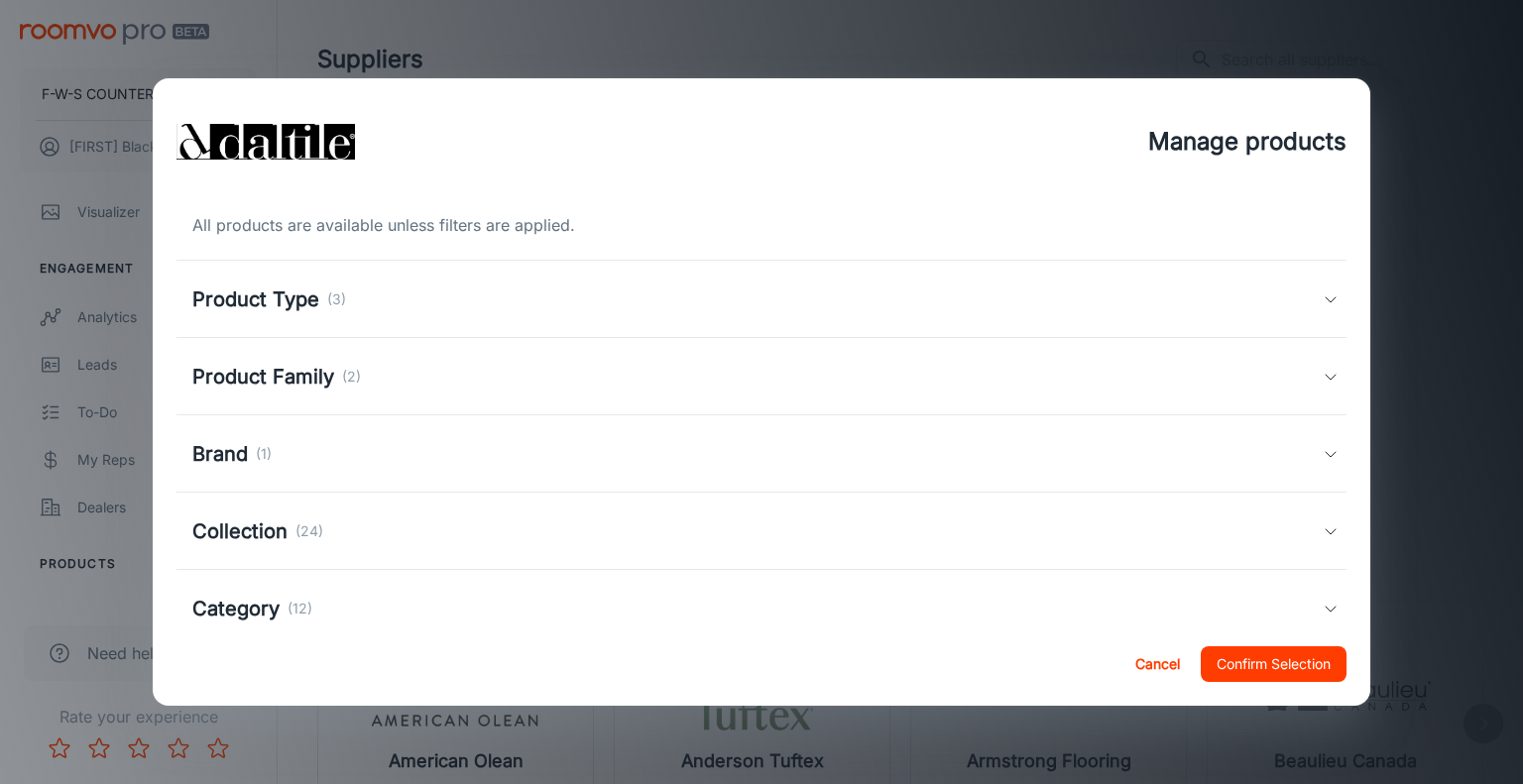 click on "Product Family (2)" at bounding box center [758, 299] 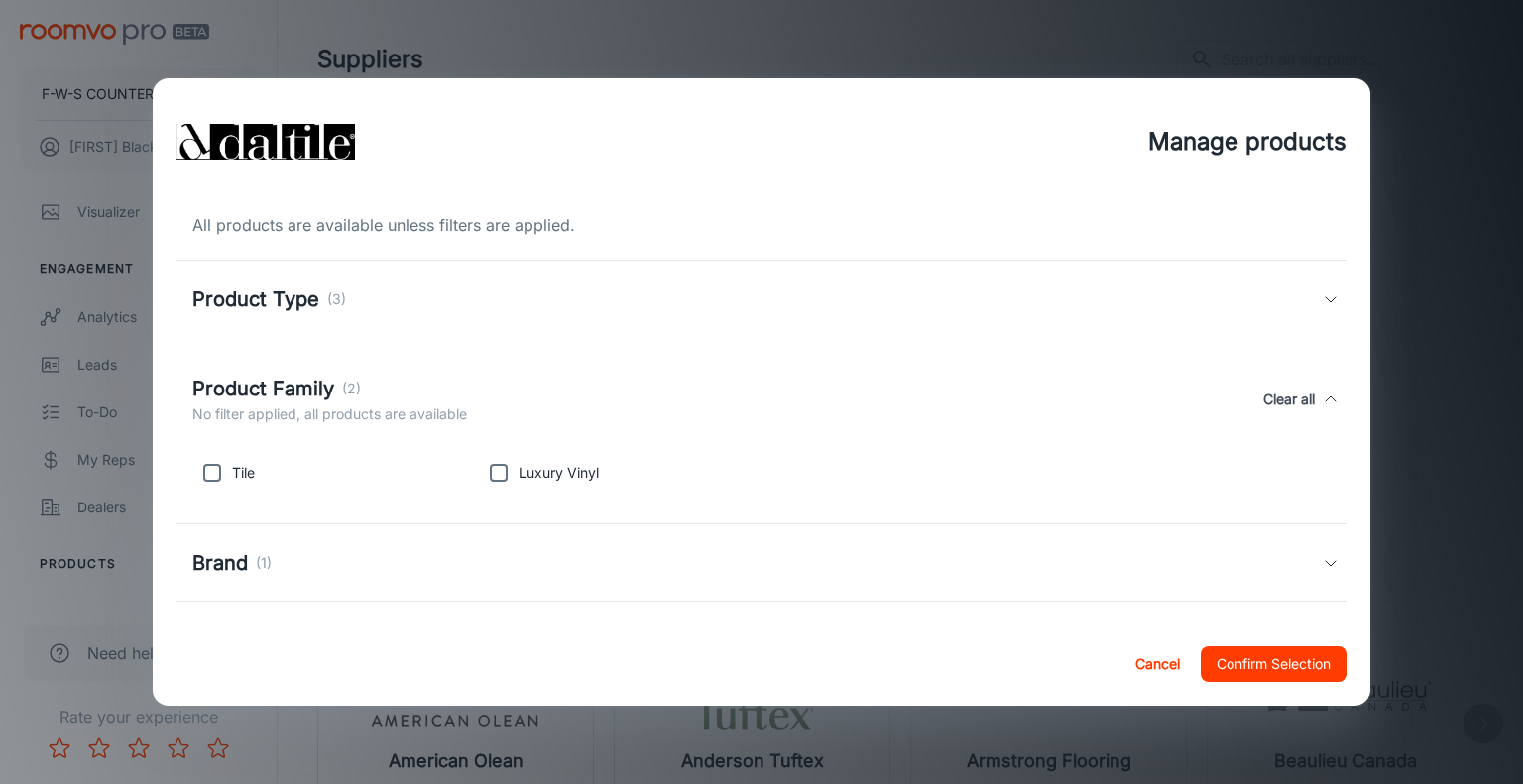 scroll, scrollTop: 45, scrollLeft: 0, axis: vertical 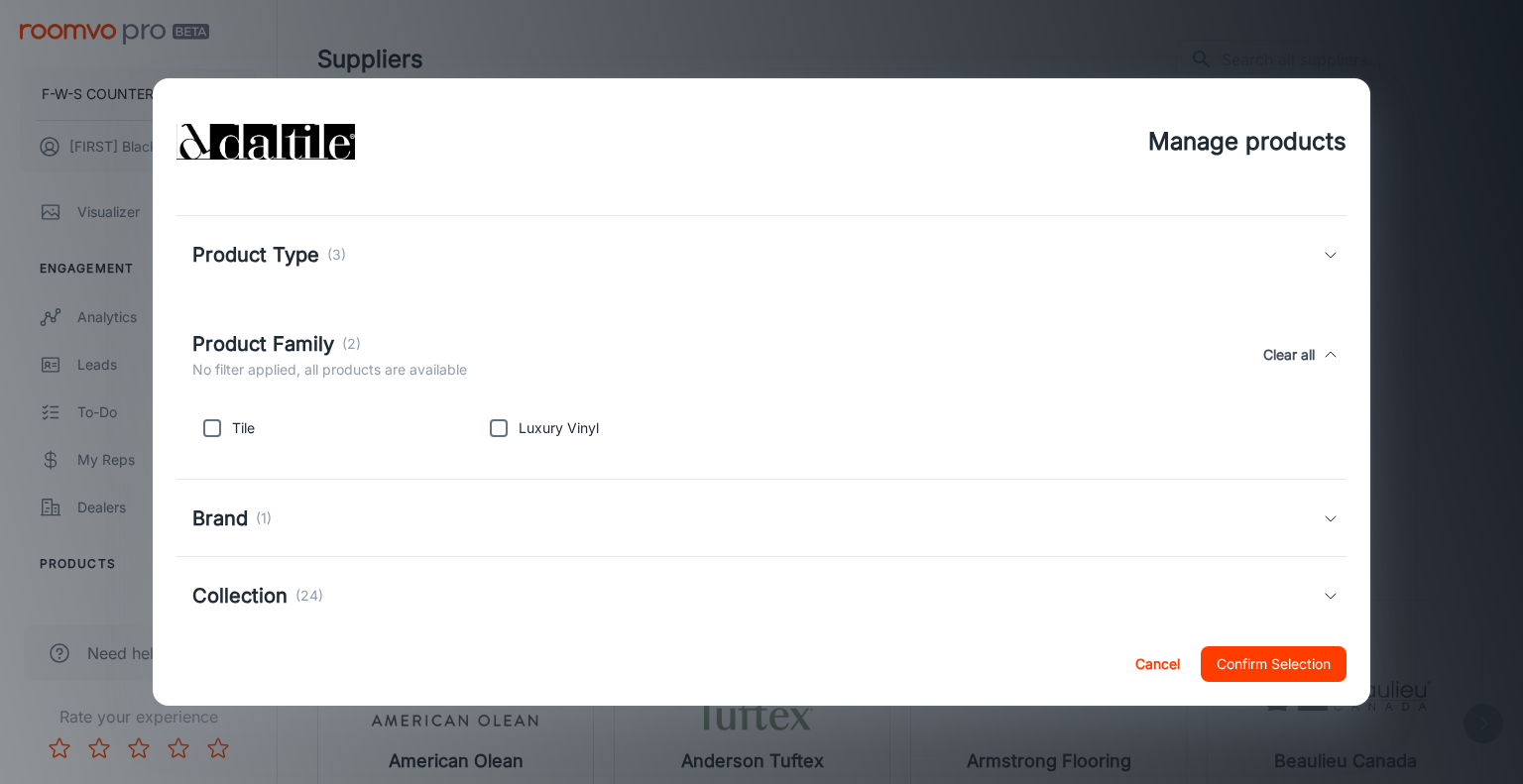 click on "Product Family (2) No filter applied, all products are available Clear all" at bounding box center (758, 355) 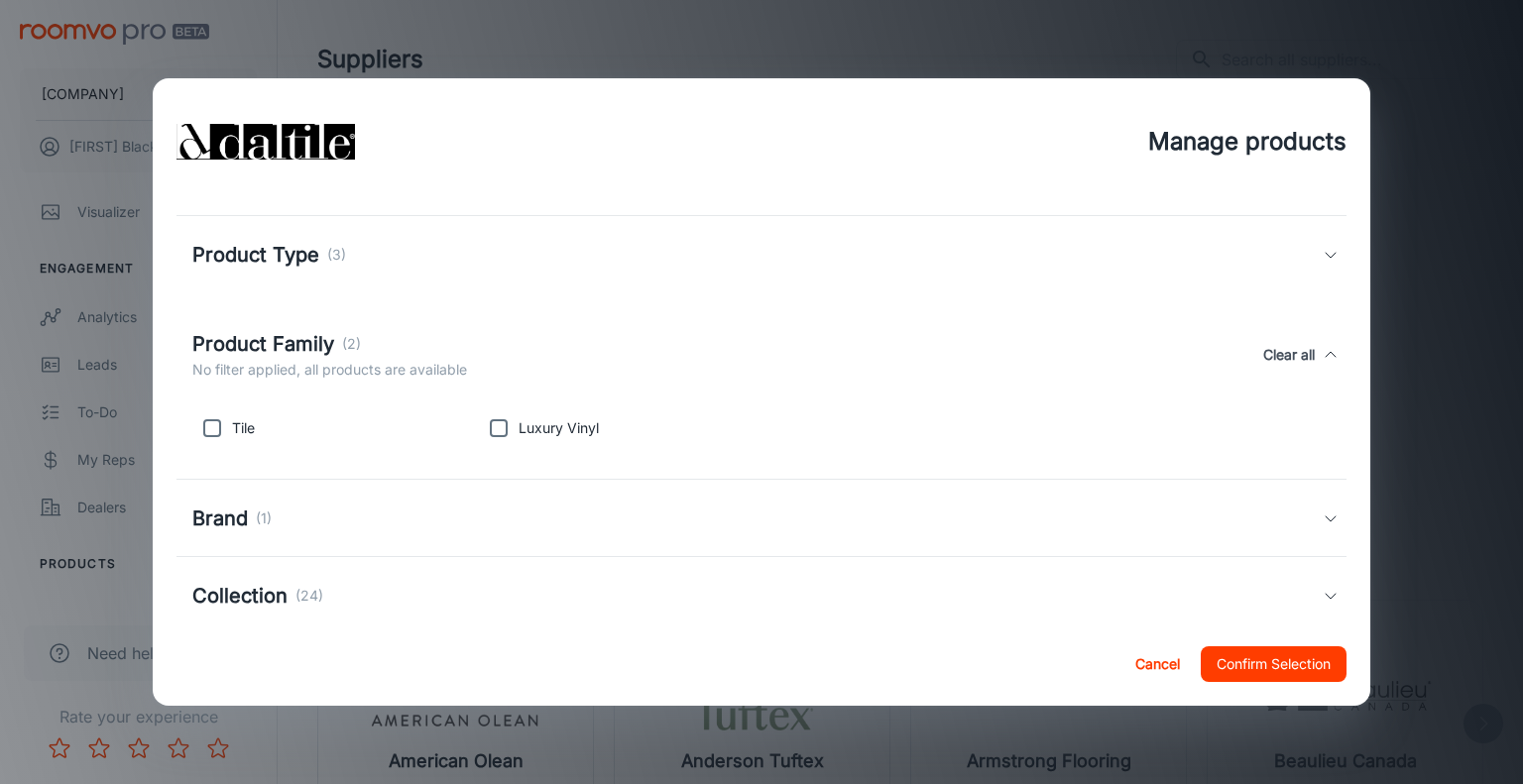 click on "Product Type (3)" at bounding box center [758, 255] 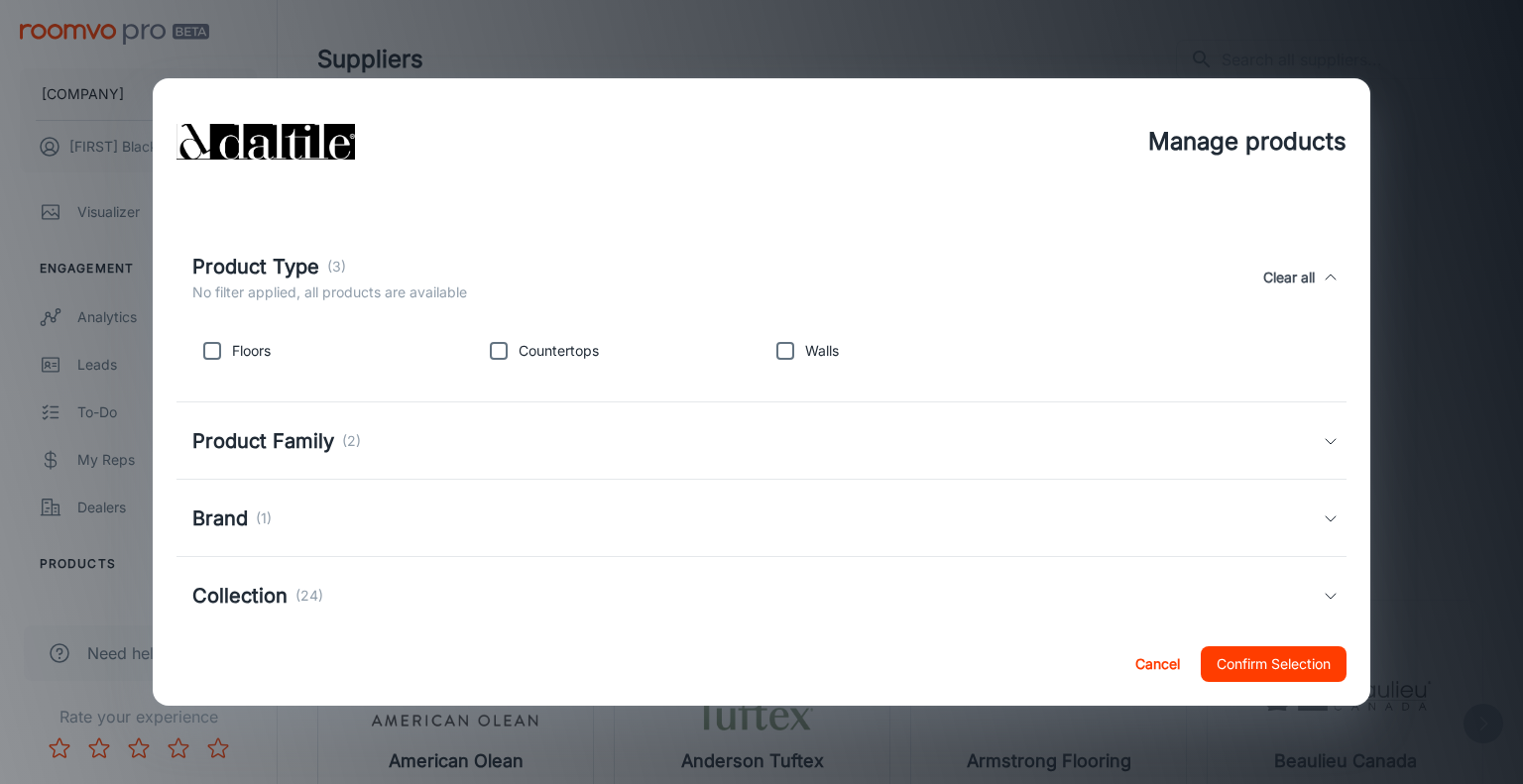 click at bounding box center [212, 351] 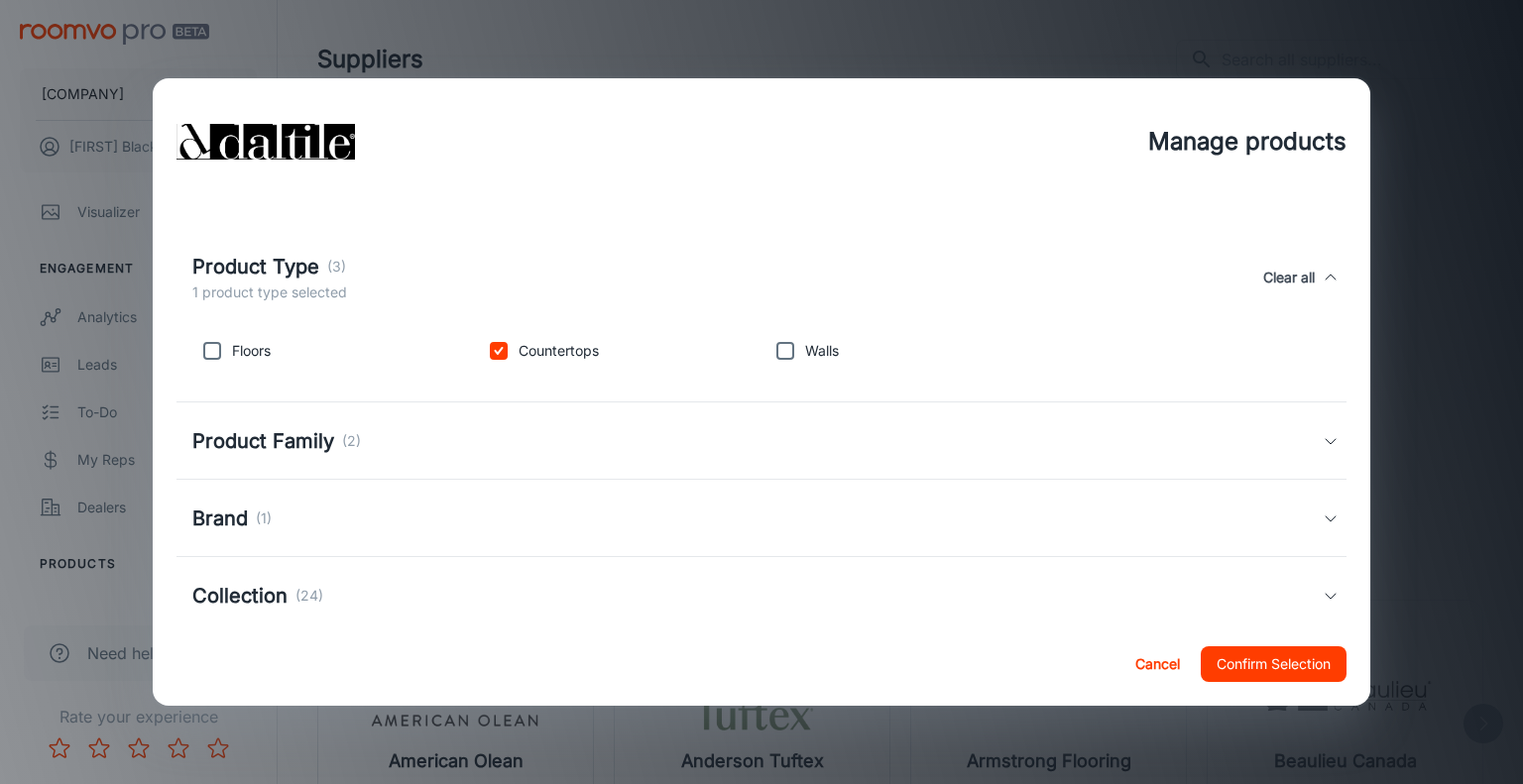 click on "Confirm Selection" at bounding box center (1273, 664) 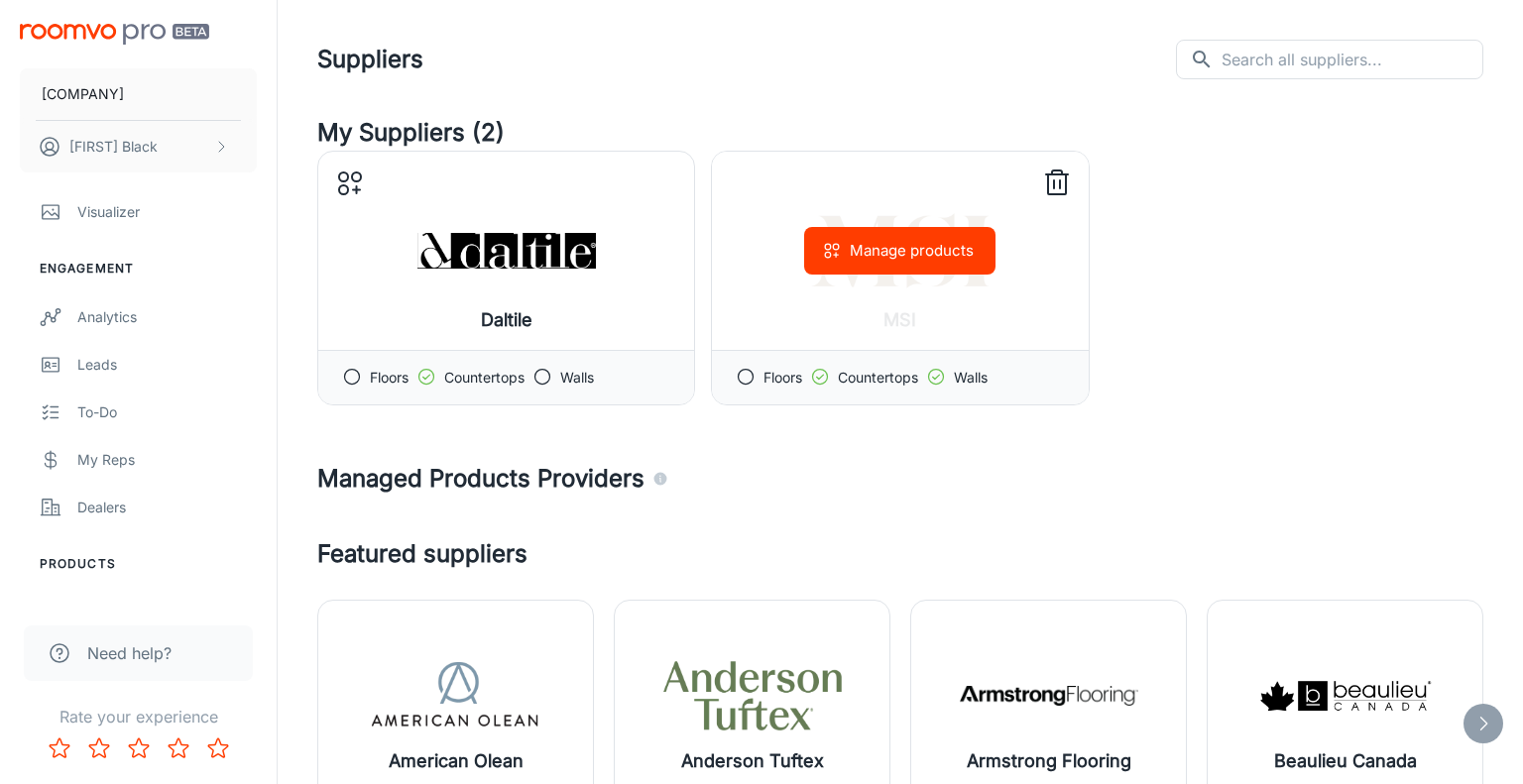 click on "Manage products" at bounding box center [899, 251] 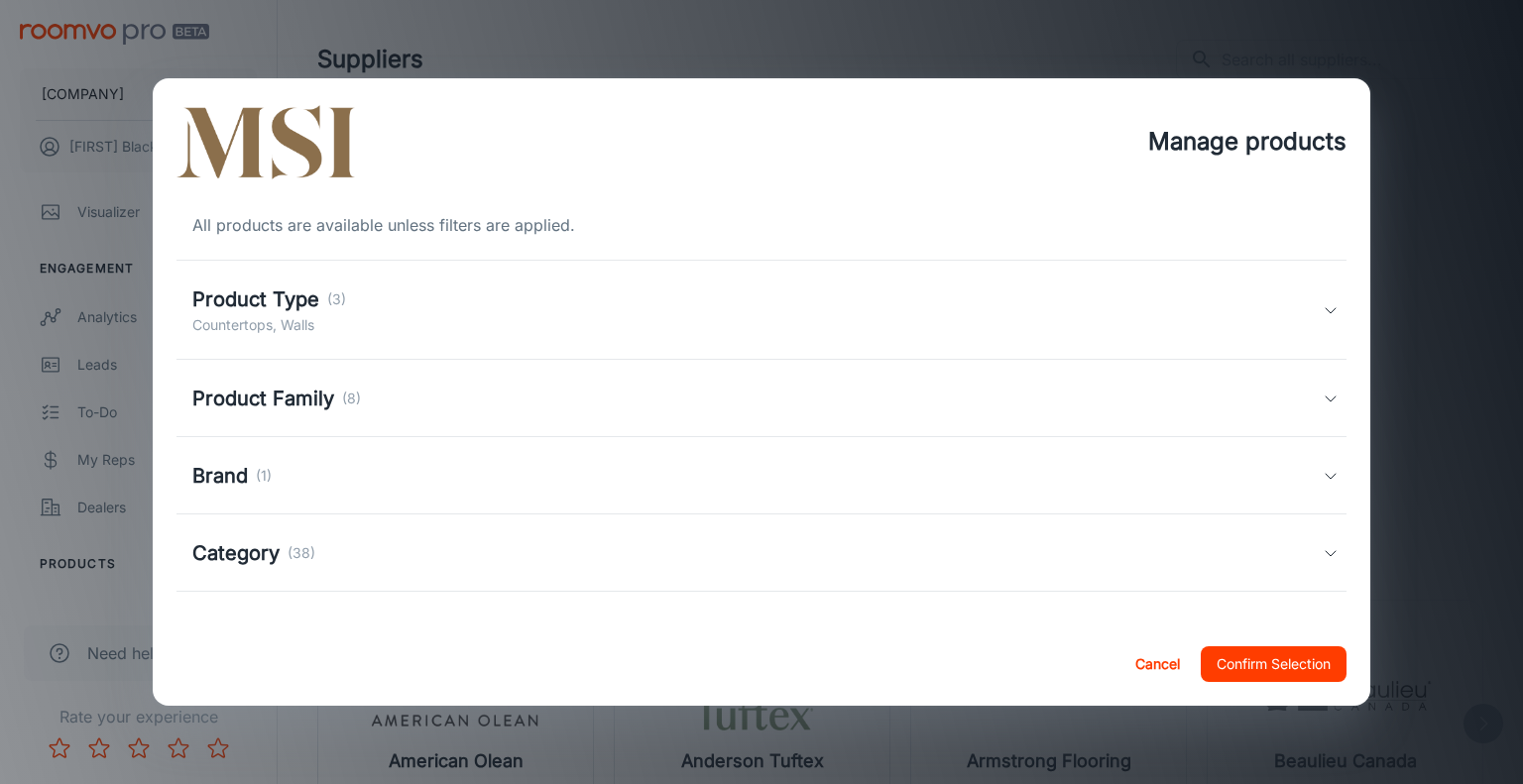 click on "Product Type (3) Countertops, Walls" at bounding box center (758, 310) 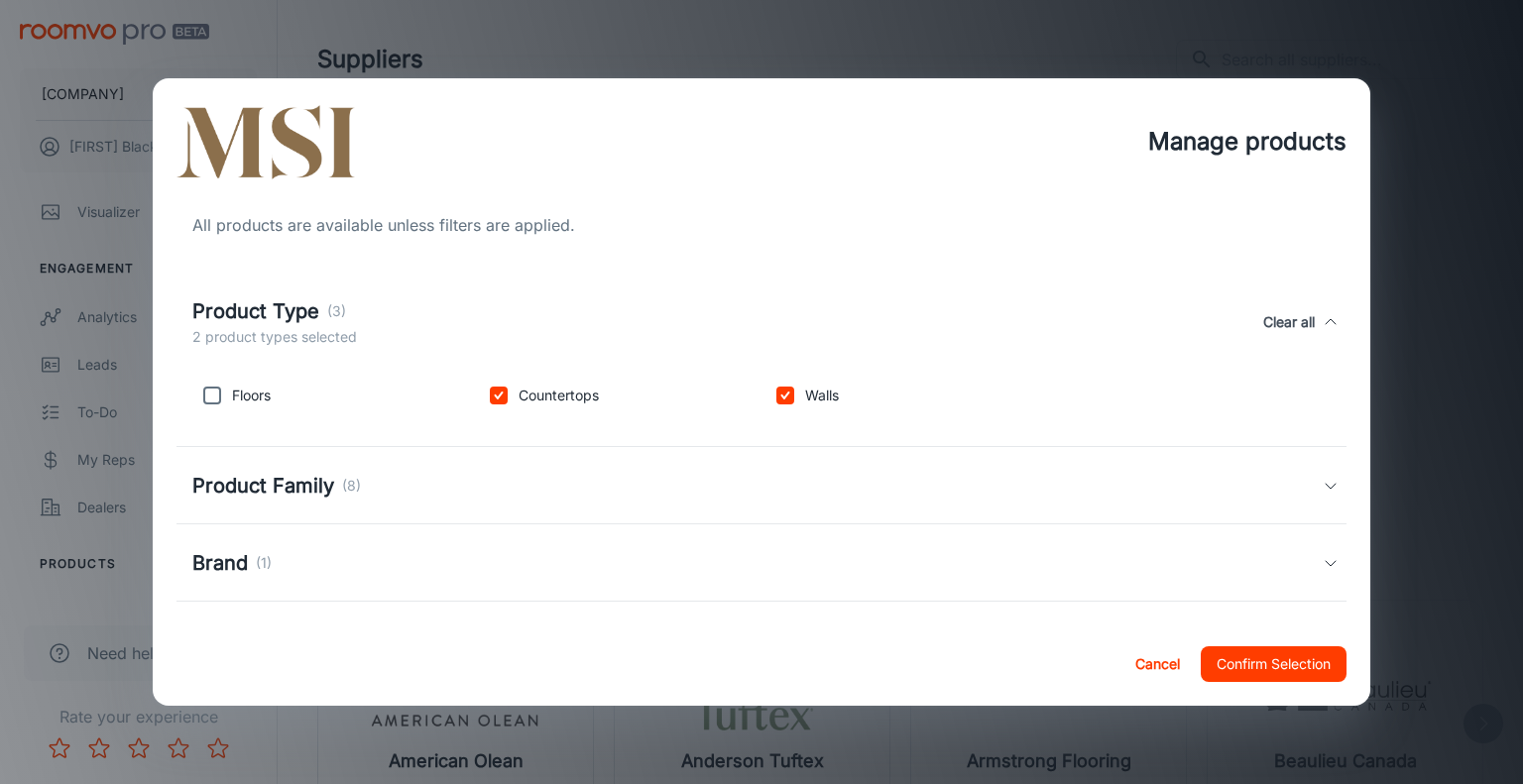 click at bounding box center [499, 395] 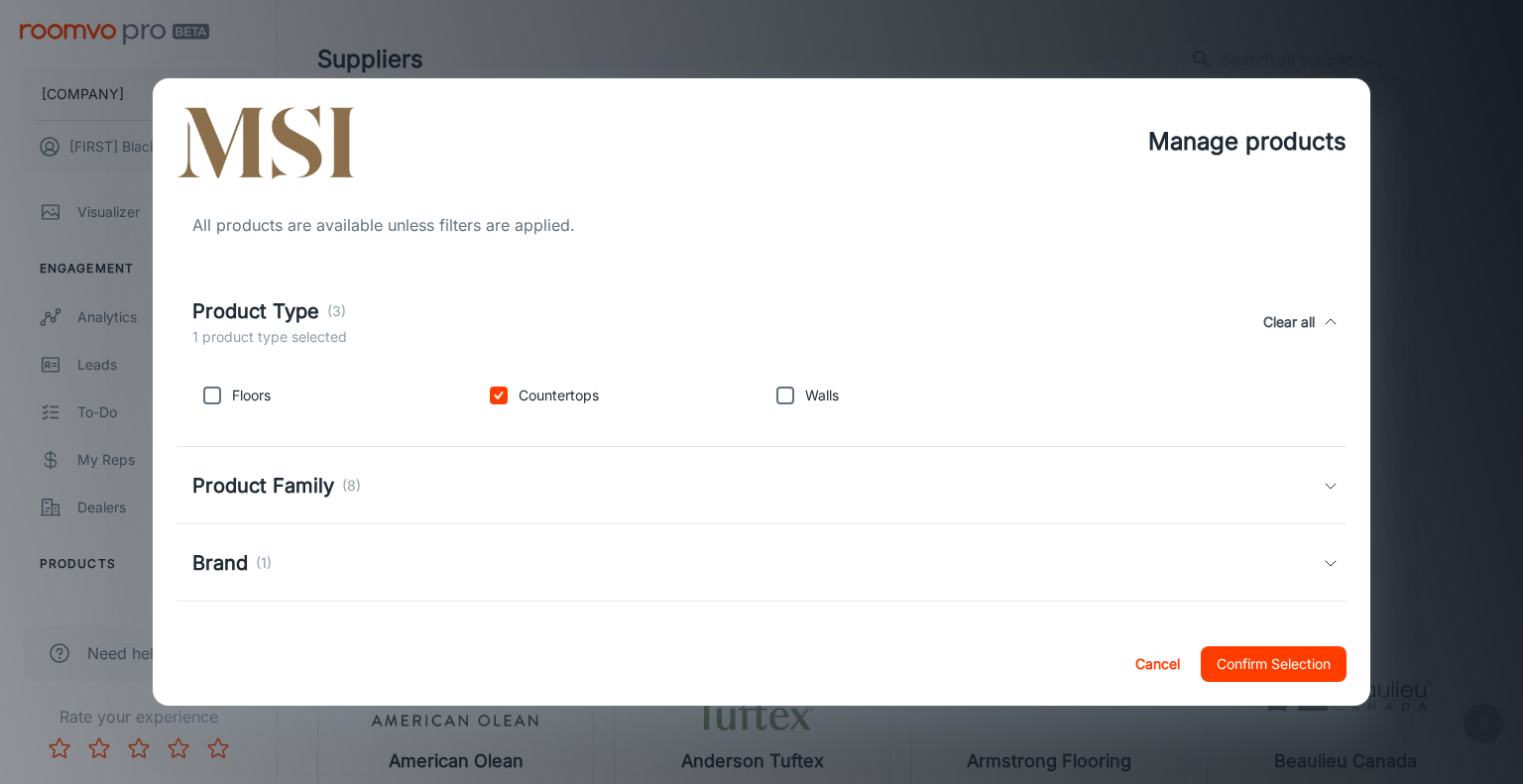 click on "Confirm Selection" at bounding box center [1273, 664] 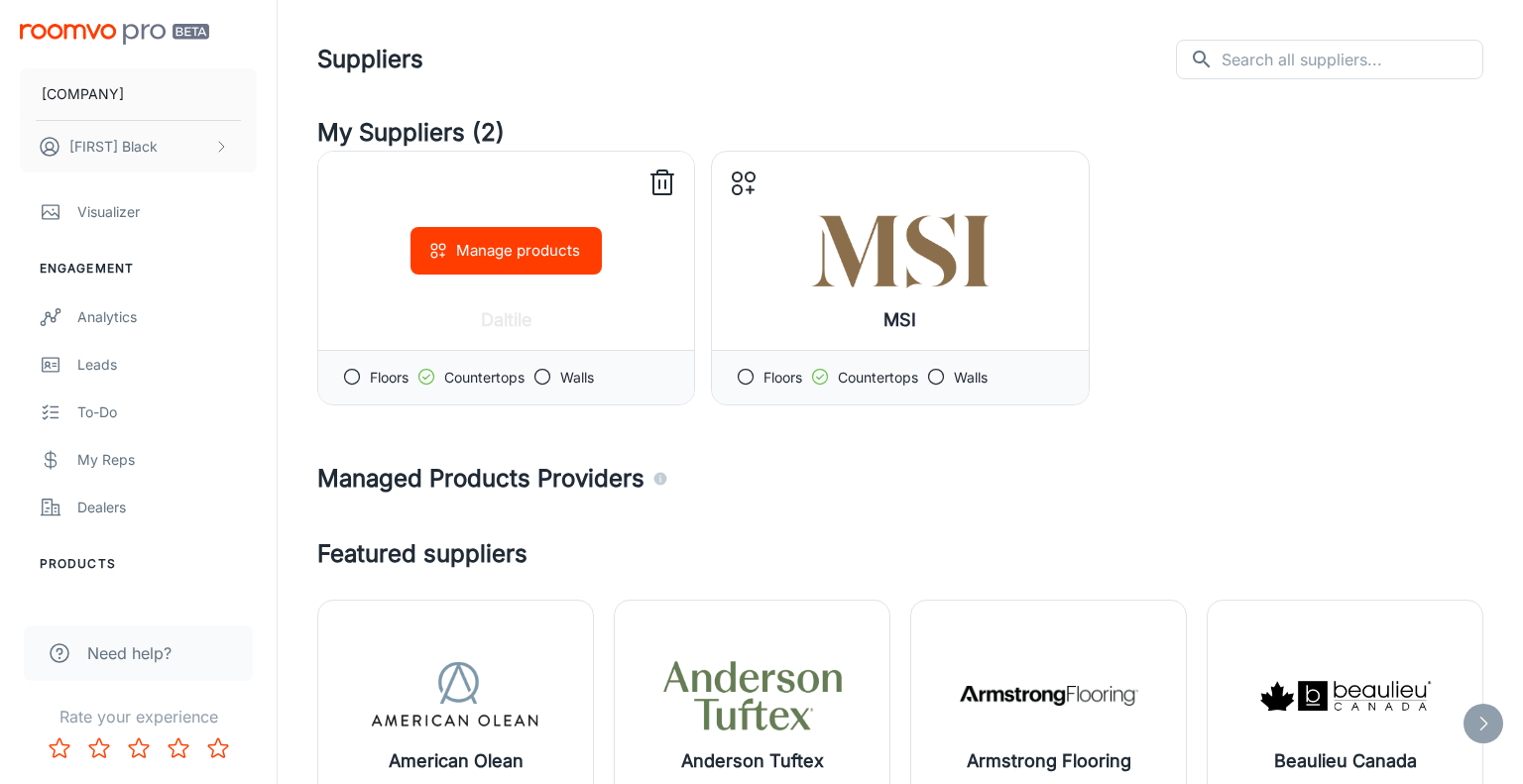 click on "Manage products" at bounding box center (506, 251) 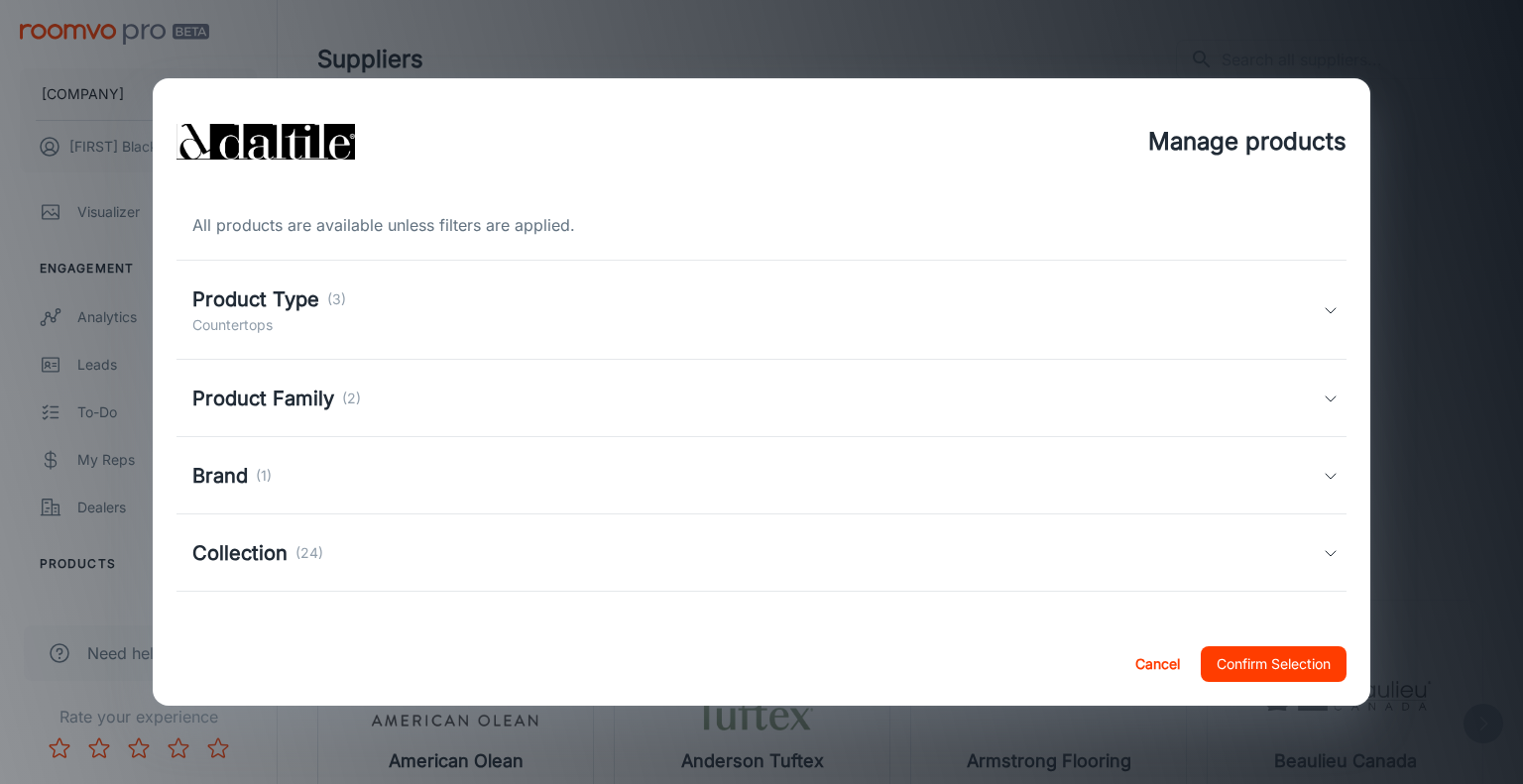 click on "Manage products All products are available unless filters are applied. Product Type (3) Countertops Floors Countertops Walls Product Family (2) Tile Luxury Vinyl Brand (1) Daltile Collection (24) Artefino Color Wheel Core Fundamentals Fanfare Lvf My City Panoramic Porcelain Surfaces Pts Professional Tile Solution Stone Attache Stone Attache|Tread Pavers|Xteriors Program Tread Pavers|Xteriors Program Xteriors Program View More Category (12) Floor Tile Floor Tile Deco Luxury Vinyl Tile Mosaic Natural Stone Tile Mosaic Tile Porcelain Slab Stone Tile Wall Tile Natural Stone Slab Quartz Slab Quarry Tile Wall Tile Deco Manufacturer (62) Block Chevron Circol Crosscut Cube Negative Cube Positive Deco Entranced Deco Fc1 Fc2 Figura Grande View More General Tag (9318) 0709PENNYMT_repeat_floor 0709STJ16MT_repeat_floor 0761PENNYMT_repeat_floor 0761STJ16MT_repeat_floor 0780PENNYMT_repeat_floor 0782PENNYMT_repeat_floor 0790PENNYMT_repeat_floor 1500SQU1212MT_diamond_floor 1500SQU1212MT_offset_floor 2011SQU1212MT_offset_floor" at bounding box center [762, 392] 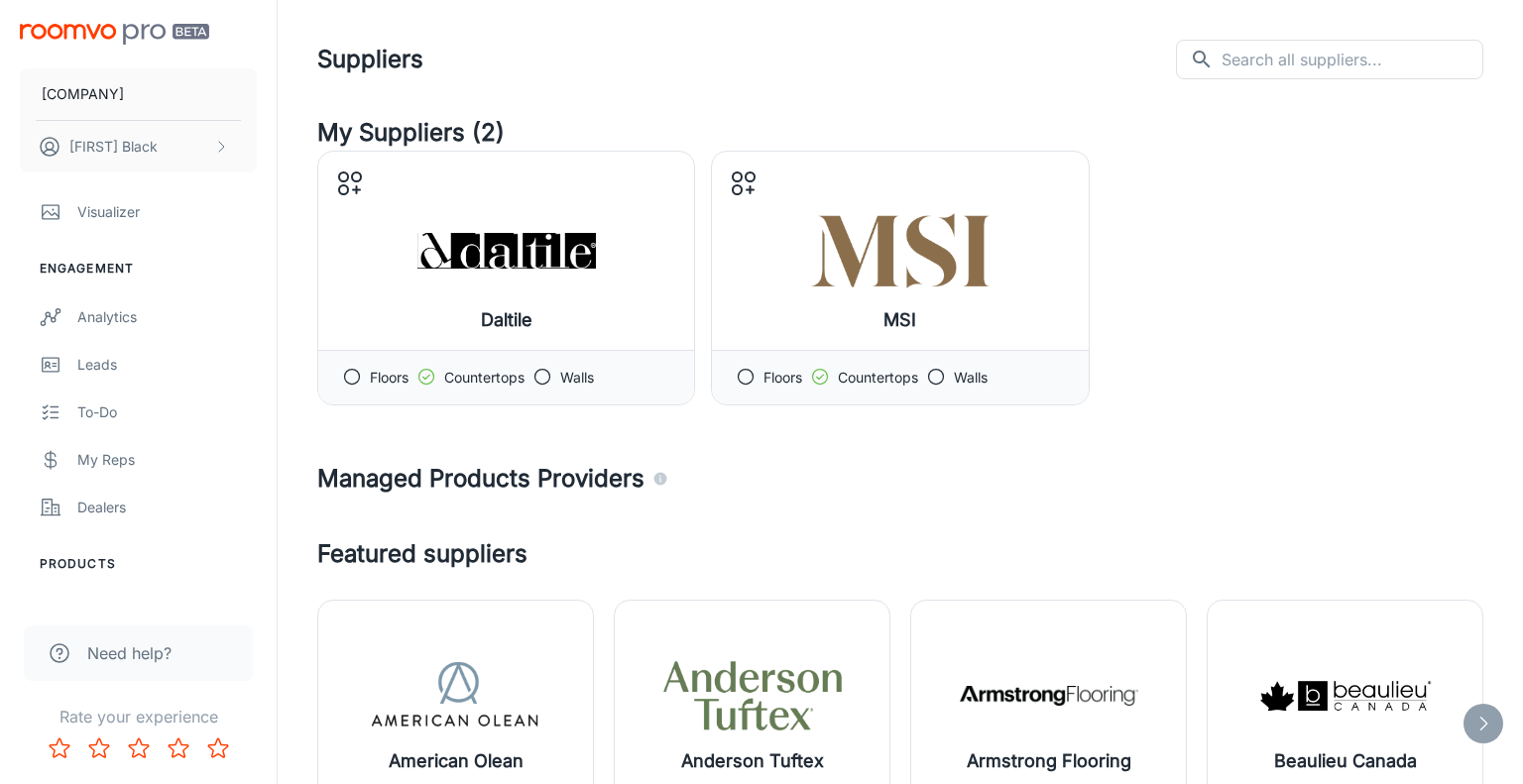click on "My Suppliers   (2) Daltile Manage products Floors Countertops Walls MSI Manage products Floors Countertops Walls Managed Products Providers Featured suppliers American Olean Add to my suppliers Anderson Tuftex Add to my suppliers Armstrong Flooring Add to my suppliers Beaulieu Canada Add to my suppliers 4 of 20 All suppliers Filter : All -1 ​ A.S. Création (Products) Add to my suppliers ABK Add to my suppliers Adam Carpets Add to my suppliers Adawall Add to my suppliers AHF Contract Flooring Add to my suppliers Alfa (ALFAGRES S.A.) Add to my suppliers Ambientes Casablanca Add to my suppliers American Olean Add to my suppliers Ames Tile Add to my suppliers Amtico Add to my suppliers An Cuong (An Cuong Wood - Working Materials) Add to my suppliers Anderson Tuftex Add to my suppliers Anker Add to my suppliers Aperion Surfaces Add to my suppliers Appalachian Add to my suppliers Arc Edition Add to my suppliers Argenta Ceramica Add to my suppliers Armstrong Australia Commercial Add to my suppliers Aspecta Balsan" at bounding box center [900, 11893] 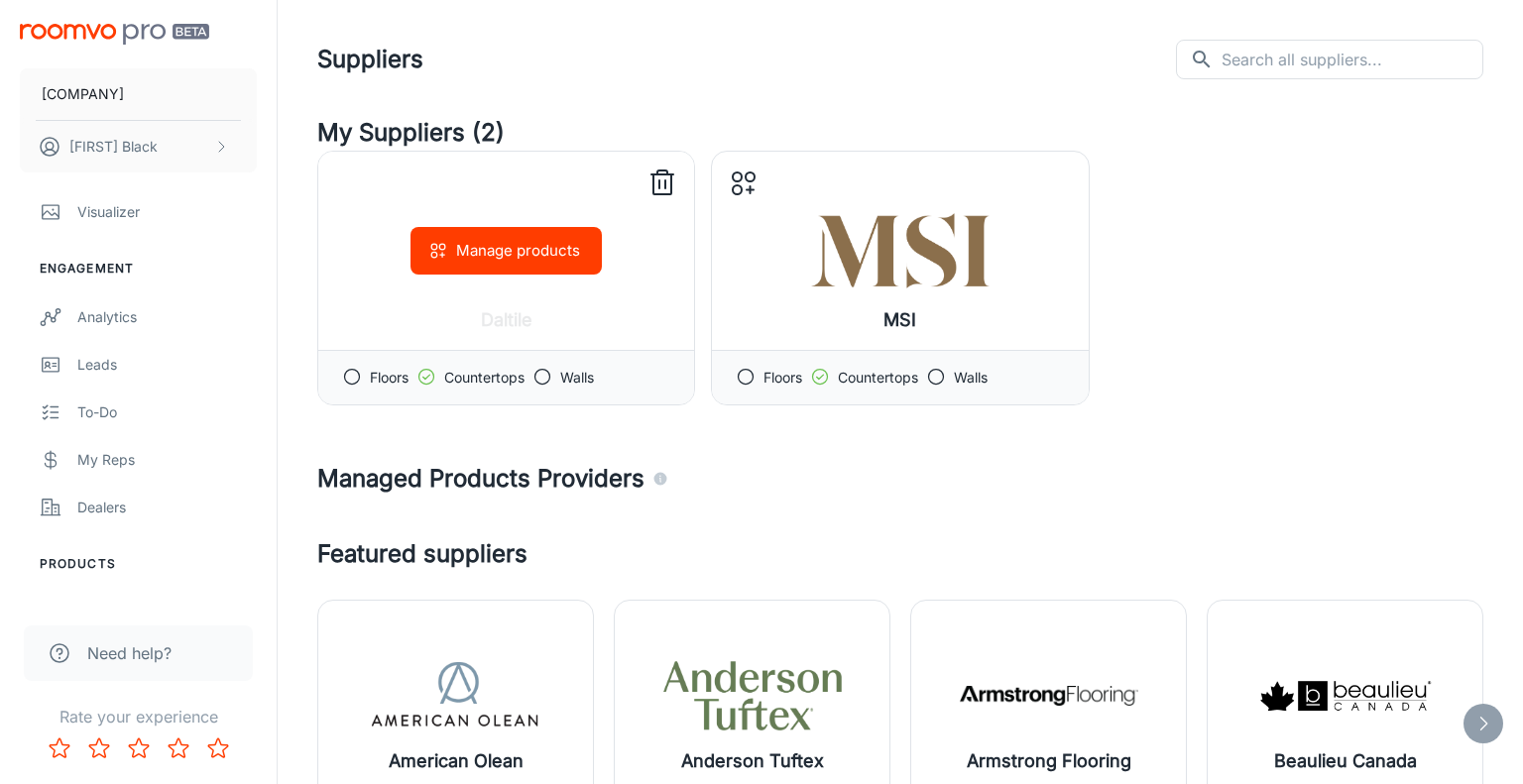 click on "Manage products" at bounding box center (506, 251) 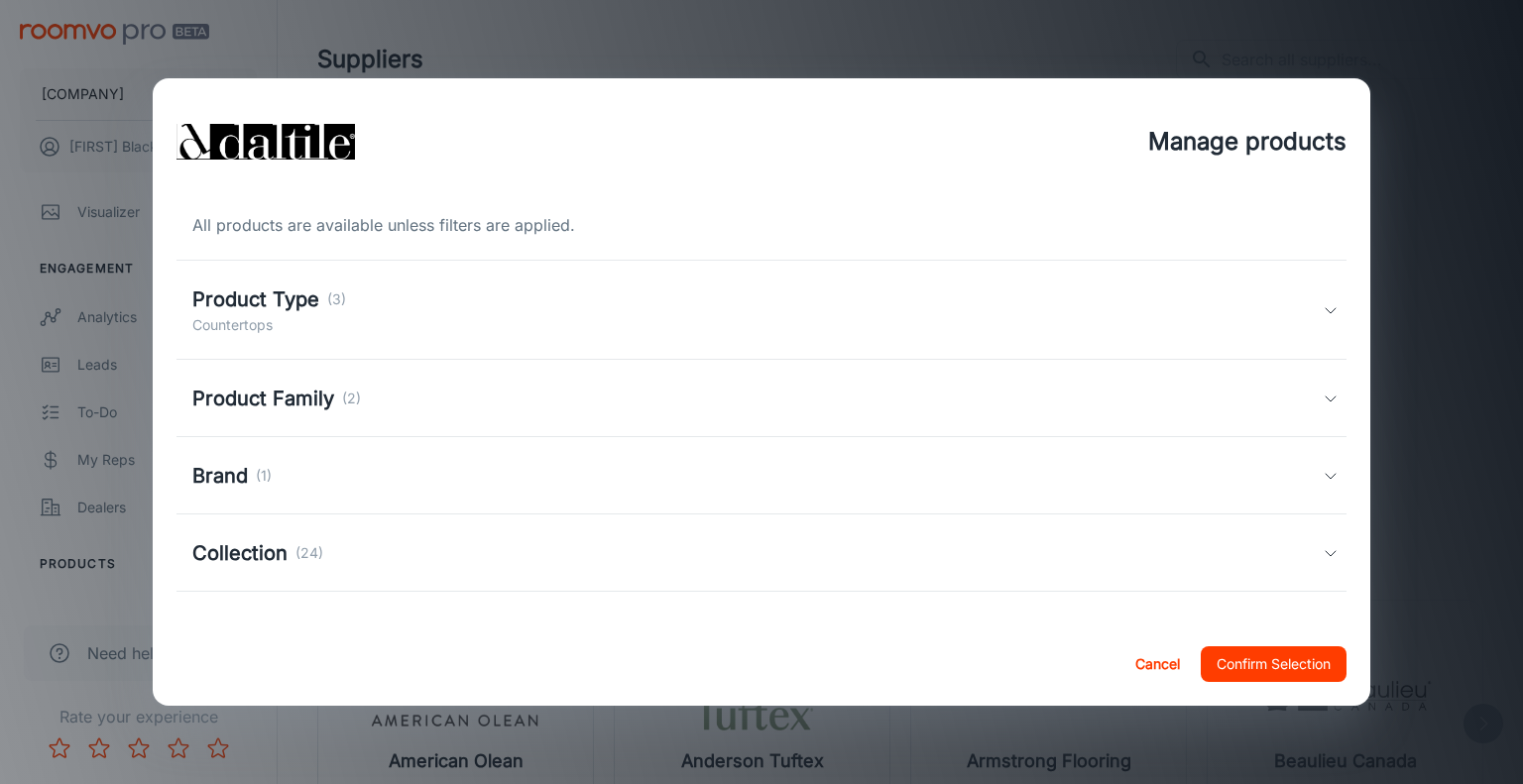 click on "Product Type (3) Countertops" at bounding box center [758, 310] 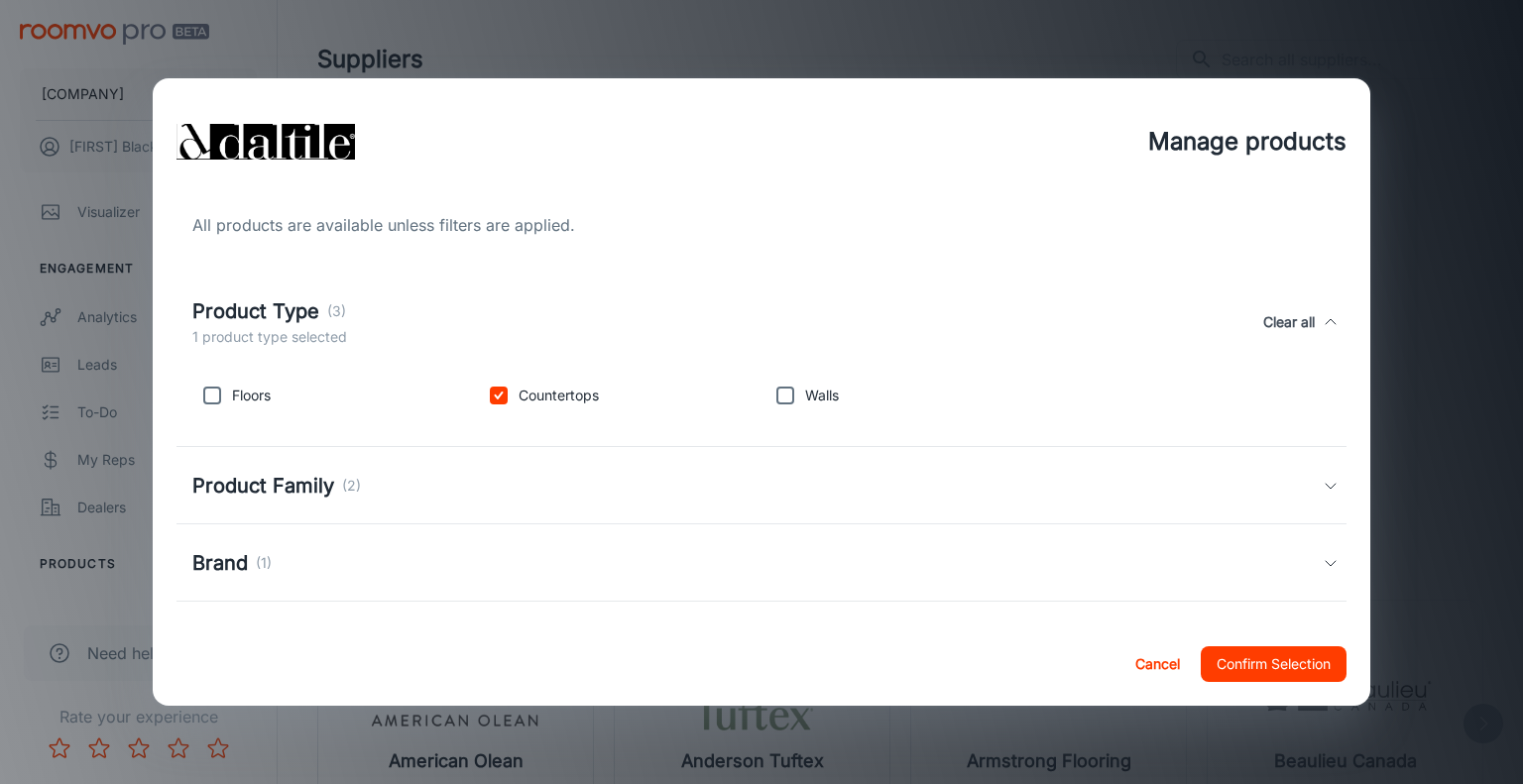 click on "Product Type (3) 1 product type selected Clear all" at bounding box center [758, 322] 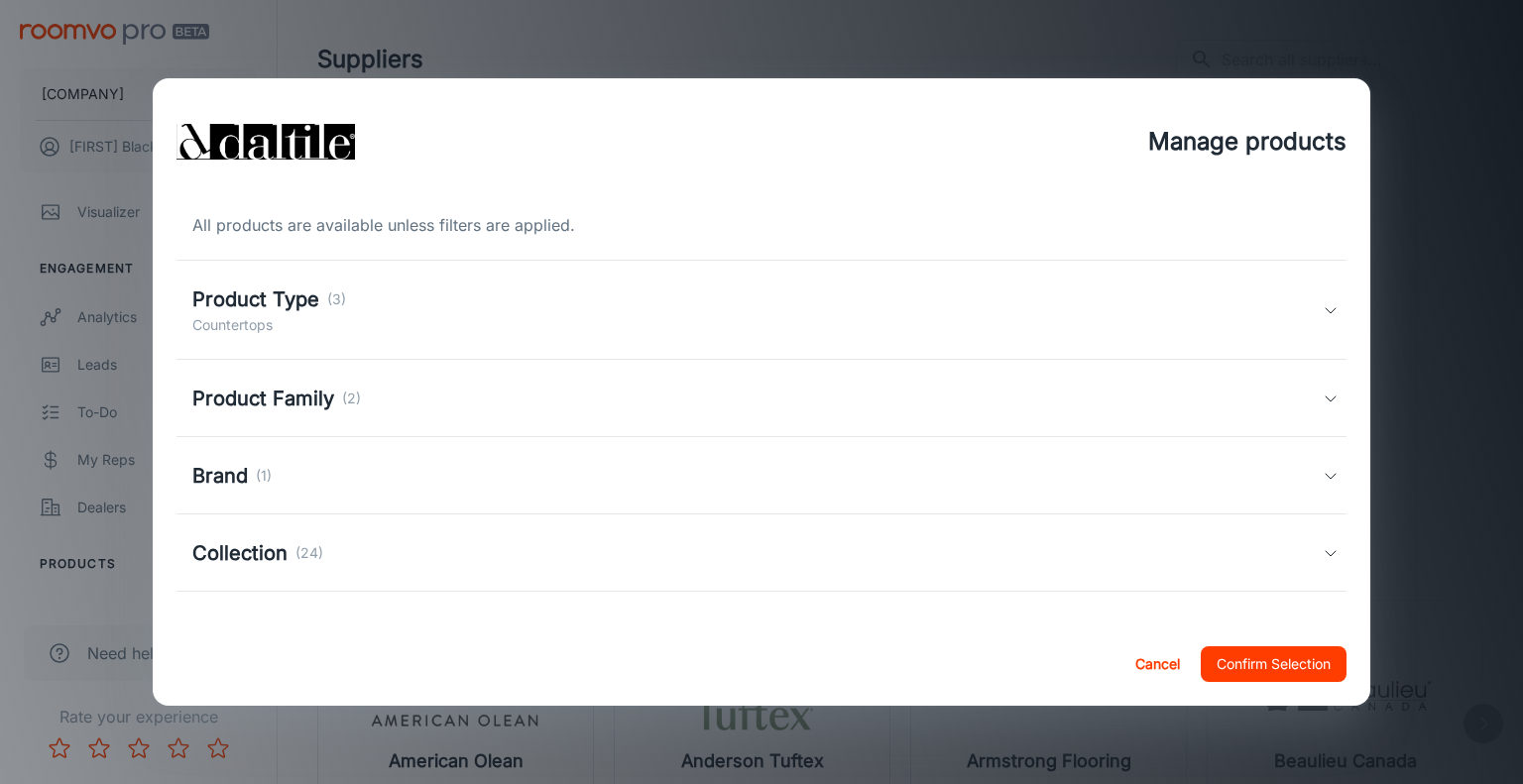click on "Product Type (3) Countertops" at bounding box center (758, 310) 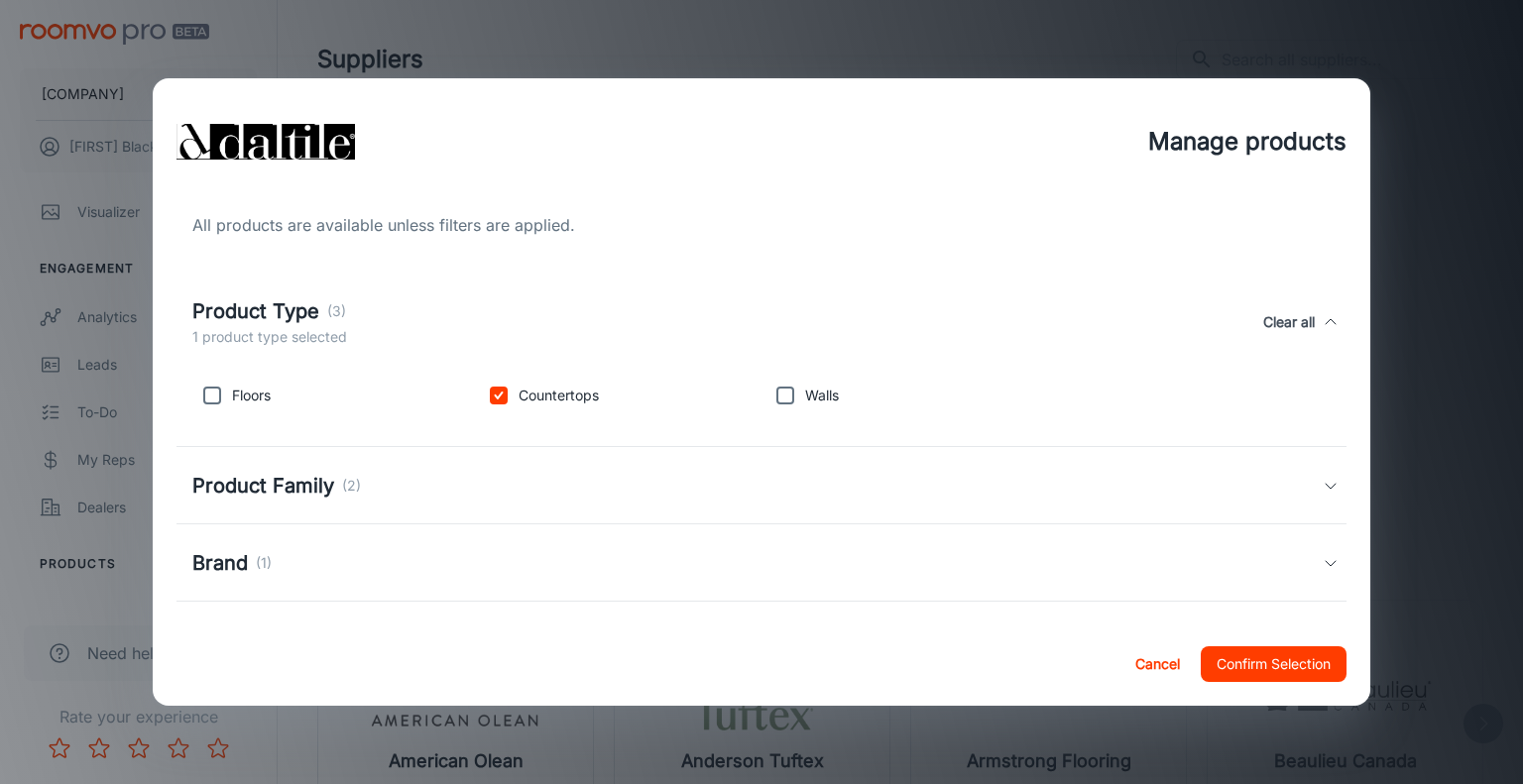 click on "Product Type (3) 1 product type selected Clear all" at bounding box center [758, 322] 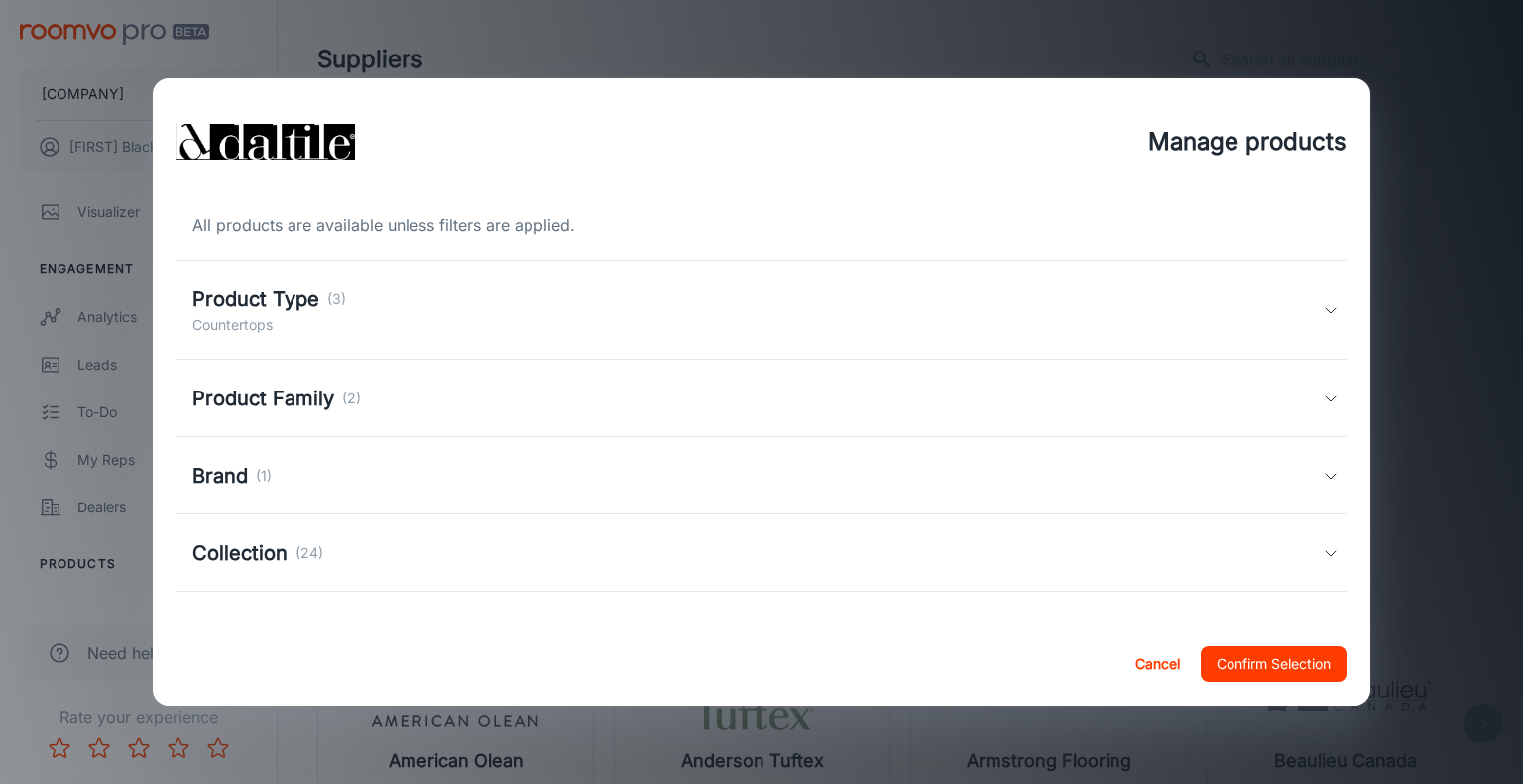 click on "Confirm Selection" at bounding box center [1273, 664] 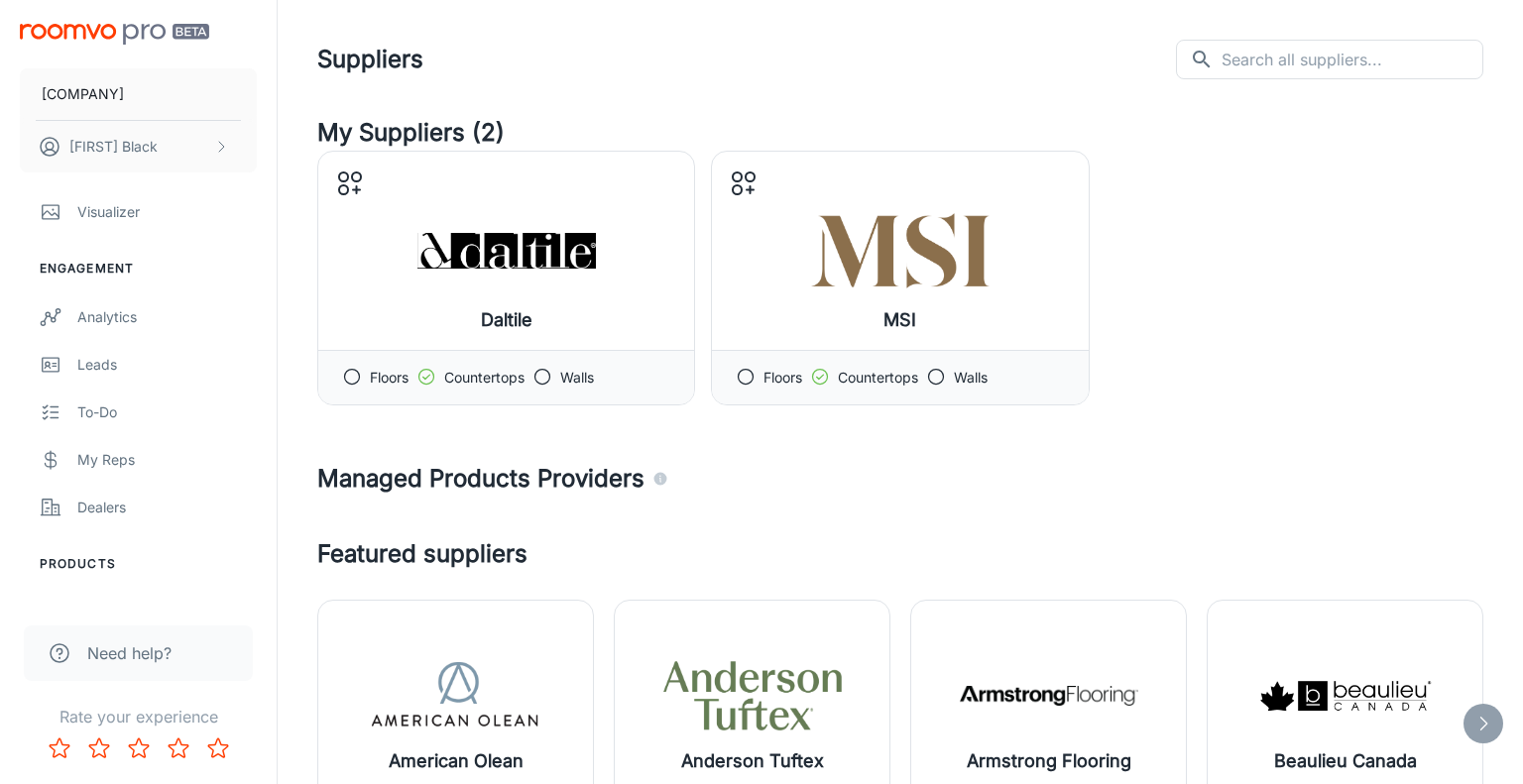 click on "[BRAND] Manage products Floors Countertops Walls [BRAND] Manage products Floors Countertops Walls" at bounding box center [900, 278] 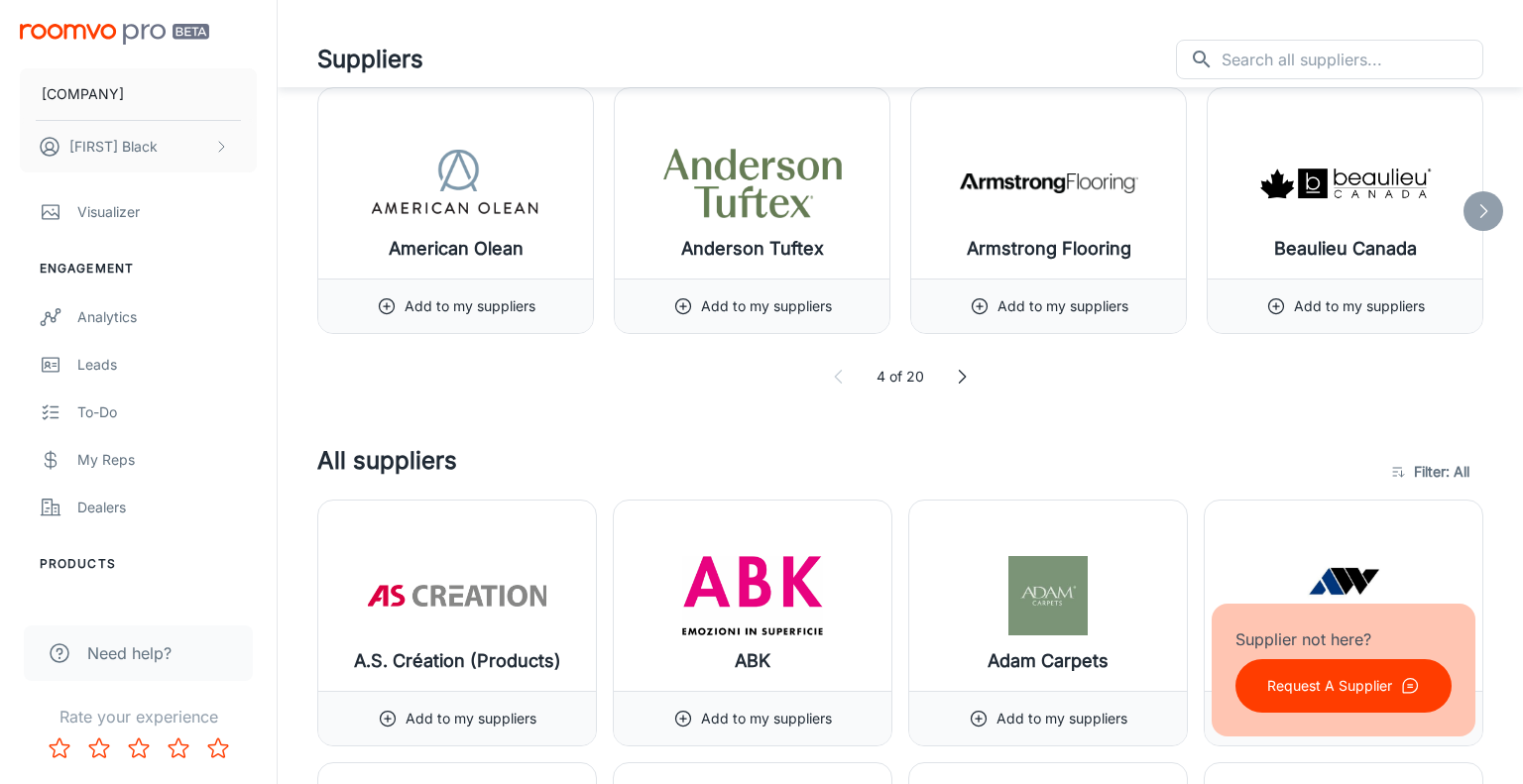 scroll, scrollTop: 0, scrollLeft: 0, axis: both 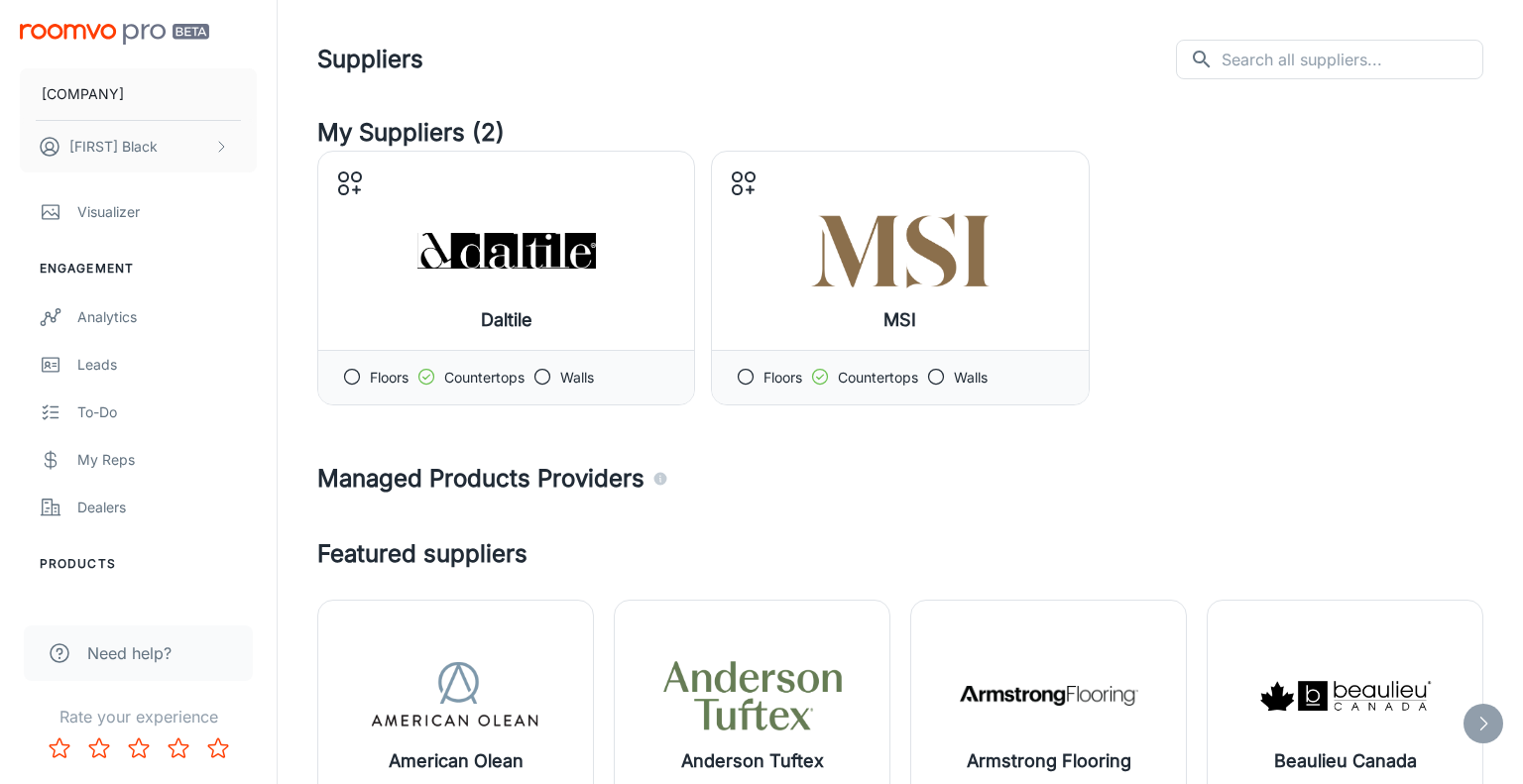 click on "My Suppliers   (2) Daltile Manage products Floors Countertops Walls MSI Manage products Floors Countertops Walls Managed Products Providers Featured suppliers American Olean Add to my suppliers Anderson Tuftex Add to my suppliers Armstrong Flooring Add to my suppliers Beaulieu Canada Add to my suppliers 4 of 20 All suppliers Filter : All -1 ​ A.S. Création (Products) Add to my suppliers ABK Add to my suppliers Adam Carpets Add to my suppliers Adawall Add to my suppliers AHF Contract Flooring Add to my suppliers Alfa (ALFAGRES S.A.) Add to my suppliers Ambientes Casablanca Add to my suppliers American Olean Add to my suppliers Ames Tile Add to my suppliers Amtico Add to my suppliers An Cuong (An Cuong Wood - Working Materials) Add to my suppliers Anderson Tuftex Add to my suppliers Anker Add to my suppliers Aperion Surfaces Add to my suppliers Appalachian Add to my suppliers Arc Edition Add to my suppliers Argenta Ceramica Add to my suppliers Armstrong Australia Commercial Add to my suppliers Aspecta Balsan" at bounding box center (900, 11893) 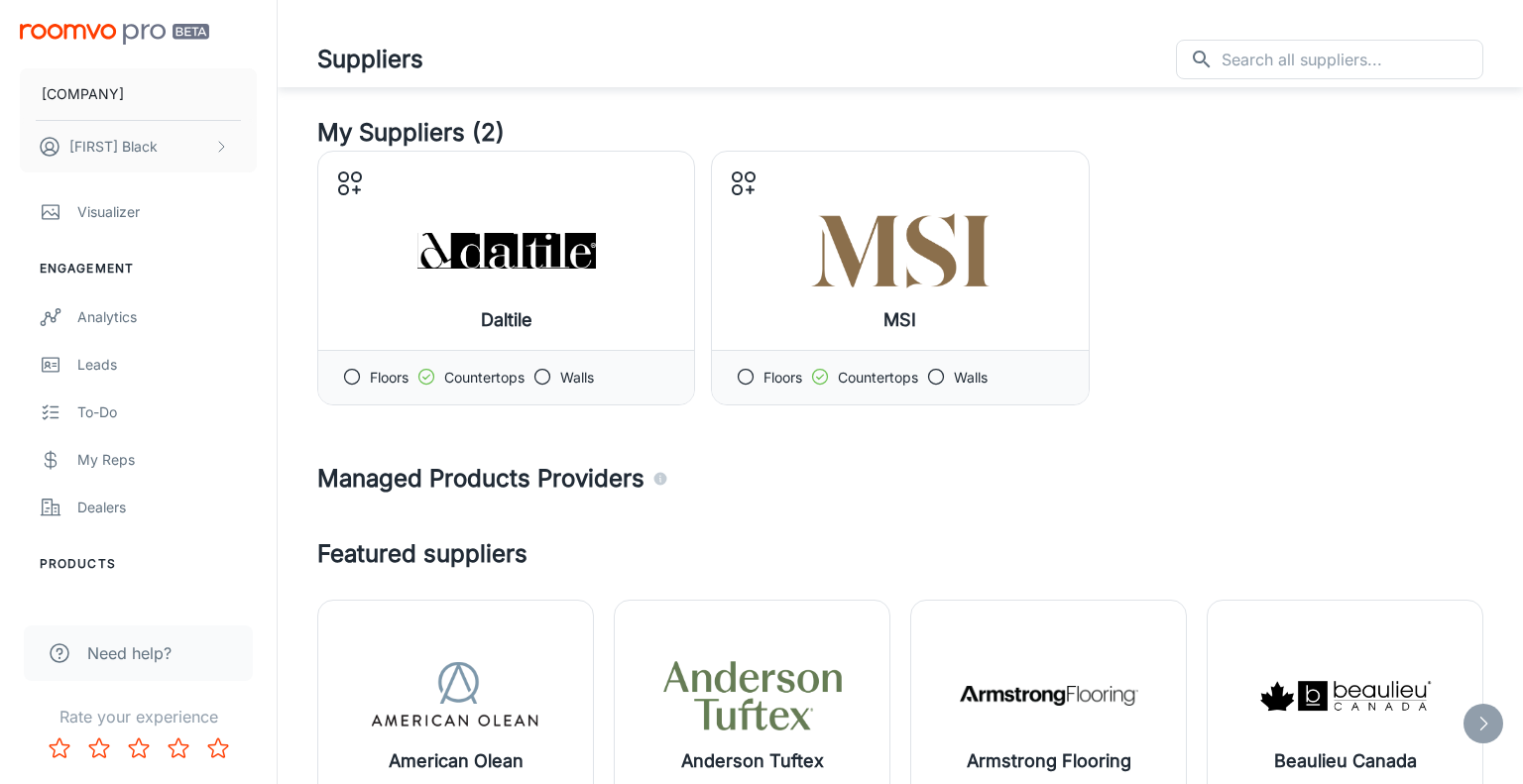 scroll, scrollTop: 0, scrollLeft: 0, axis: both 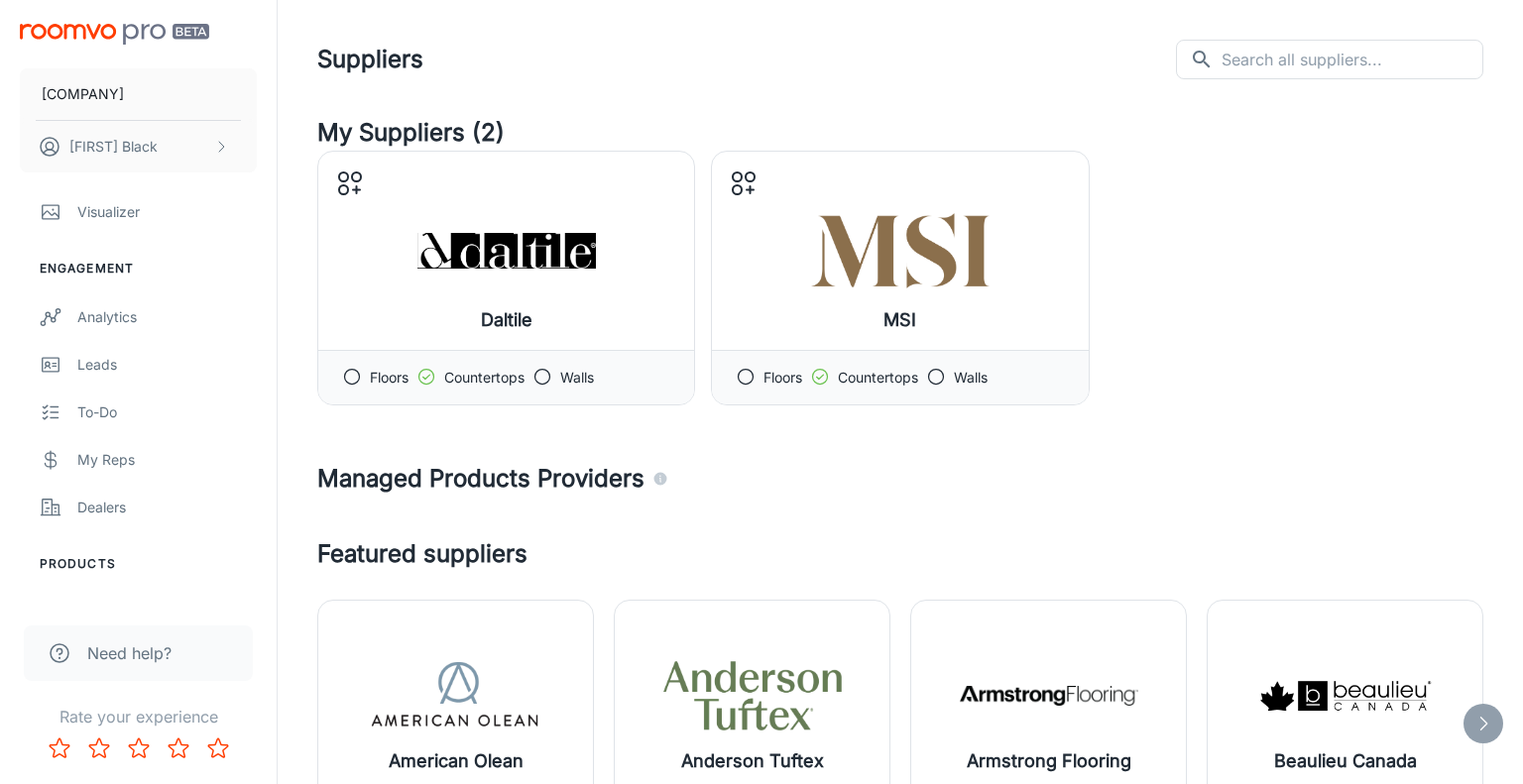 click on "My Suppliers   (2) Daltile Manage products Floors Countertops Walls MSI Manage products Floors Countertops Walls Managed Products Providers Featured suppliers American Olean Add to my suppliers Anderson Tuftex Add to my suppliers Armstrong Flooring Add to my suppliers Beaulieu Canada Add to my suppliers 4 of 20 All suppliers Filter : All -1 ​ A.S. Création (Products) Add to my suppliers ABK Add to my suppliers Adam Carpets Add to my suppliers Adawall Add to my suppliers AHF Contract Flooring Add to my suppliers Alfa (ALFAGRES S.A.) Add to my suppliers Ambientes Casablanca Add to my suppliers American Olean Add to my suppliers Ames Tile Add to my suppliers Amtico Add to my suppliers An Cuong (An Cuong Wood - Working Materials) Add to my suppliers Anderson Tuftex Add to my suppliers Anker Add to my suppliers Aperion Surfaces Add to my suppliers Appalachian Add to my suppliers Arc Edition Add to my suppliers Argenta Ceramica Add to my suppliers Armstrong Australia Commercial Add to my suppliers Aspecta Balsan" at bounding box center [900, 11893] 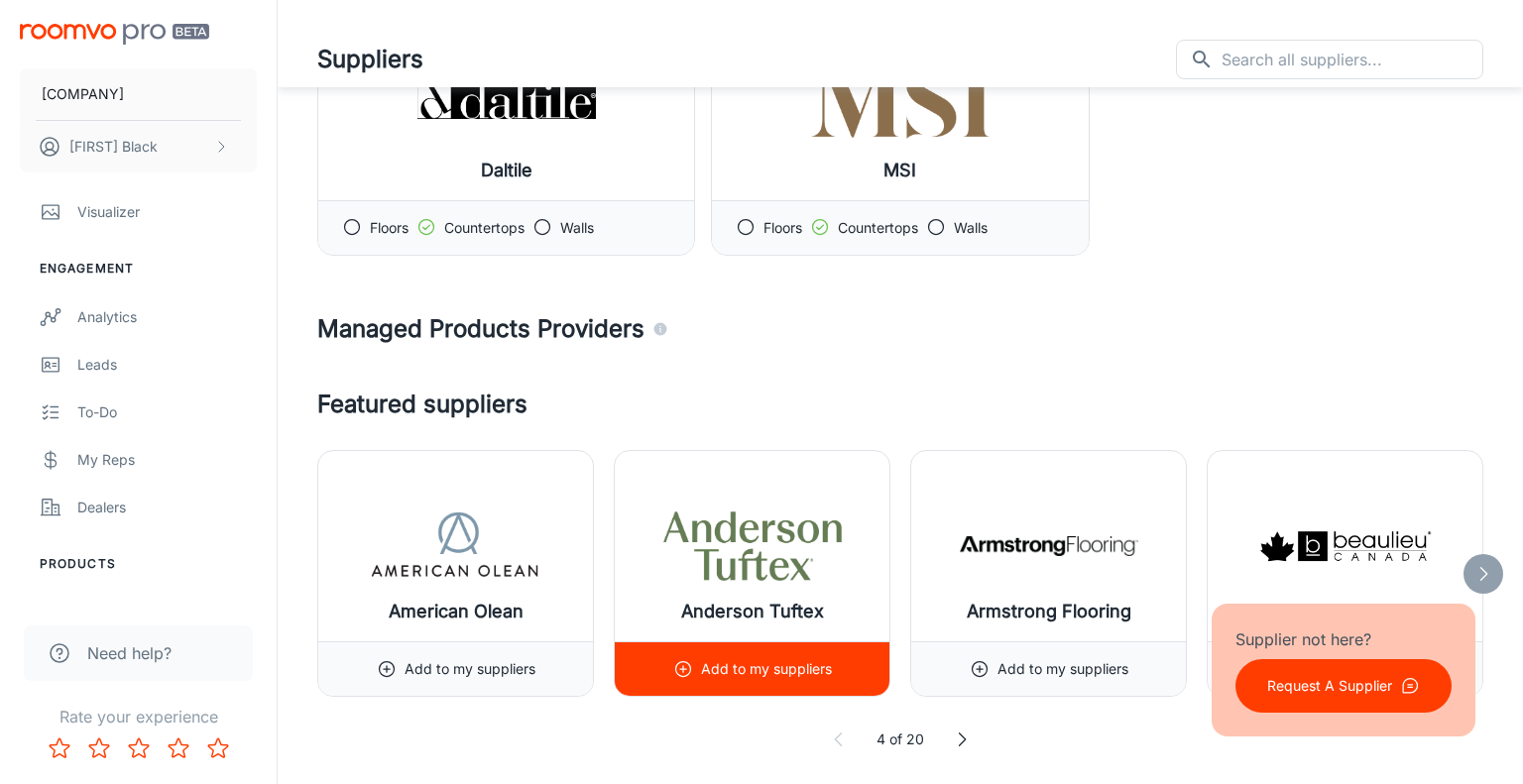 scroll, scrollTop: 0, scrollLeft: 0, axis: both 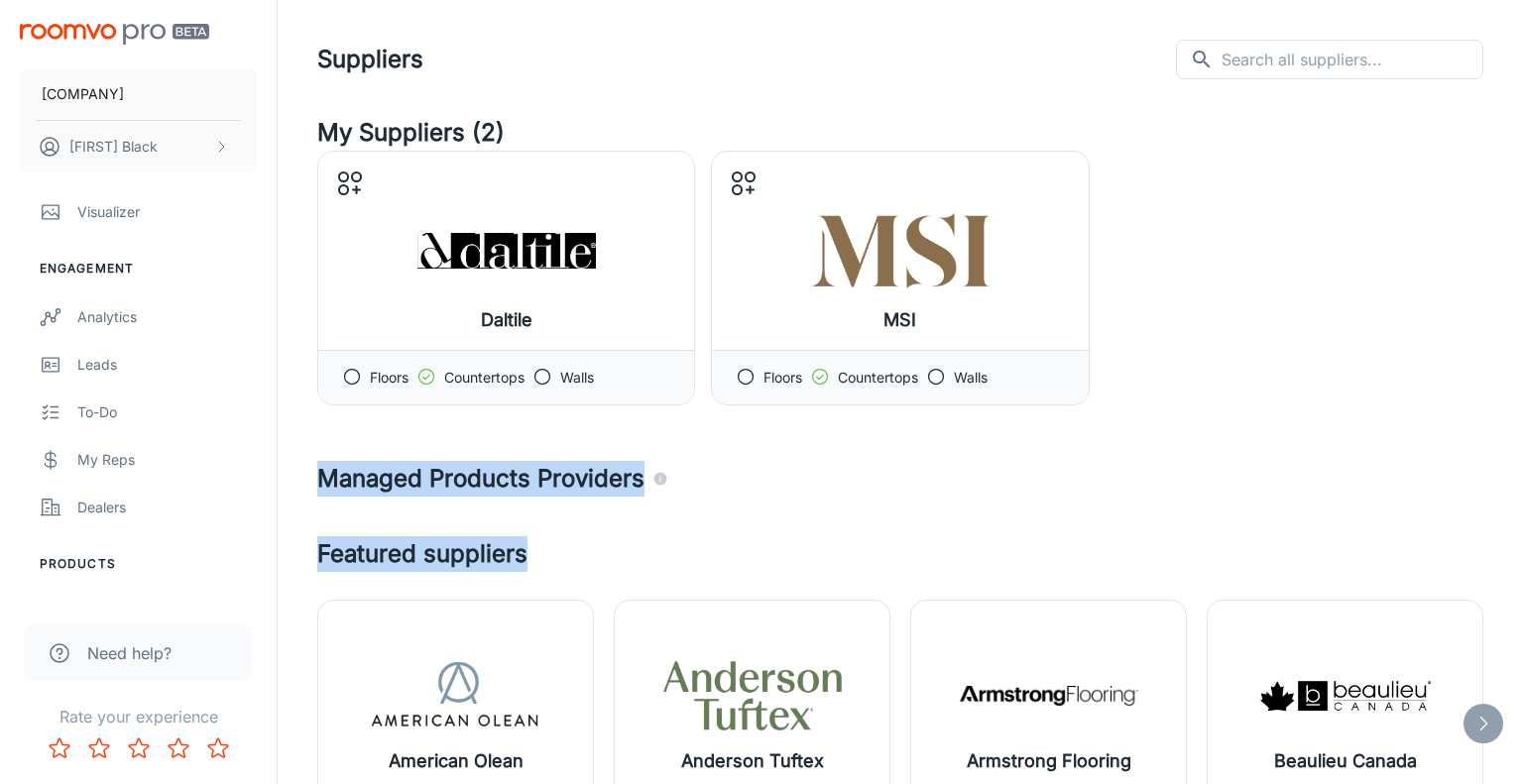 drag, startPoint x: 323, startPoint y: 479, endPoint x: 523, endPoint y: 540, distance: 209.09567 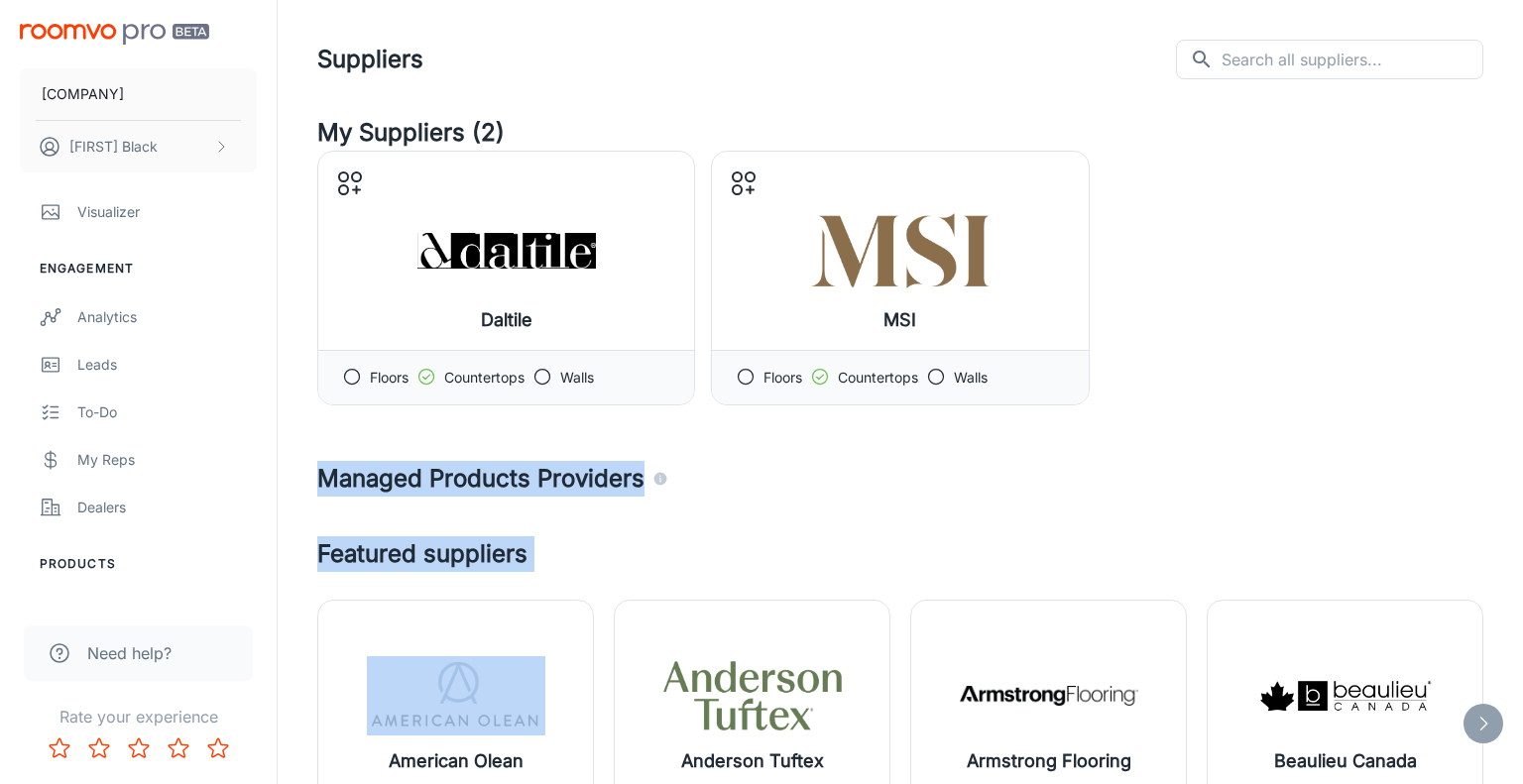 drag, startPoint x: 523, startPoint y: 540, endPoint x: 323, endPoint y: 482, distance: 208.24025 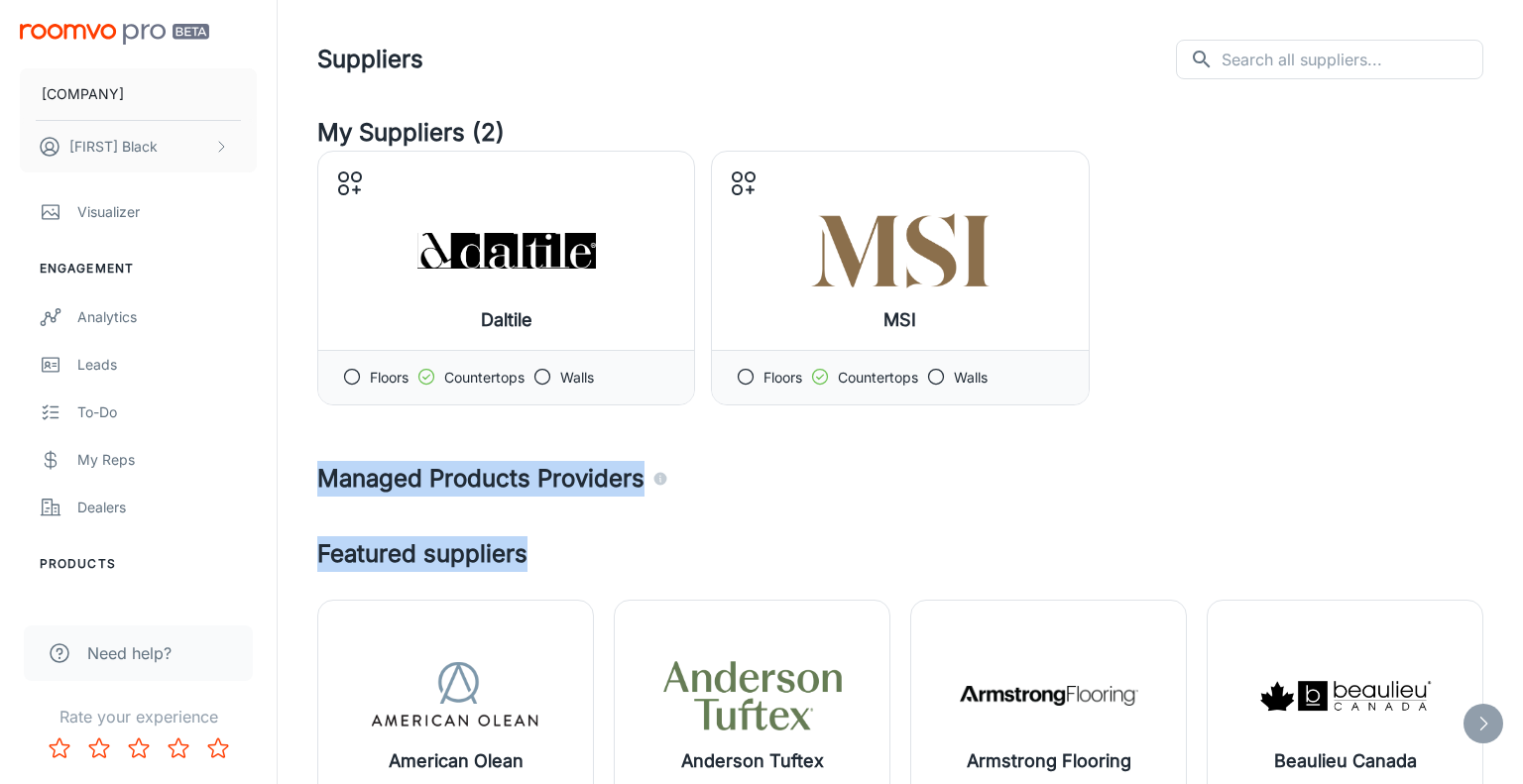 drag, startPoint x: 323, startPoint y: 482, endPoint x: 517, endPoint y: 546, distance: 204.28412 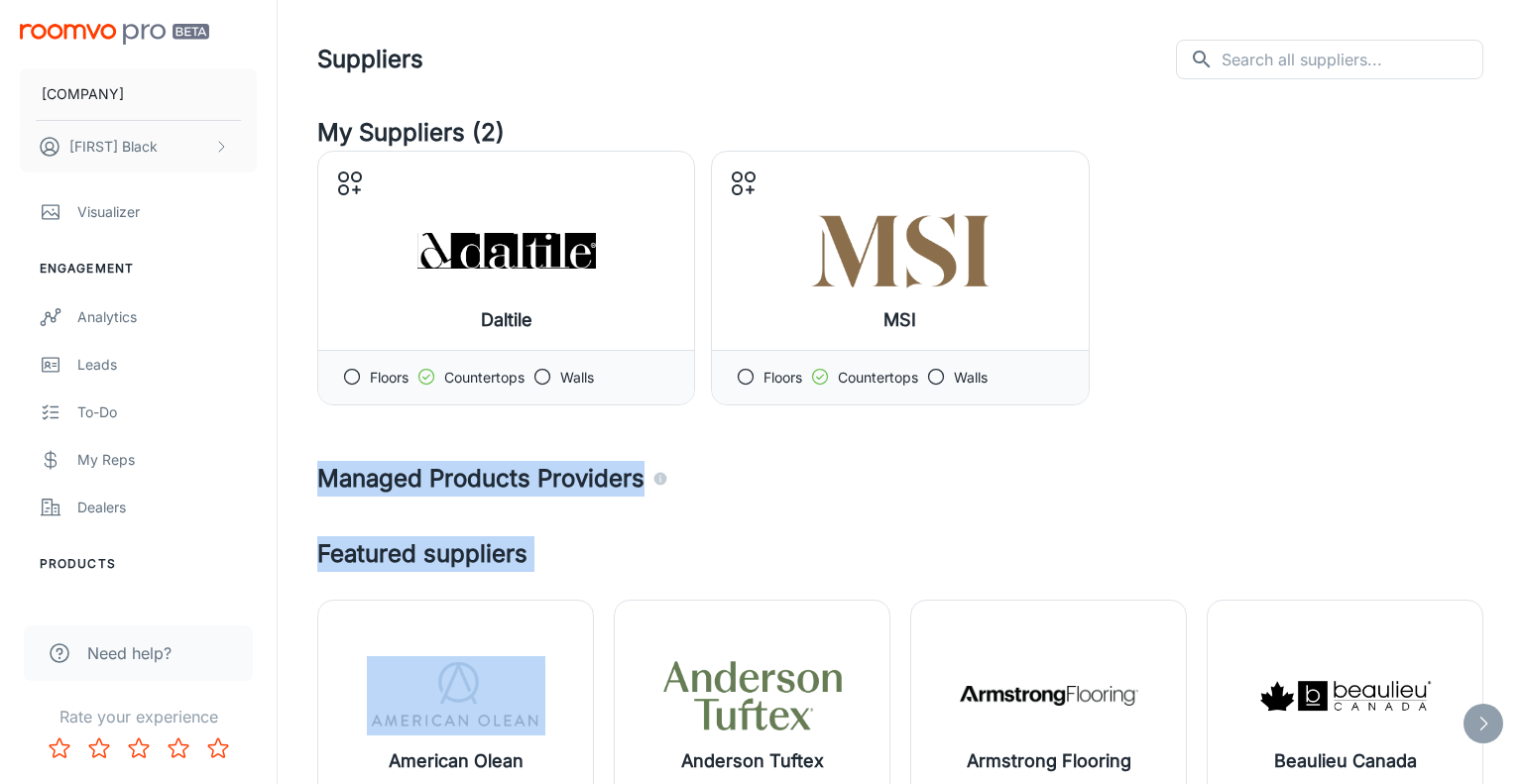 drag, startPoint x: 311, startPoint y: 472, endPoint x: 569, endPoint y: 565, distance: 274.2499 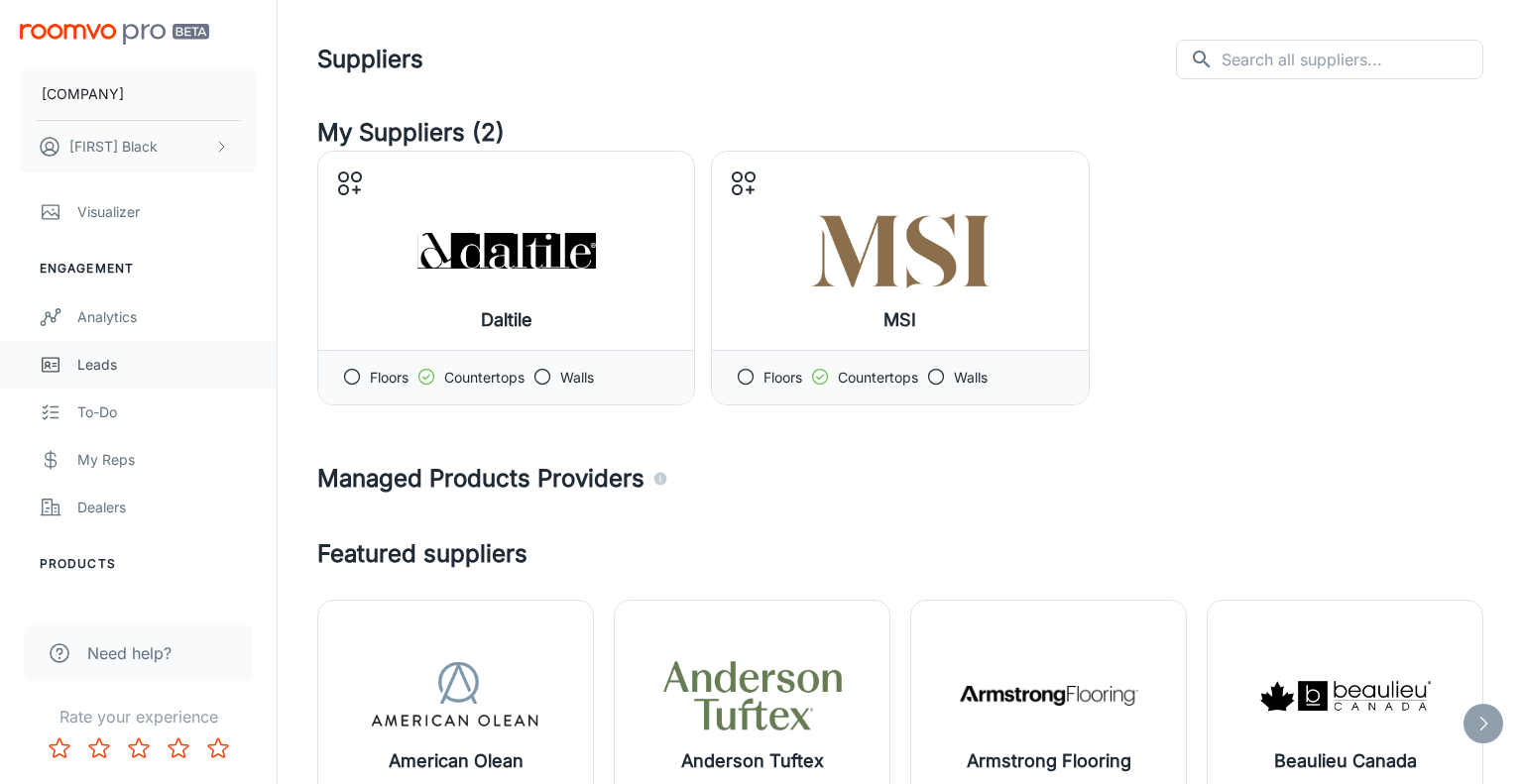 click on "Leads" at bounding box center (167, 365) 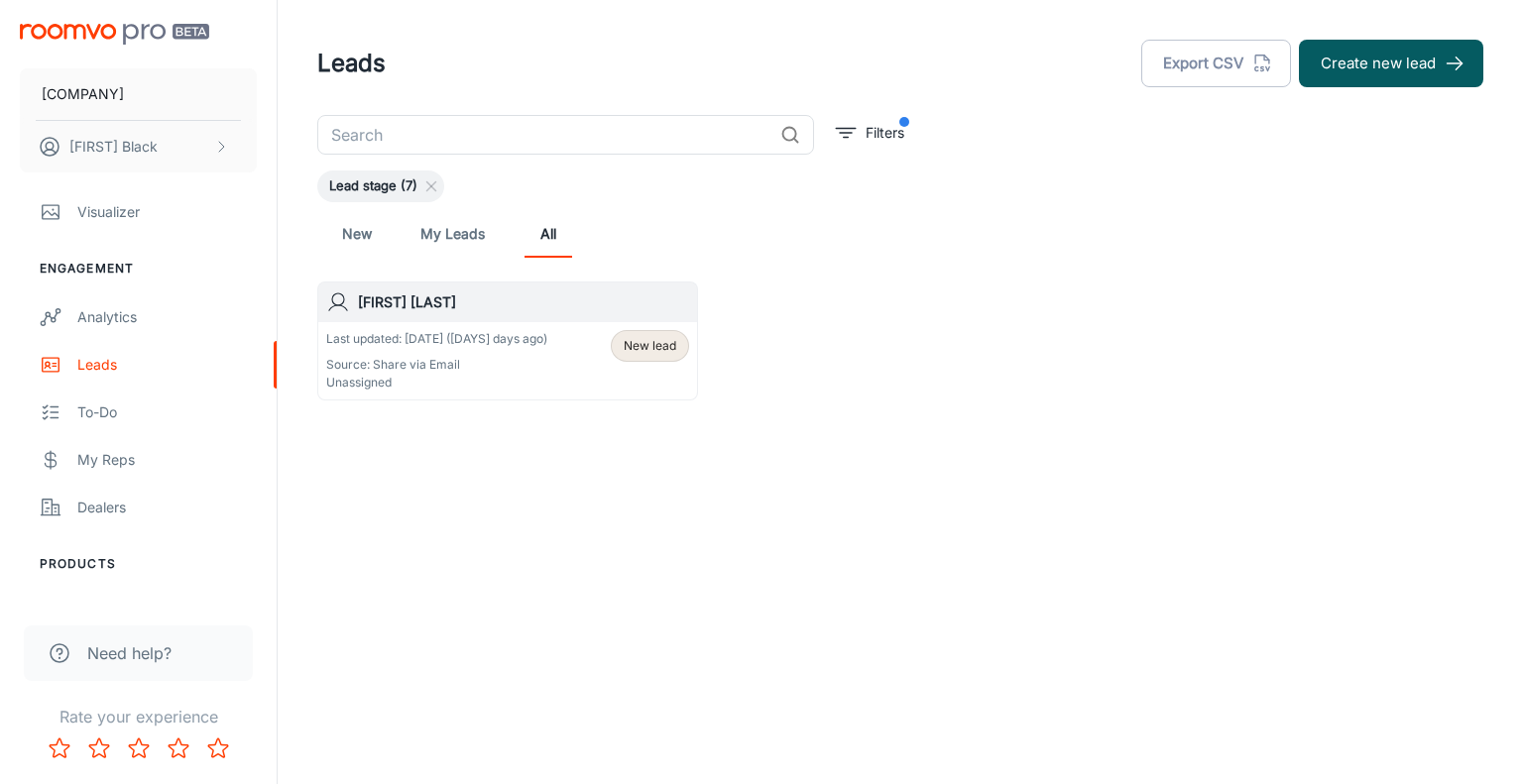 click on "[FIRST] [LAST]" at bounding box center (524, 302) 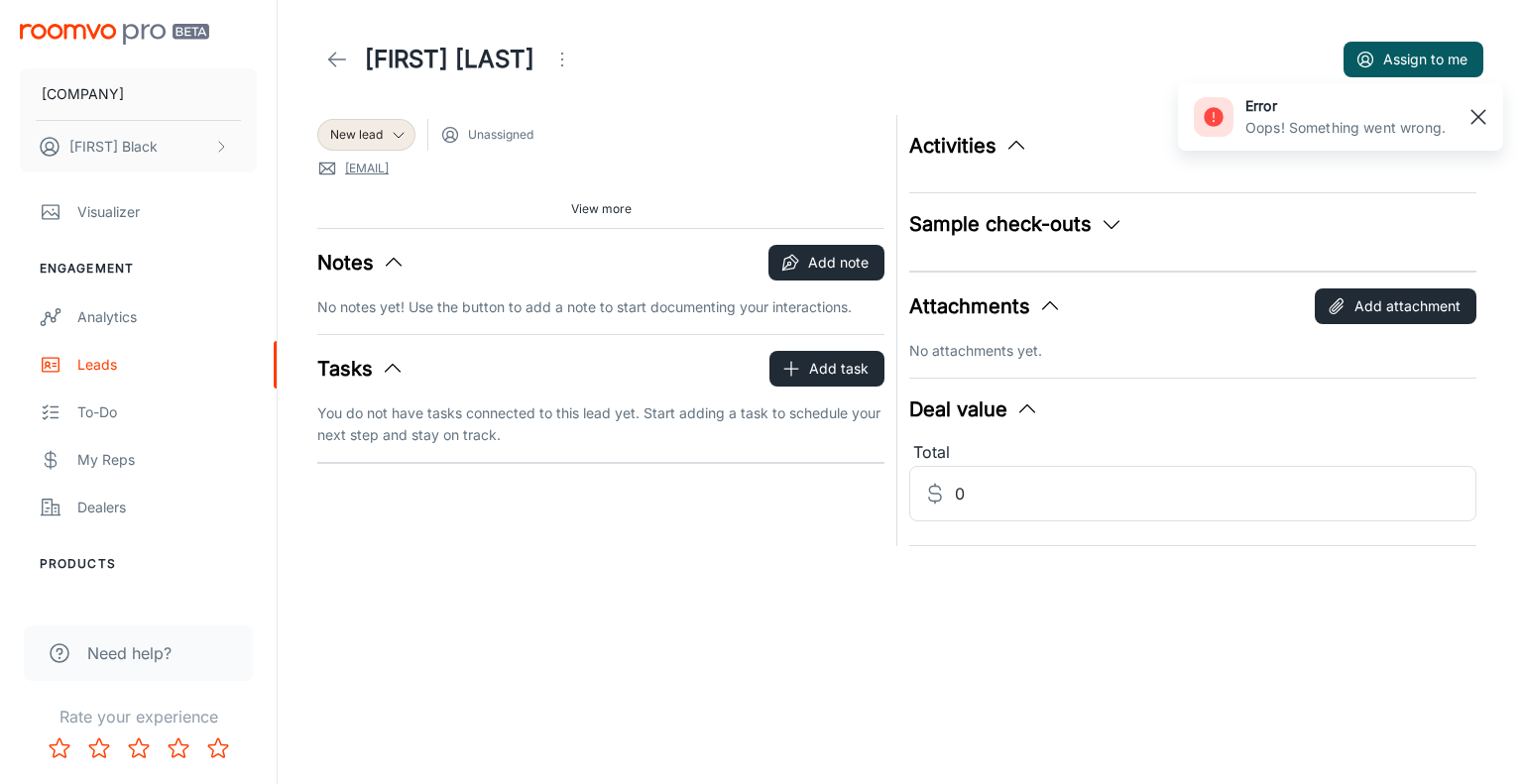 click at bounding box center (1478, 117) 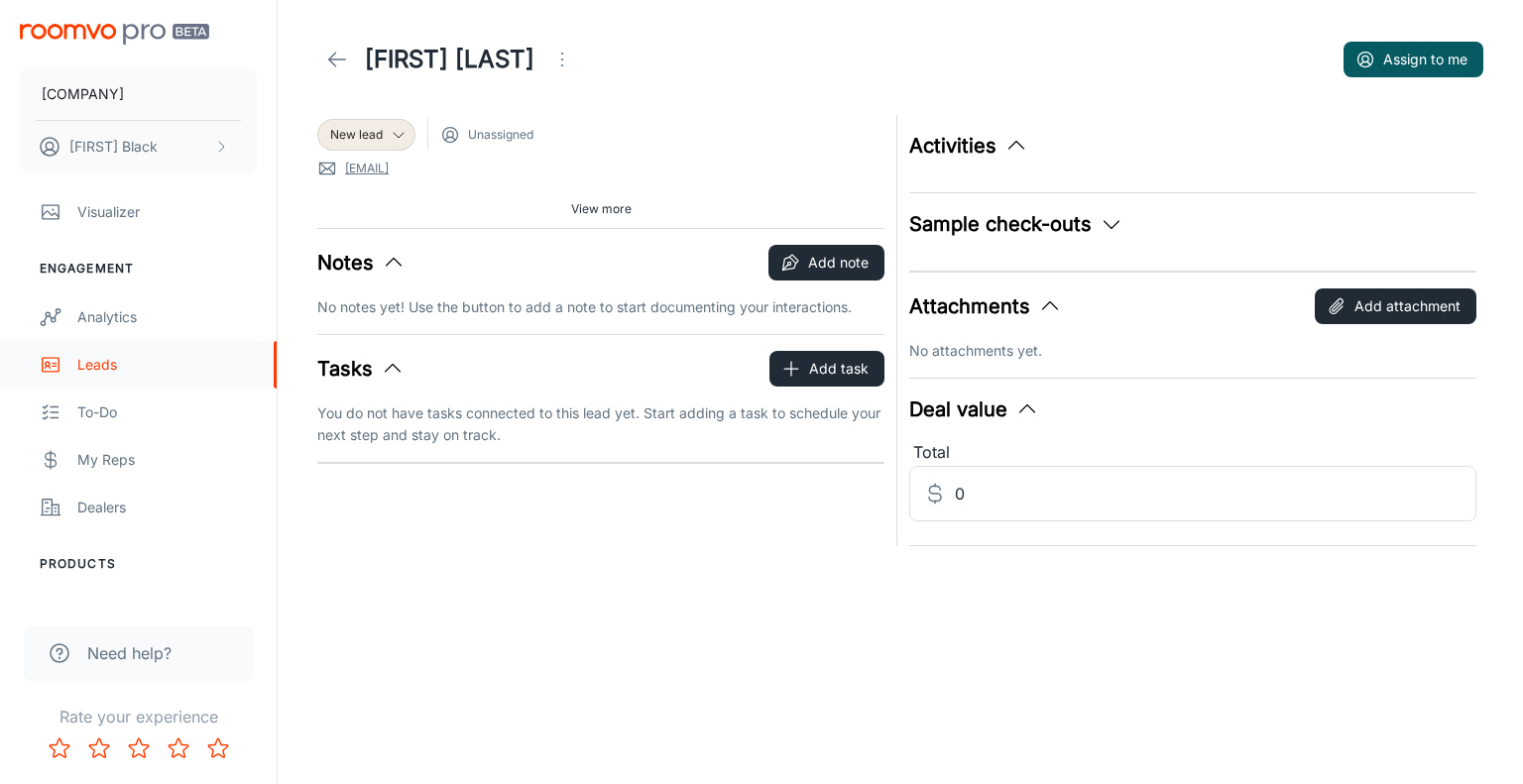 click on "Leads" at bounding box center [167, 365] 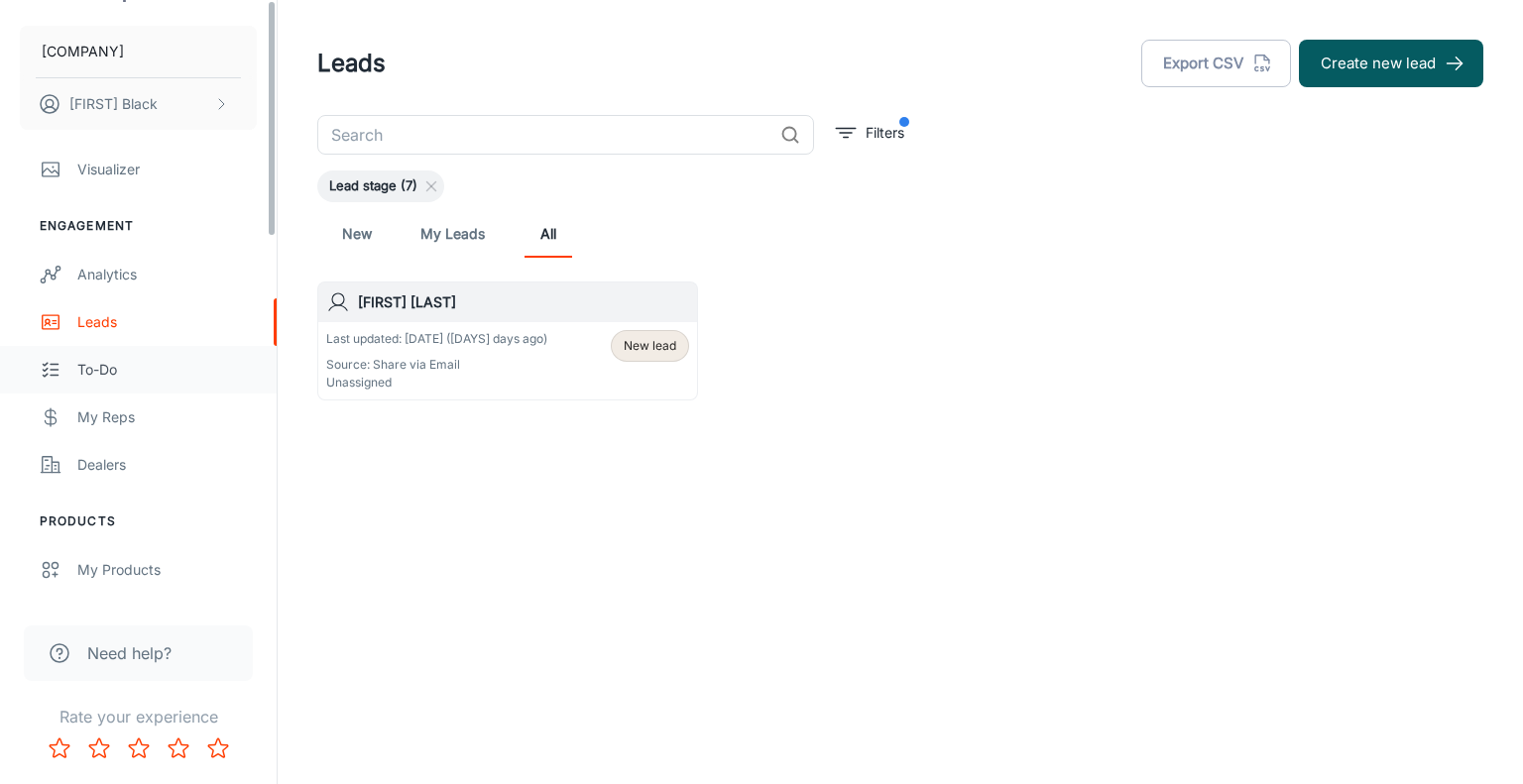 scroll, scrollTop: 0, scrollLeft: 0, axis: both 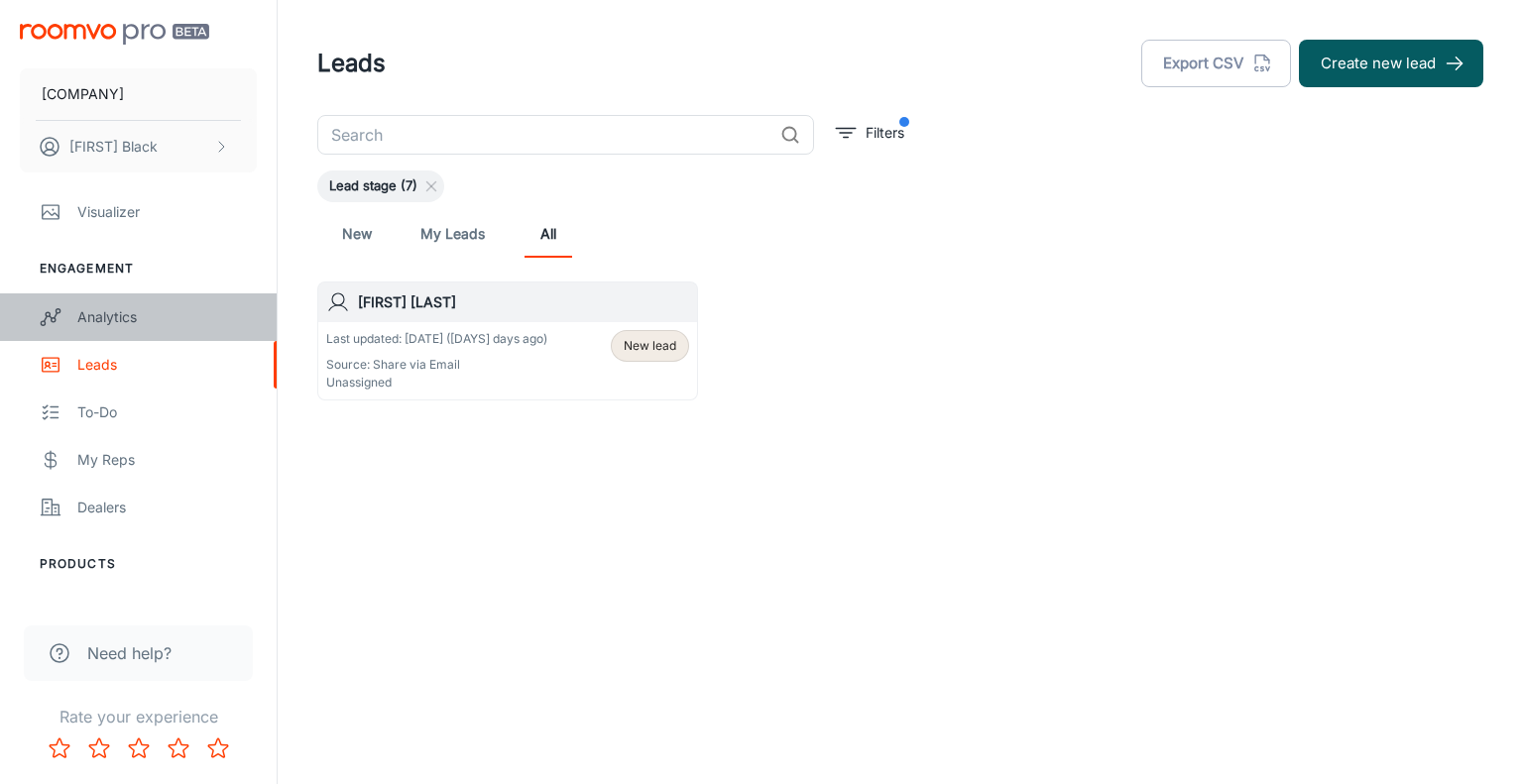 click on "Analytics" at bounding box center (167, 317) 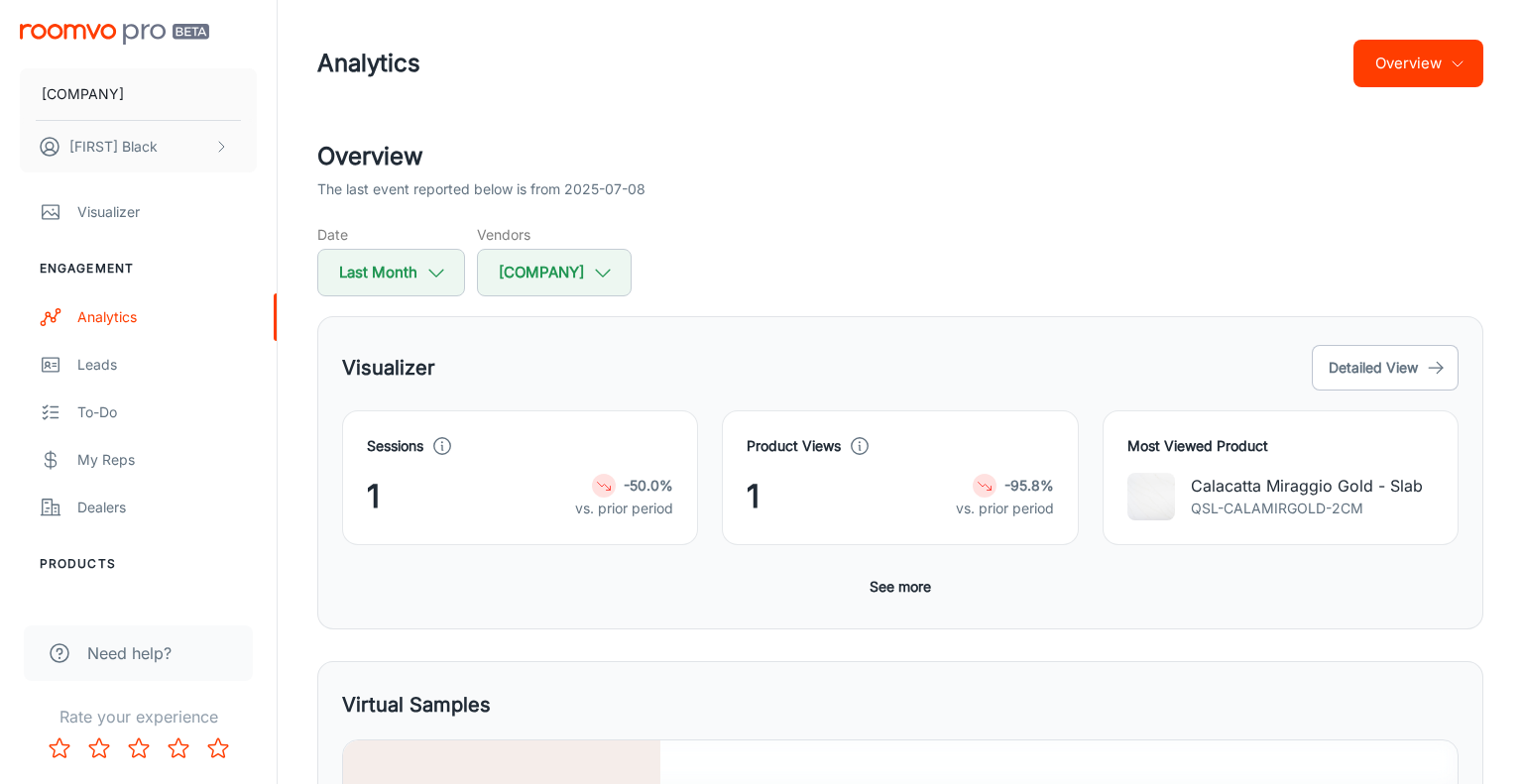 click on "Visualizer Detailed View" at bounding box center [900, 368] 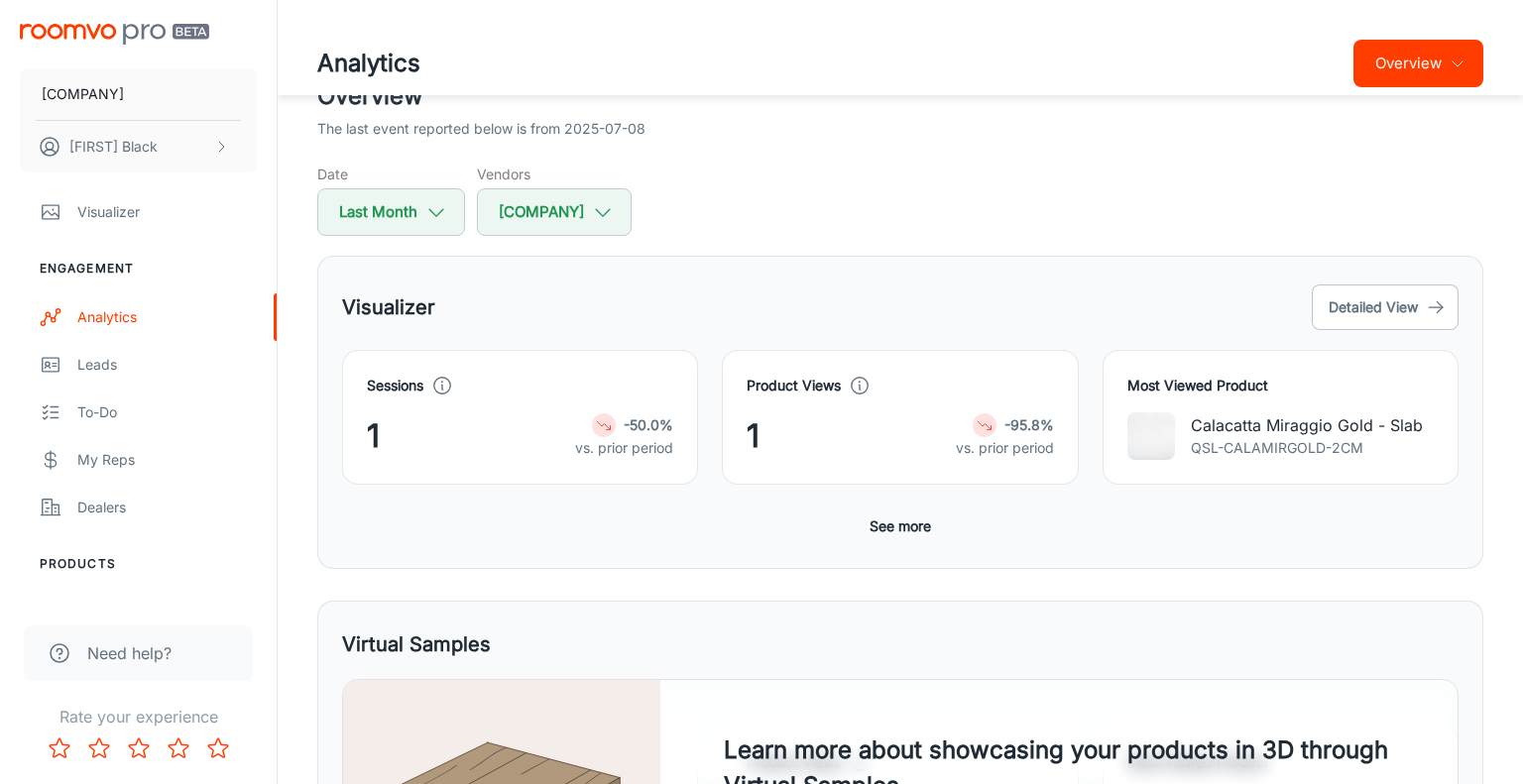 scroll, scrollTop: 62, scrollLeft: 0, axis: vertical 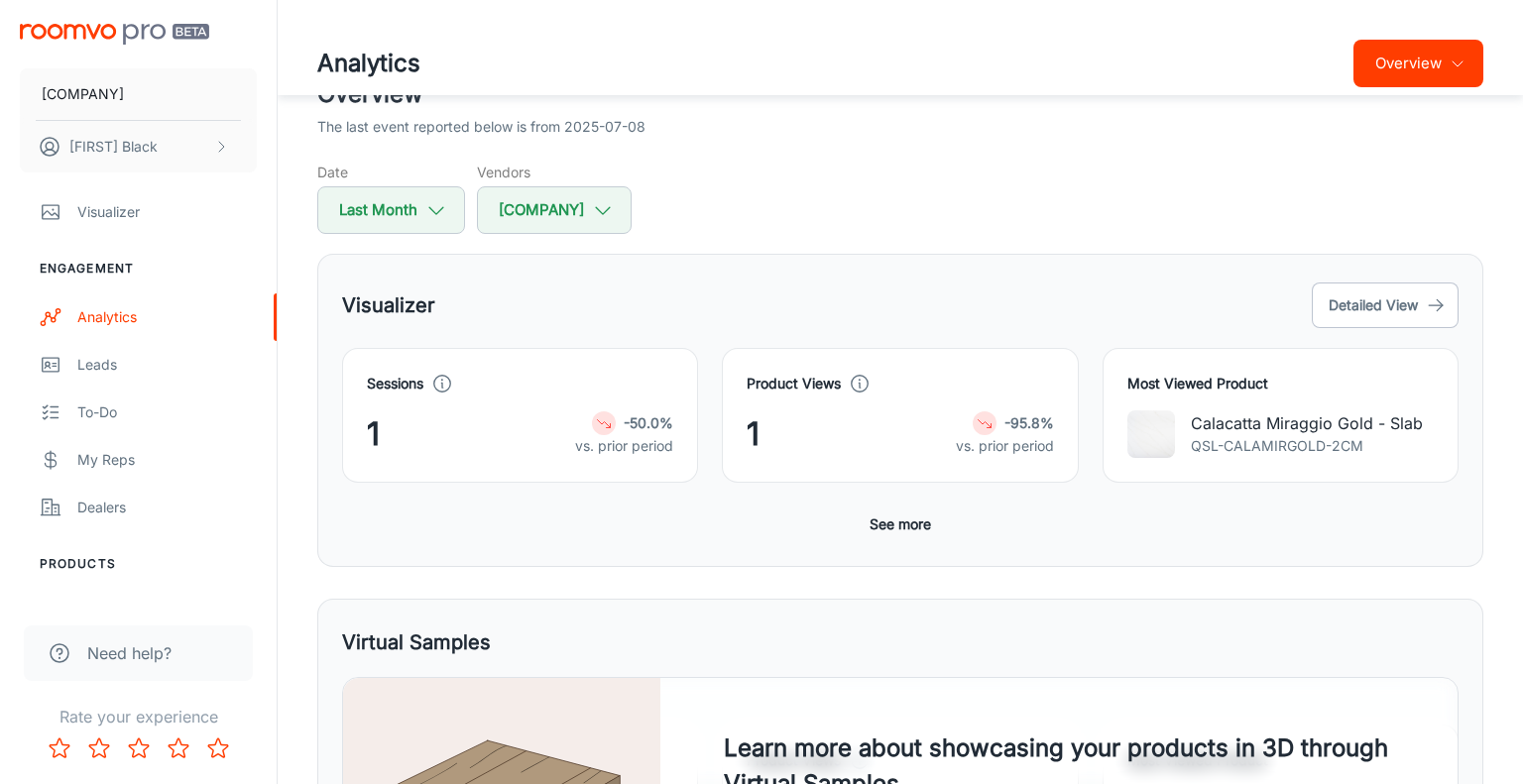 click on "Visualizer Detailed View" at bounding box center [900, 305] 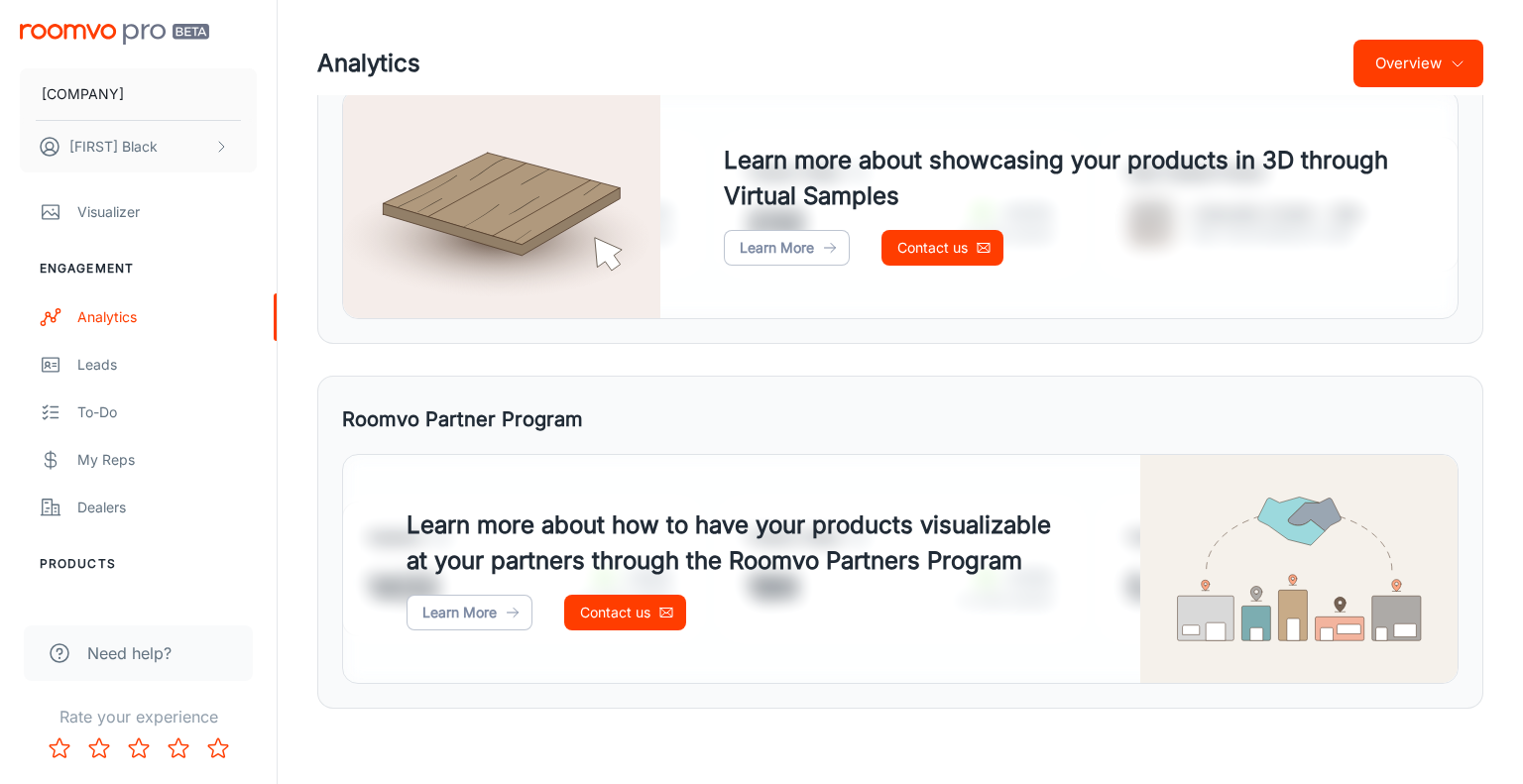 scroll, scrollTop: 0, scrollLeft: 0, axis: both 